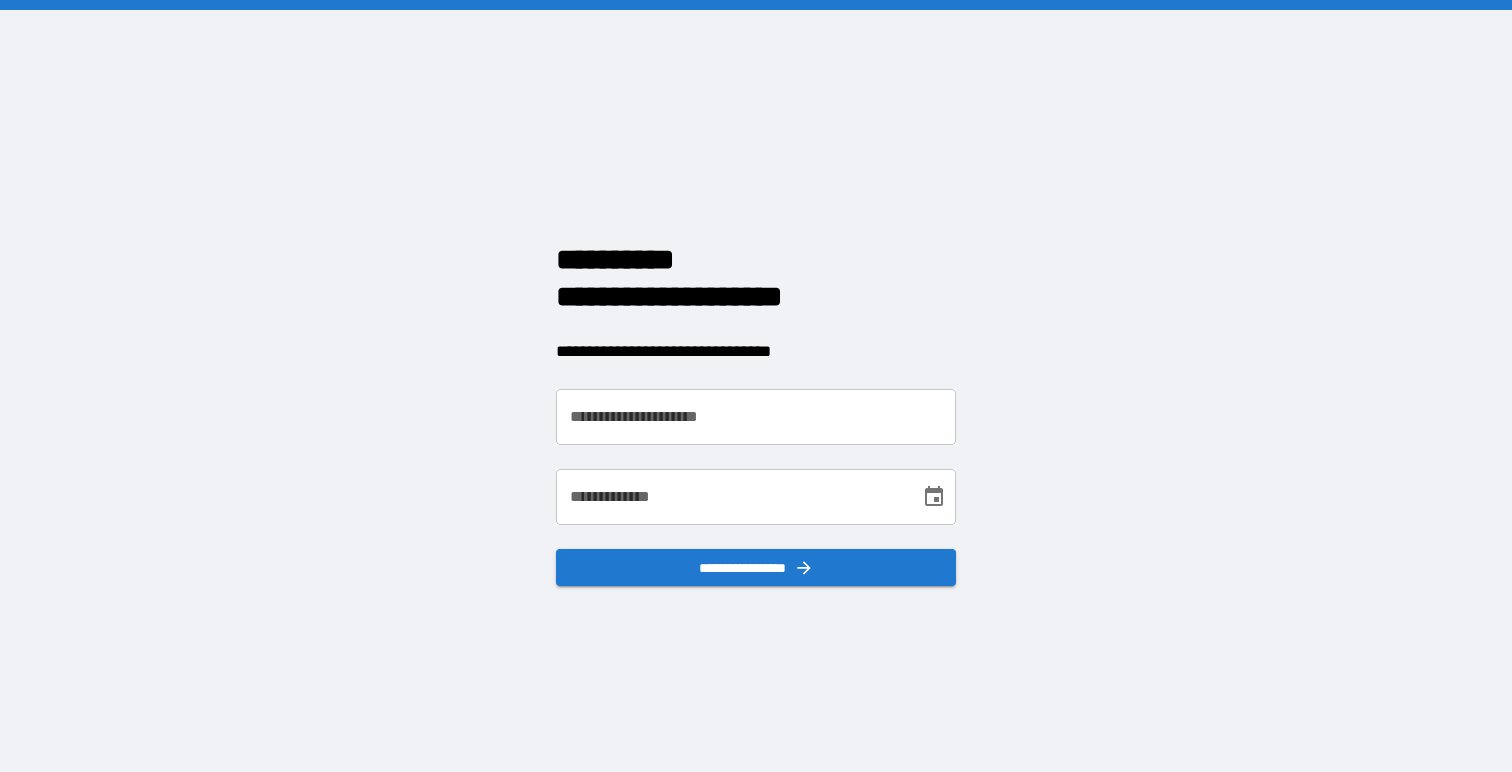 scroll, scrollTop: 0, scrollLeft: 0, axis: both 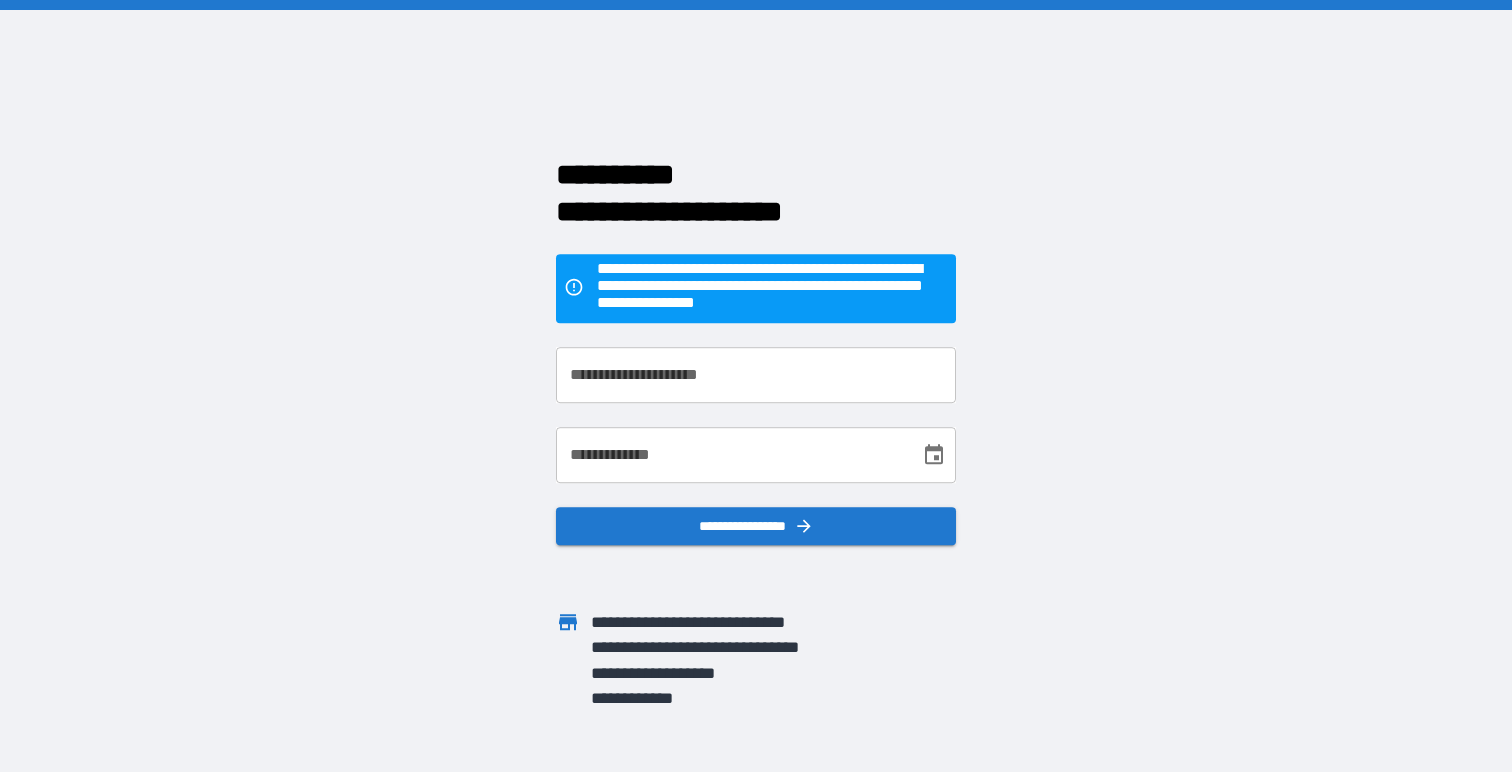 click on "**********" at bounding box center (756, 375) 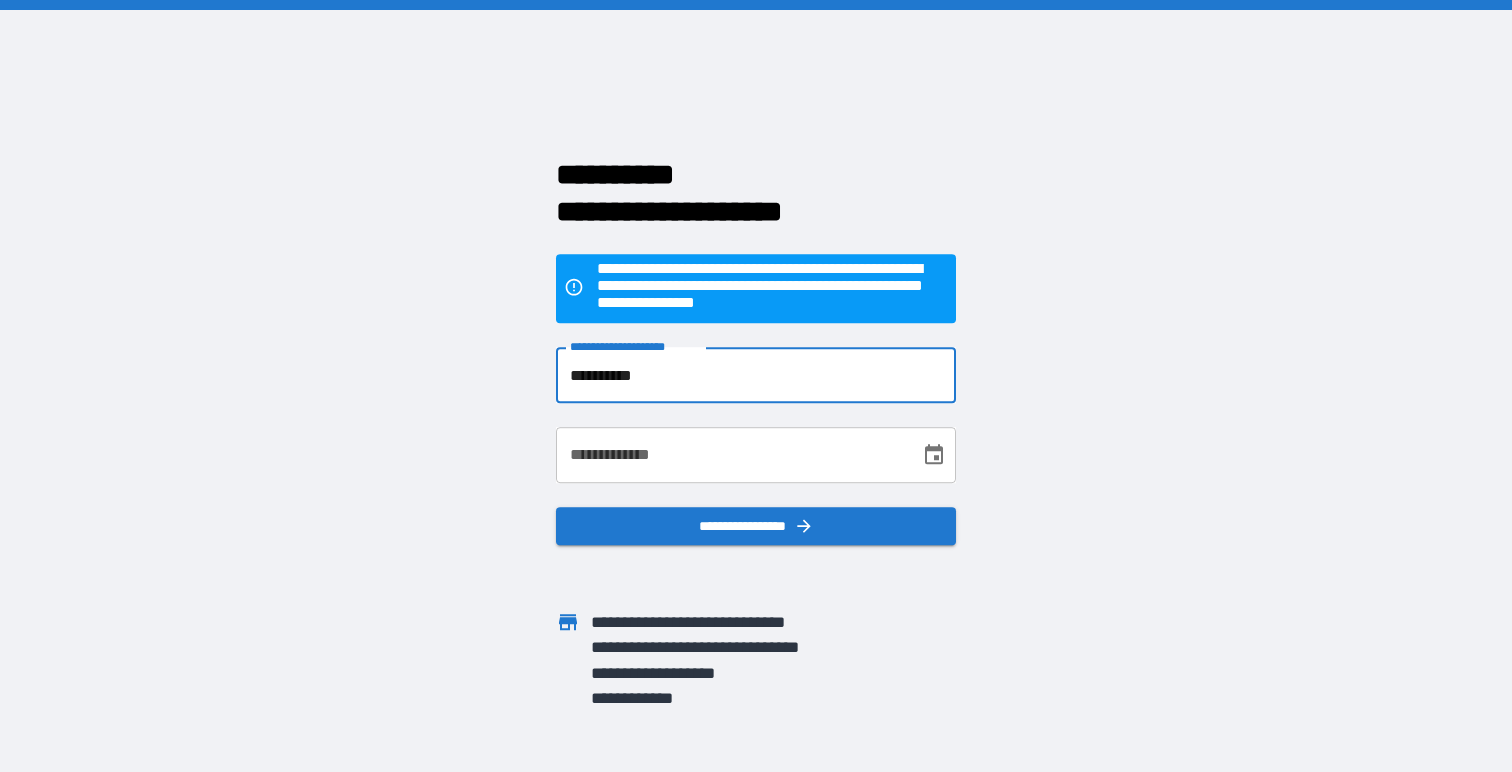 type on "**********" 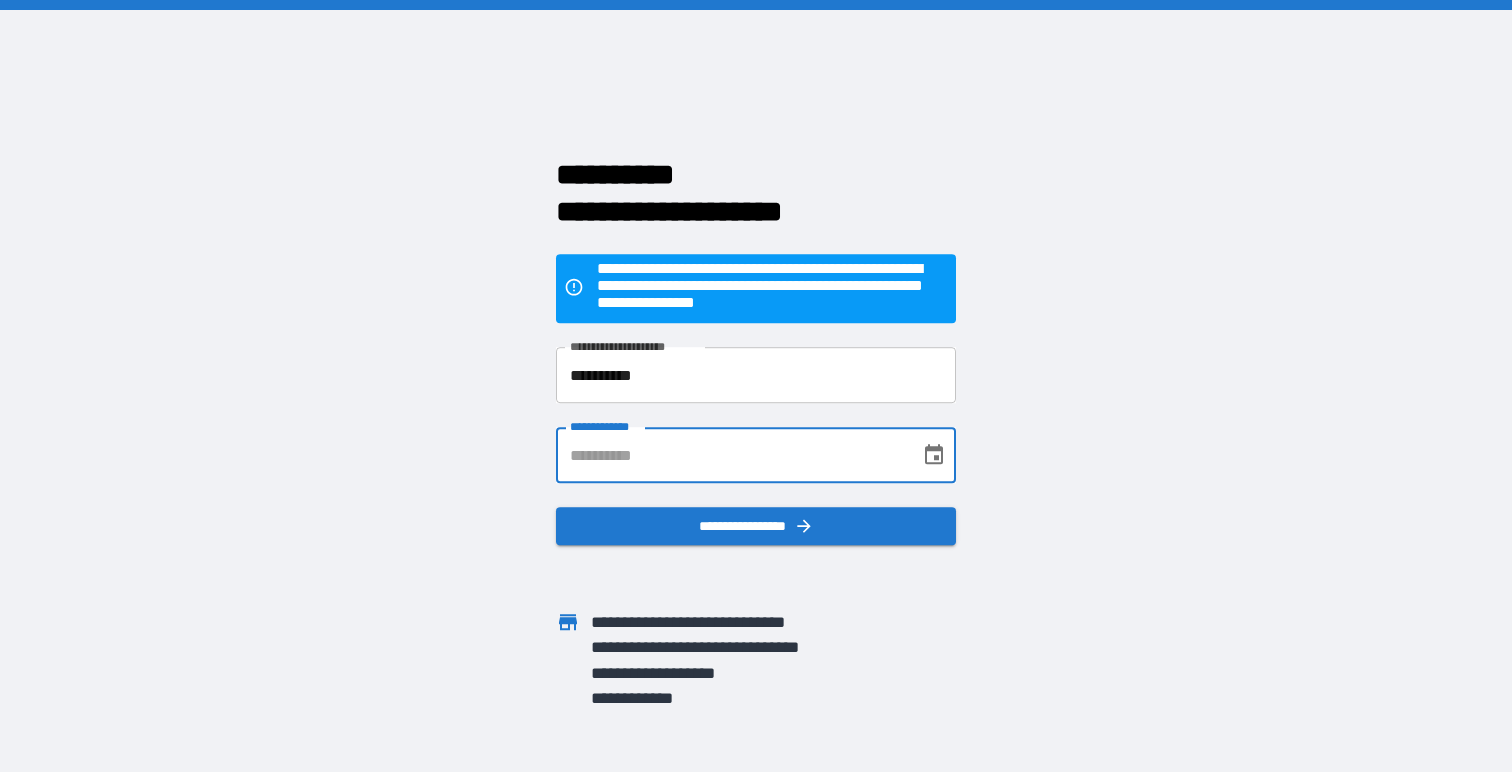 click on "**********" at bounding box center (731, 455) 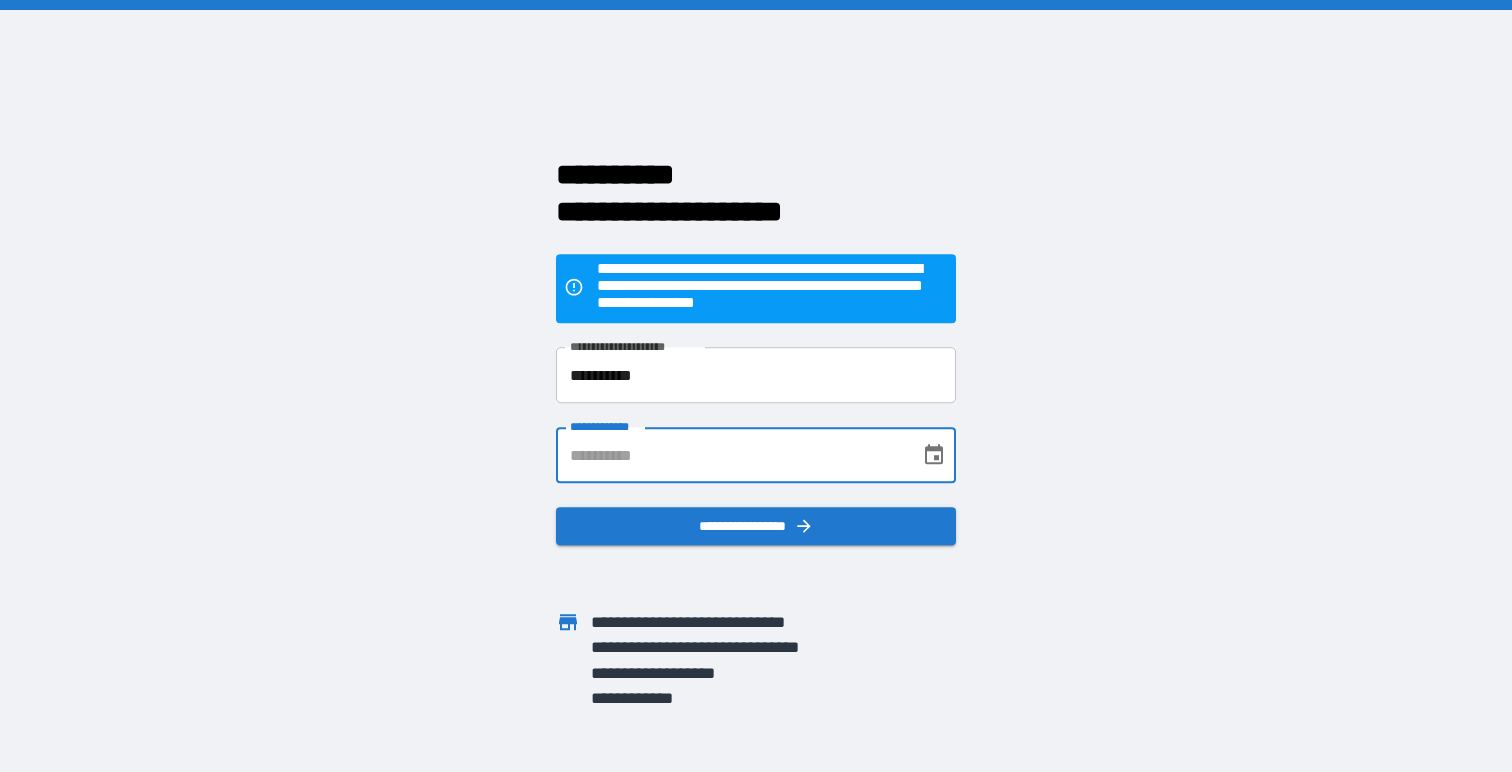 type on "**********" 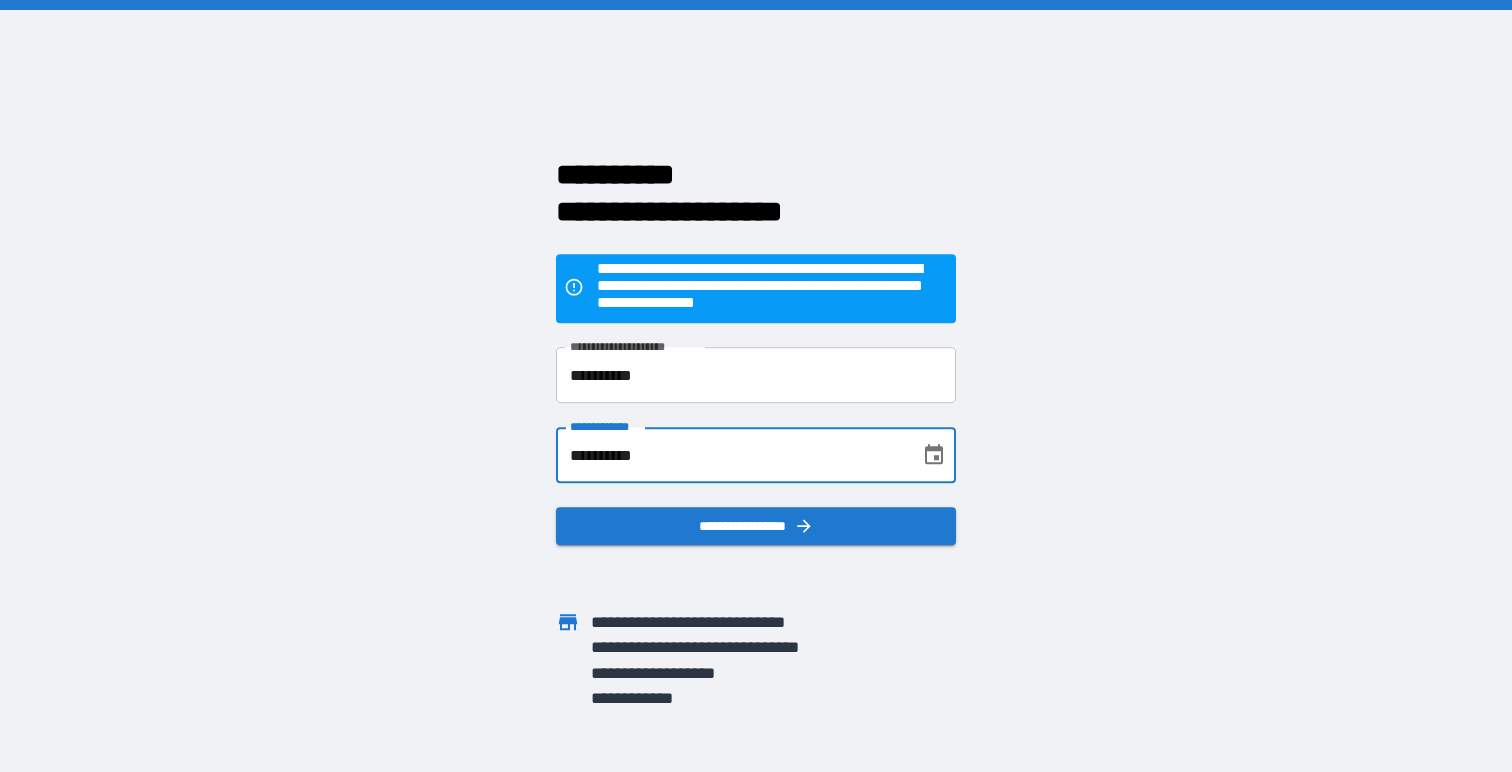 click on "**********" at bounding box center (756, 526) 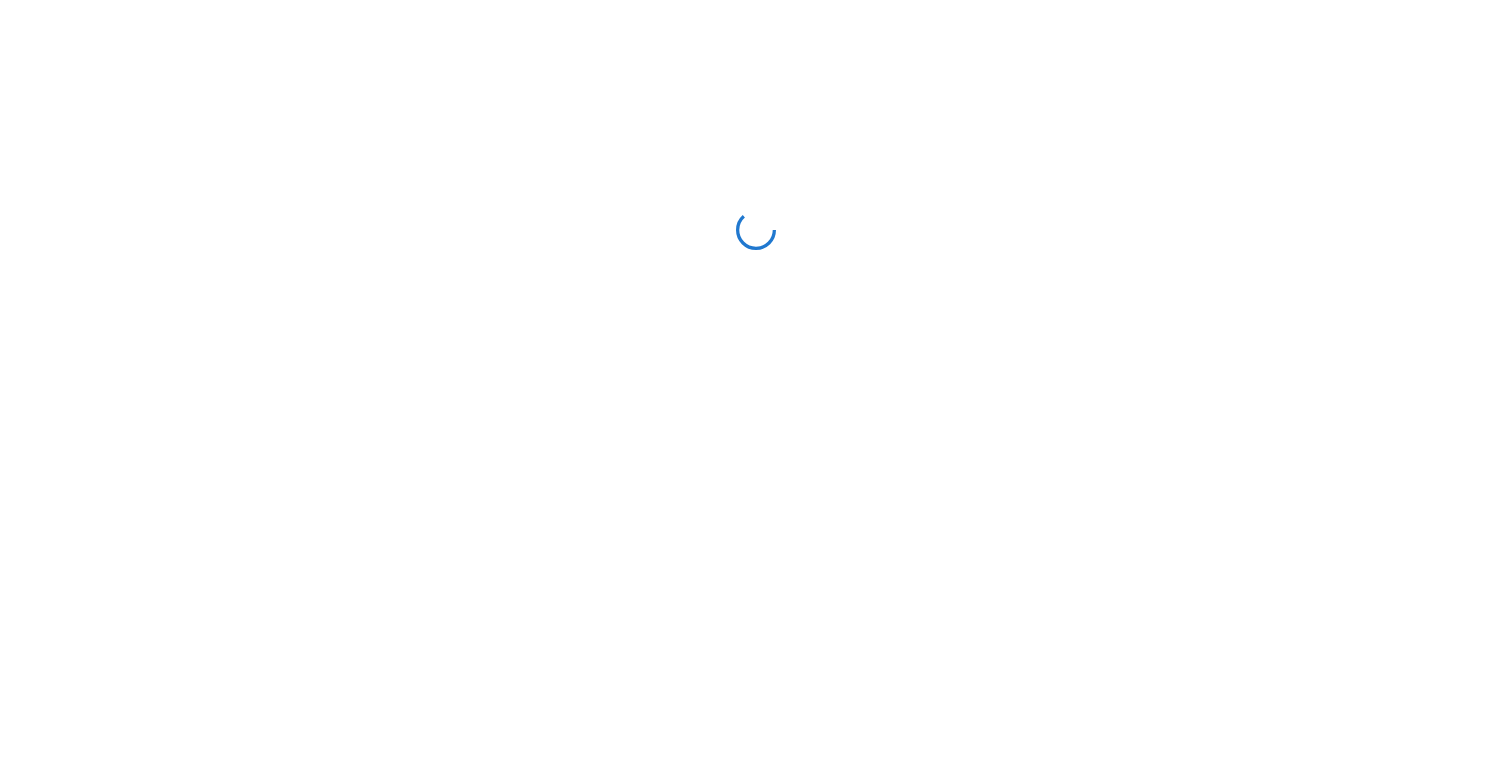 scroll, scrollTop: 0, scrollLeft: 0, axis: both 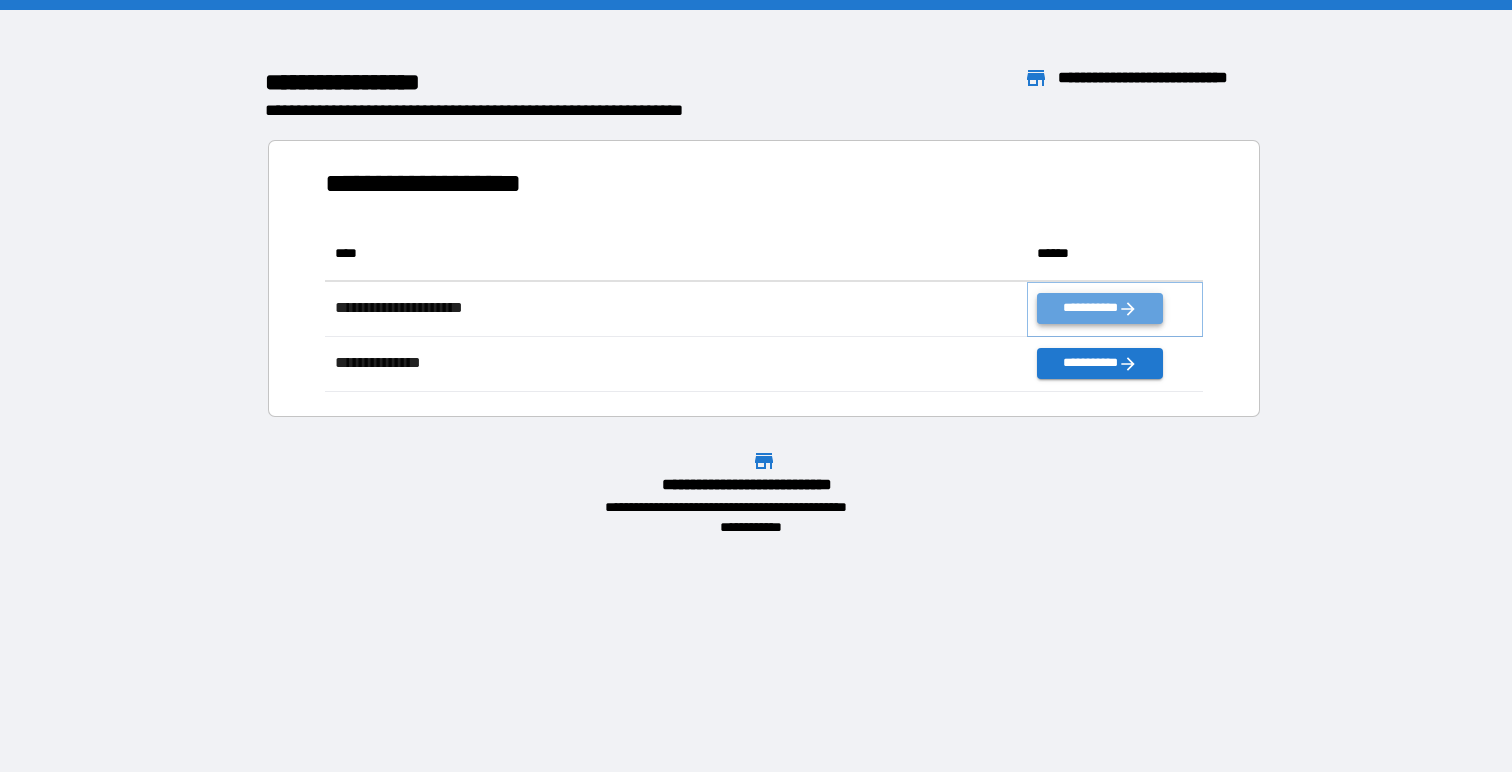 click on "**********" at bounding box center (1099, 308) 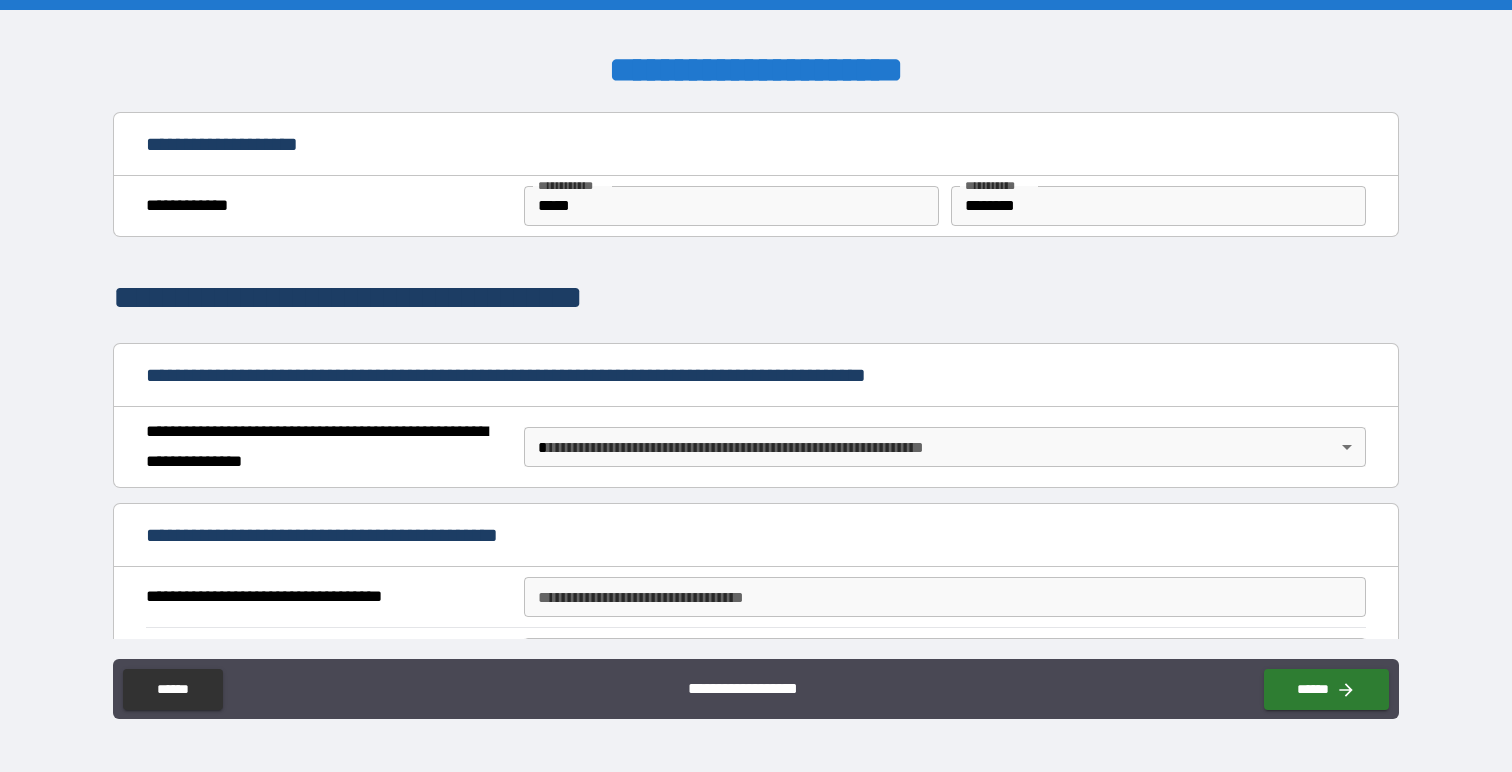 click on "**********" at bounding box center (756, 386) 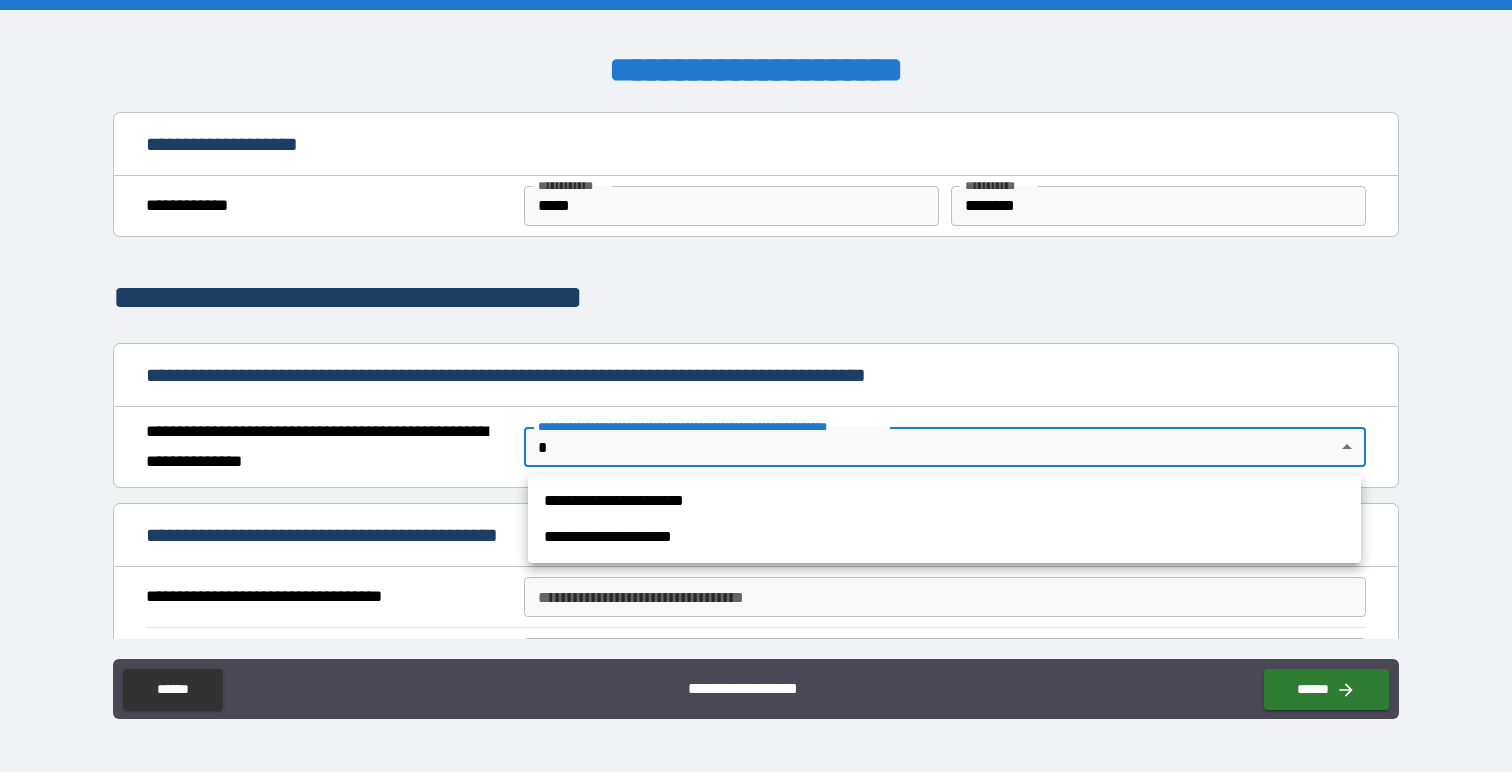 click on "**********" at bounding box center [944, 501] 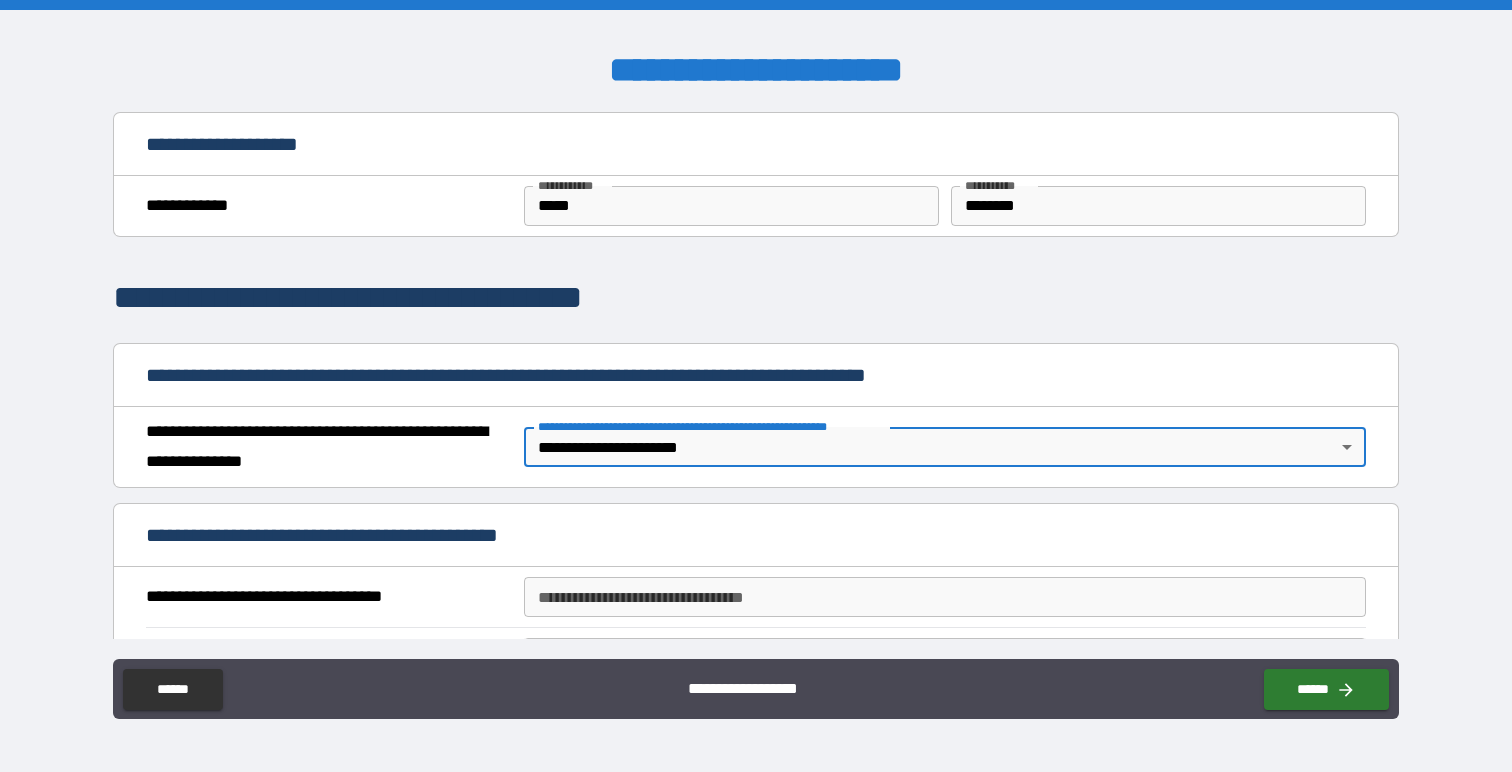 click on "**********" at bounding box center (944, 597) 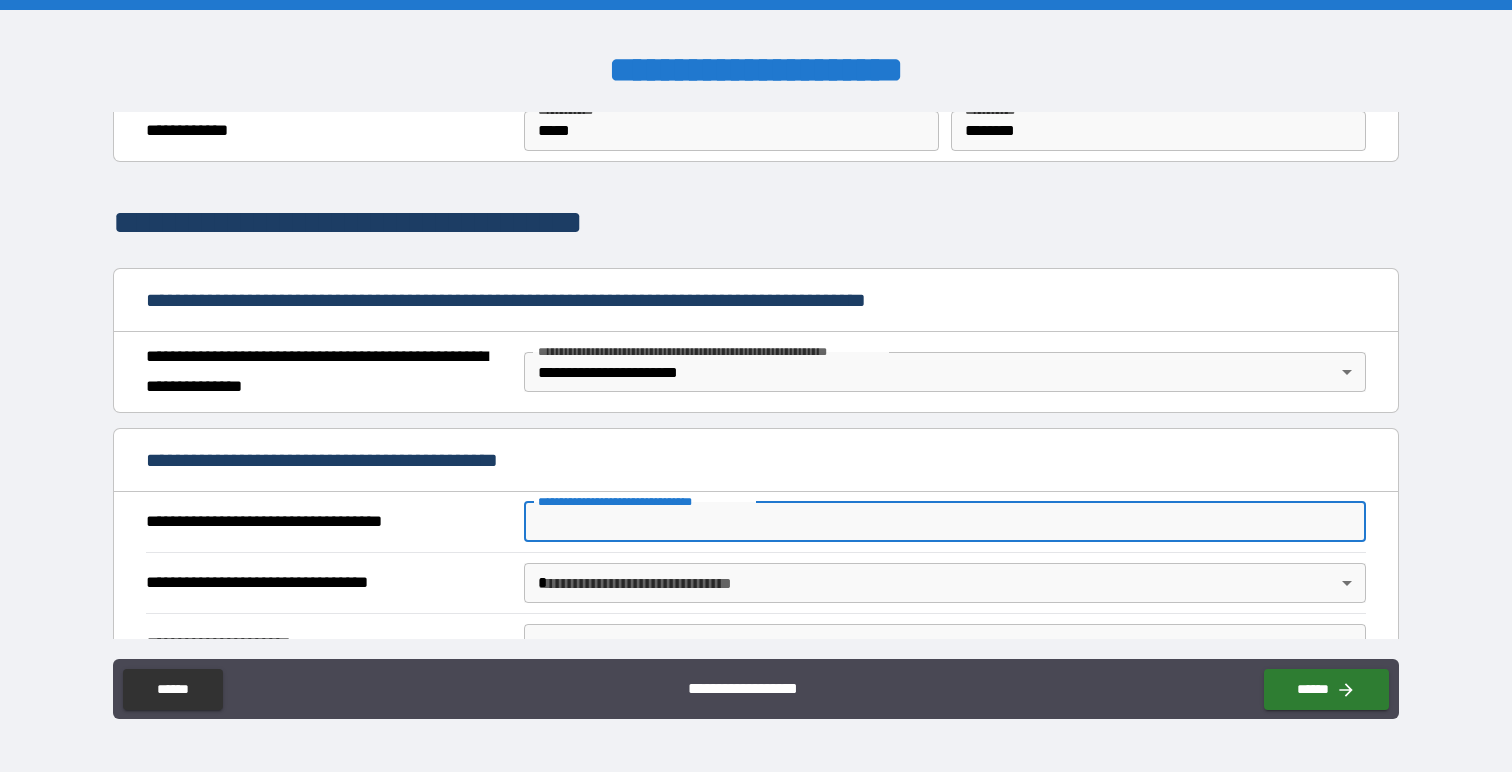 scroll, scrollTop: 0, scrollLeft: 0, axis: both 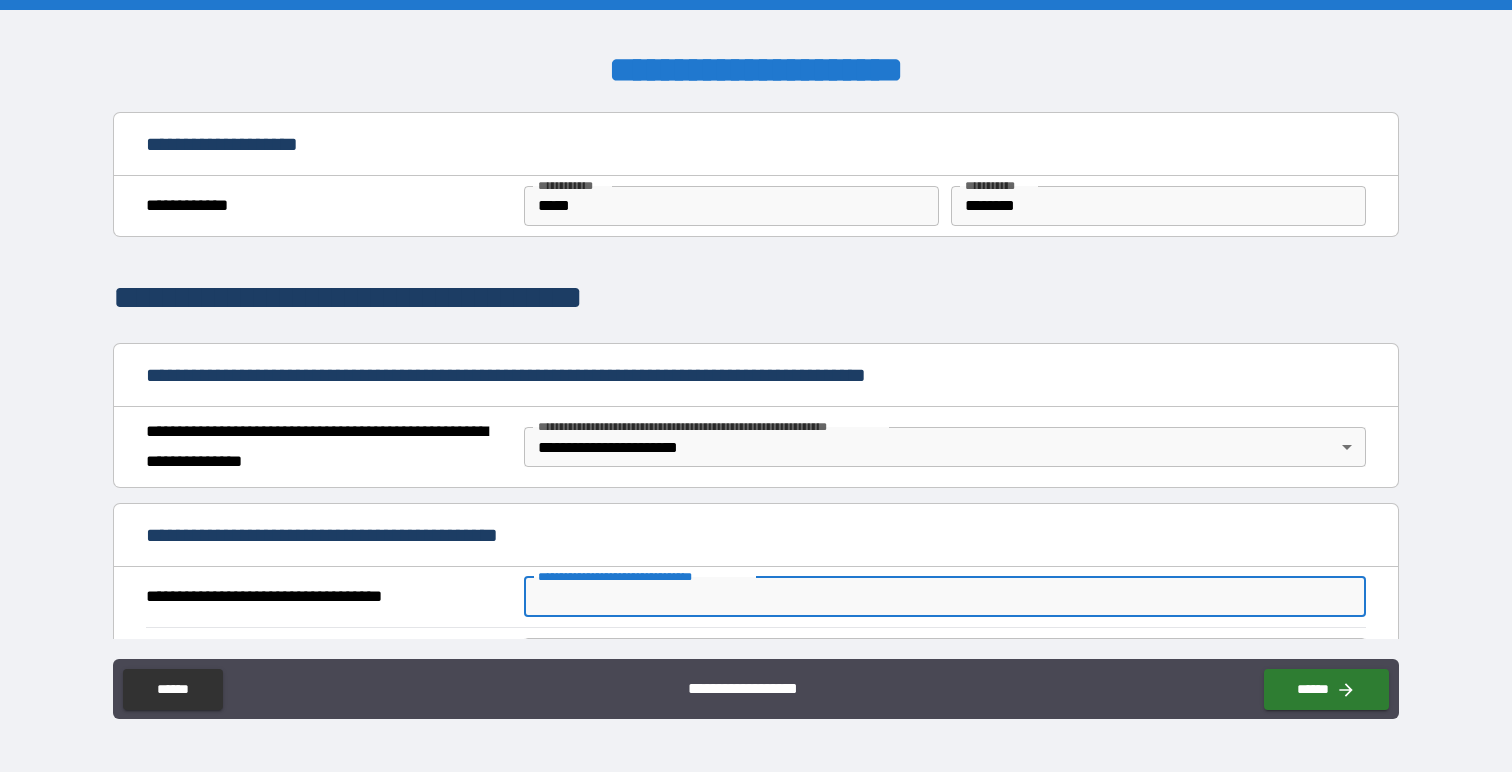 click on "**********" at bounding box center [944, 597] 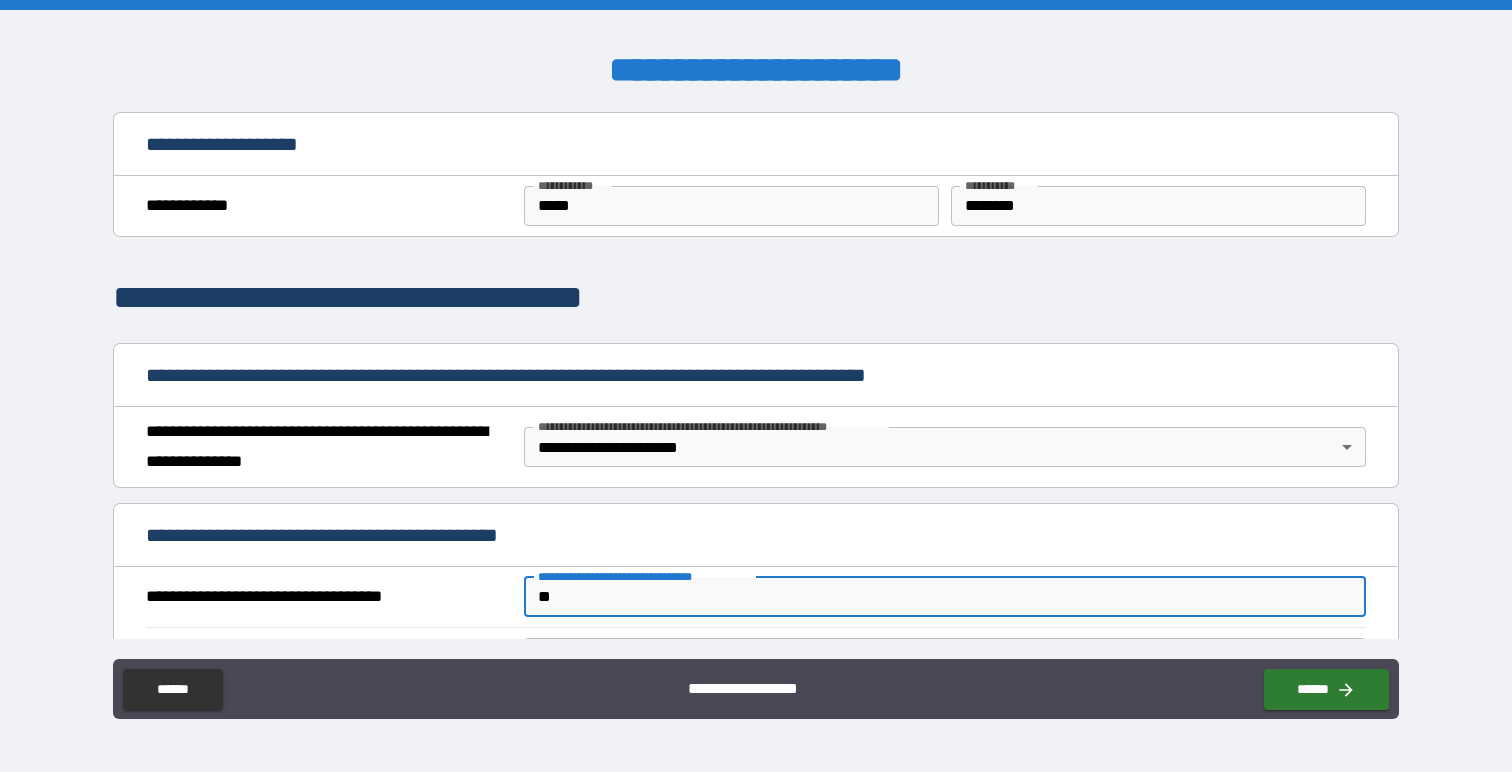 type on "*" 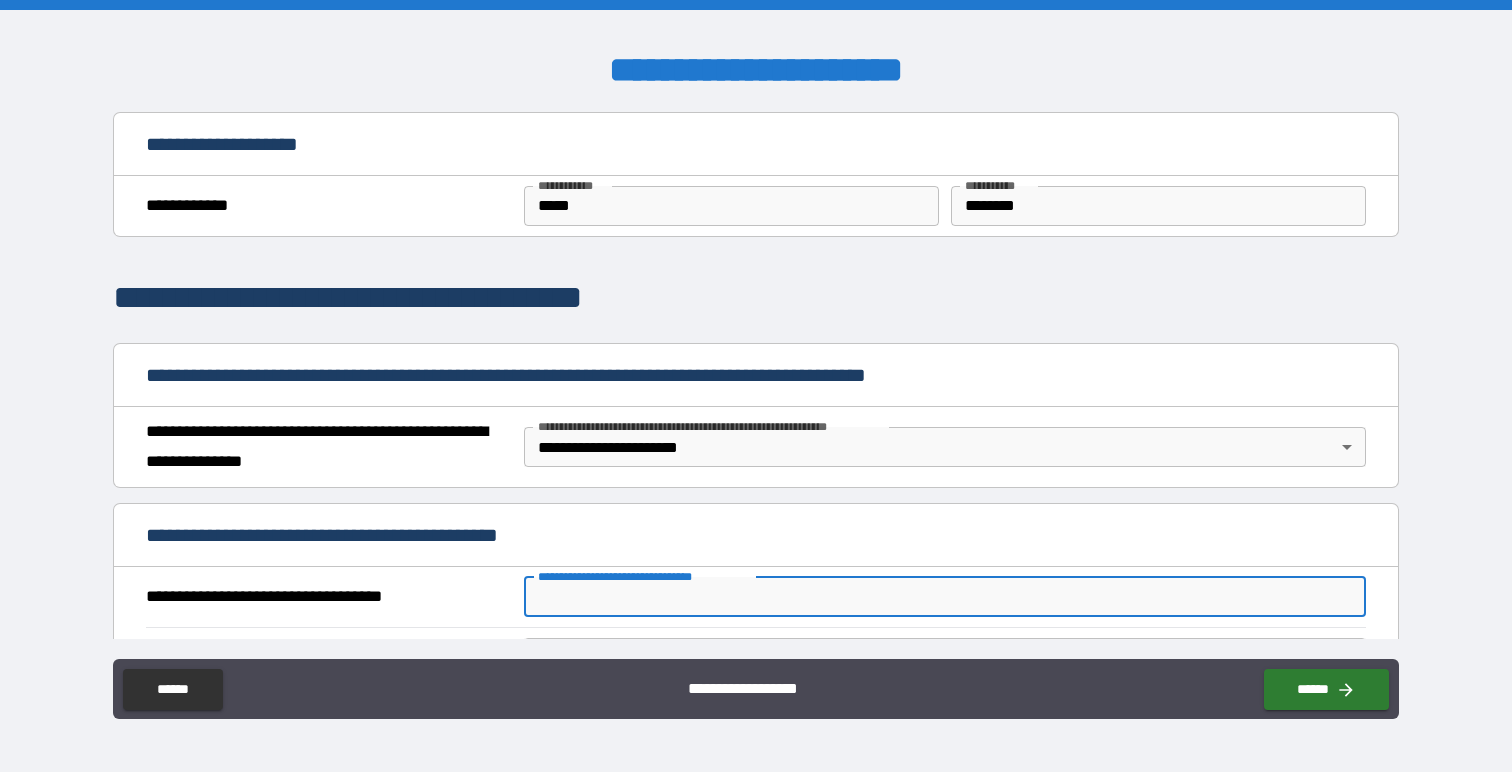type on "*" 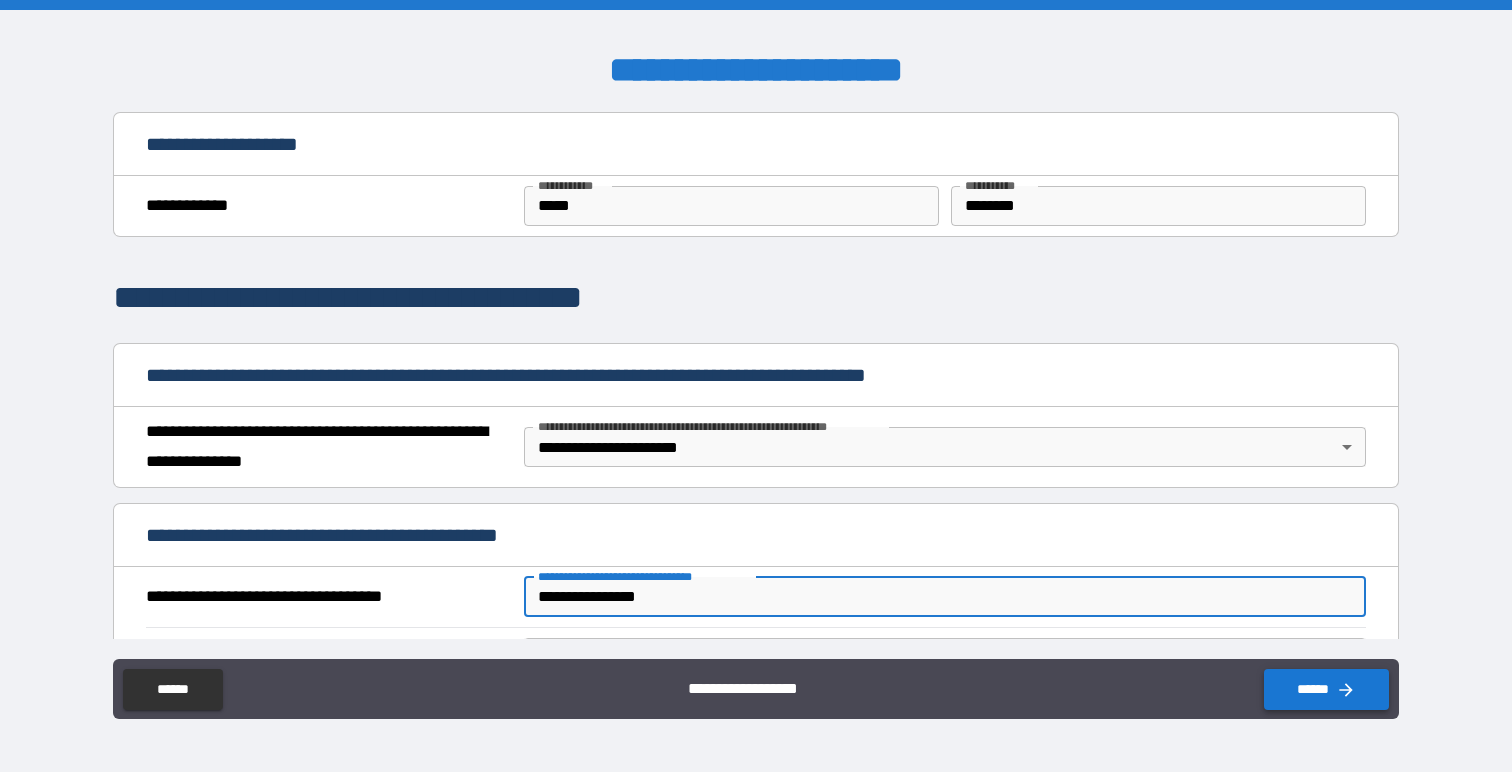 type on "**********" 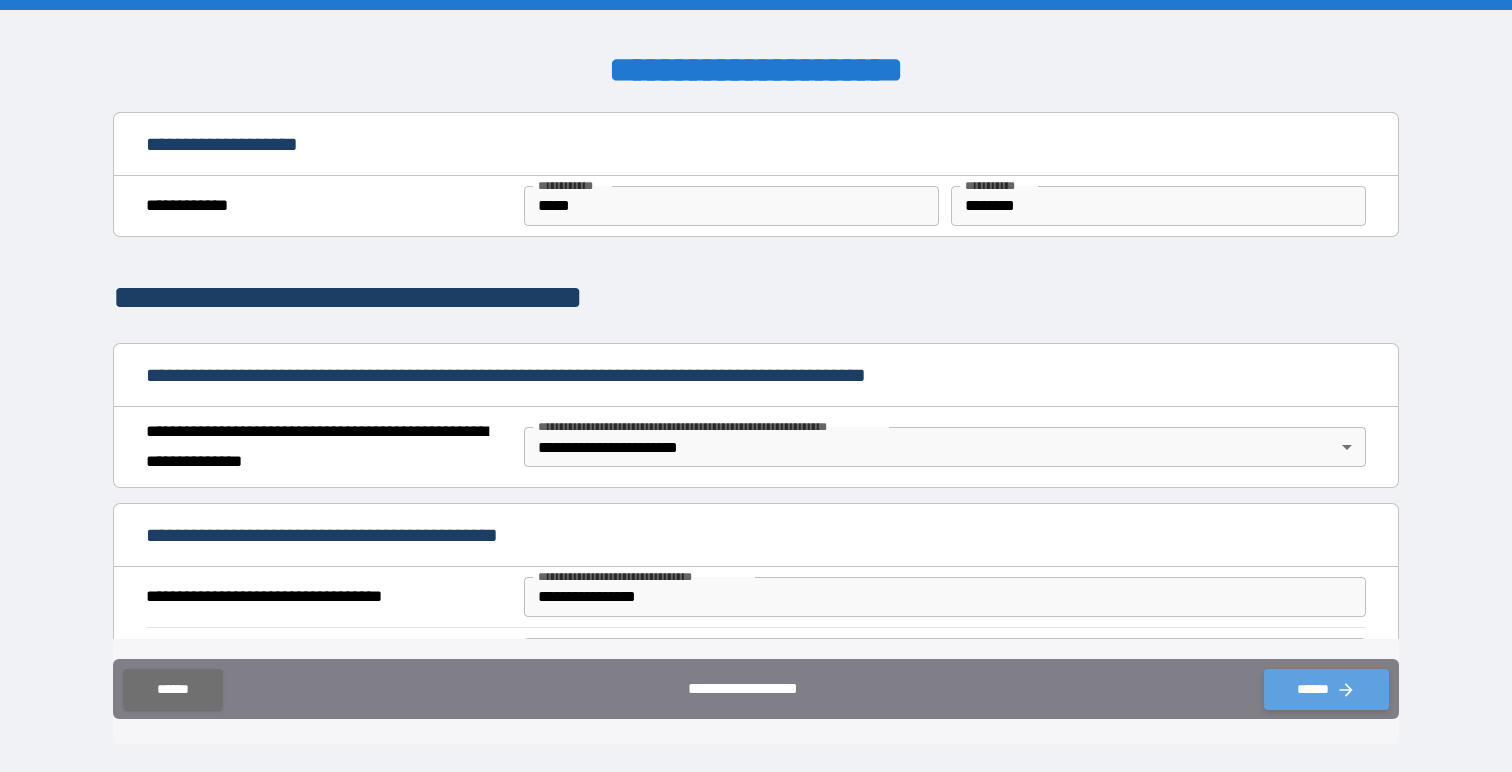 click on "******" at bounding box center (1326, 689) 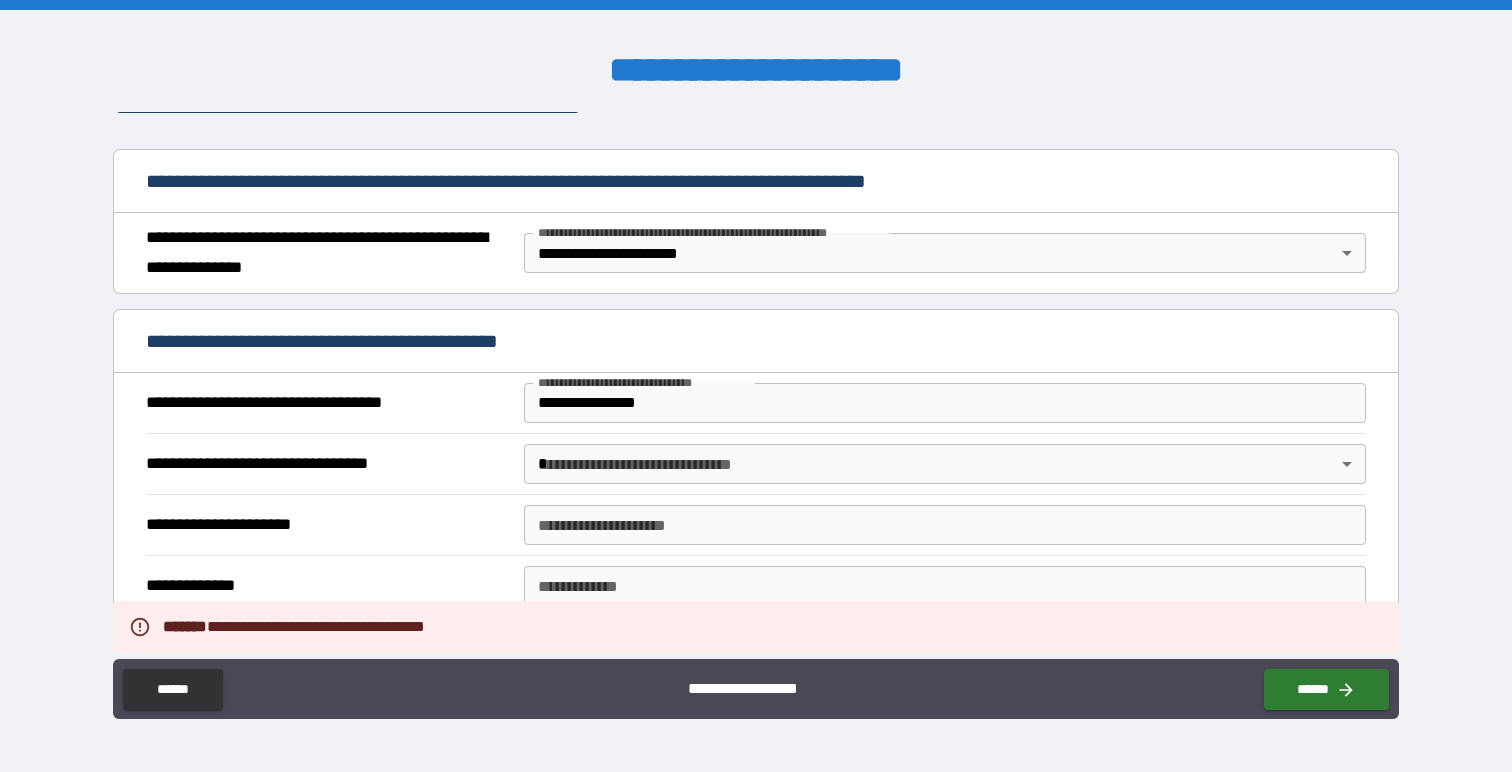 scroll, scrollTop: 204, scrollLeft: 0, axis: vertical 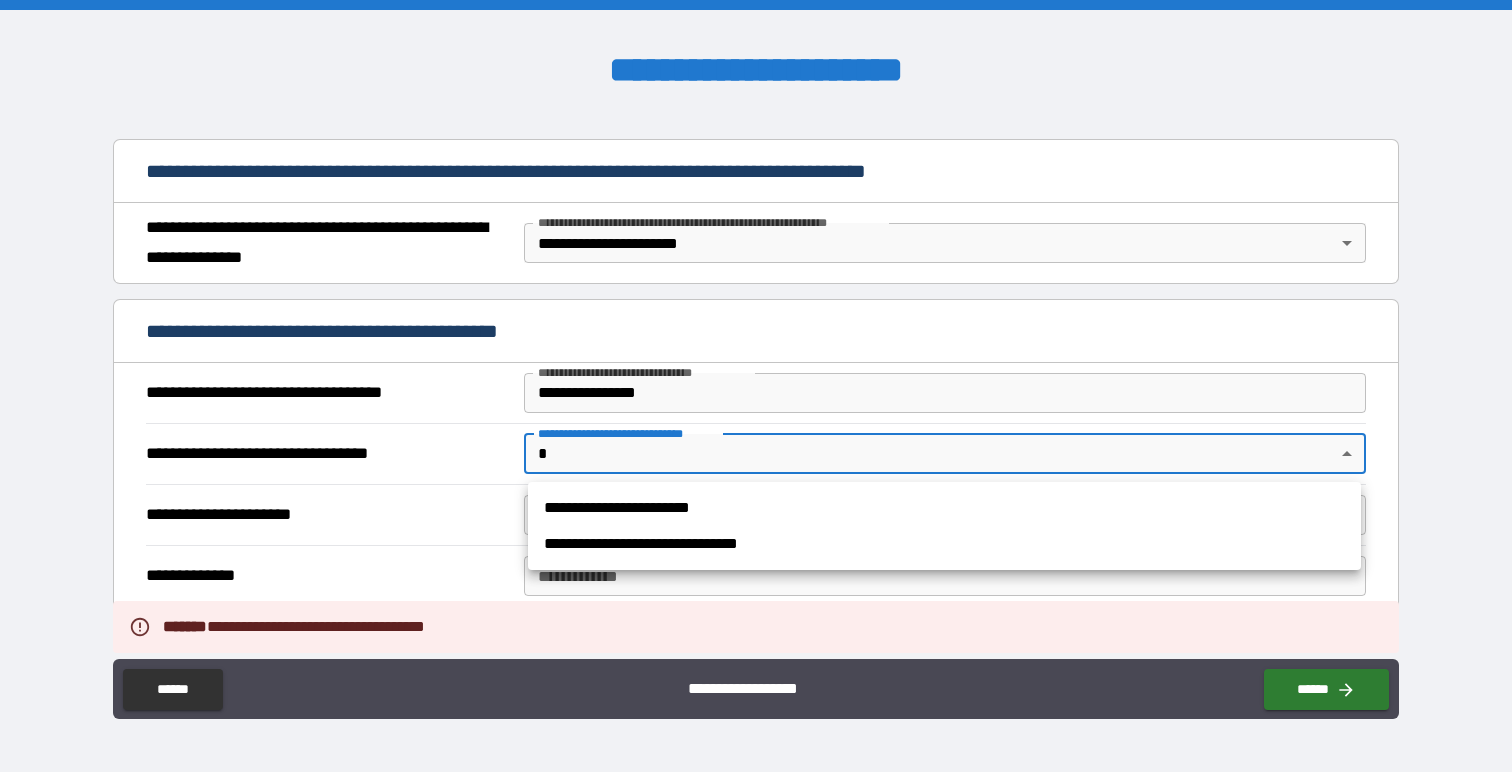 click on "**********" at bounding box center [756, 386] 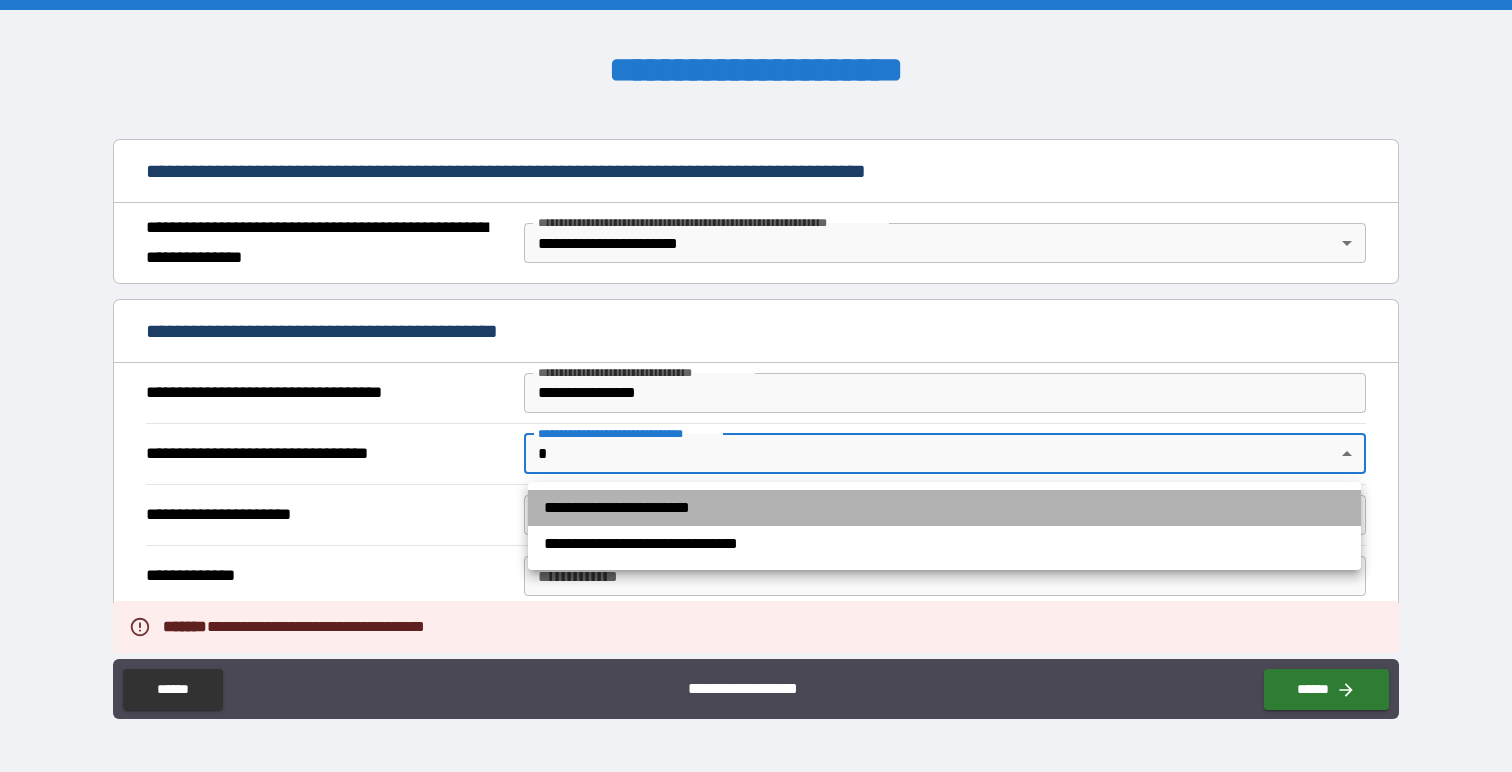 click on "**********" at bounding box center (944, 508) 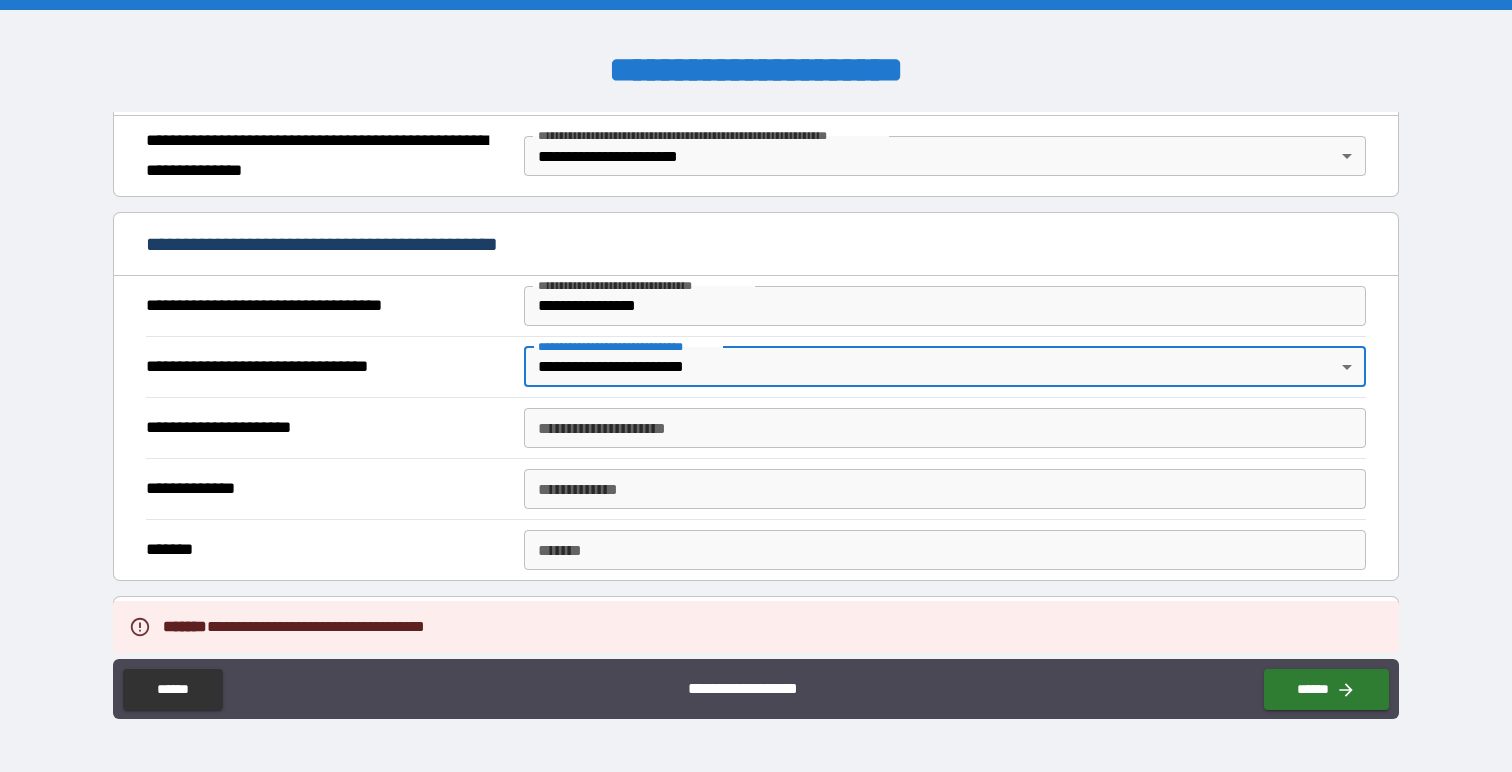 scroll, scrollTop: 308, scrollLeft: 0, axis: vertical 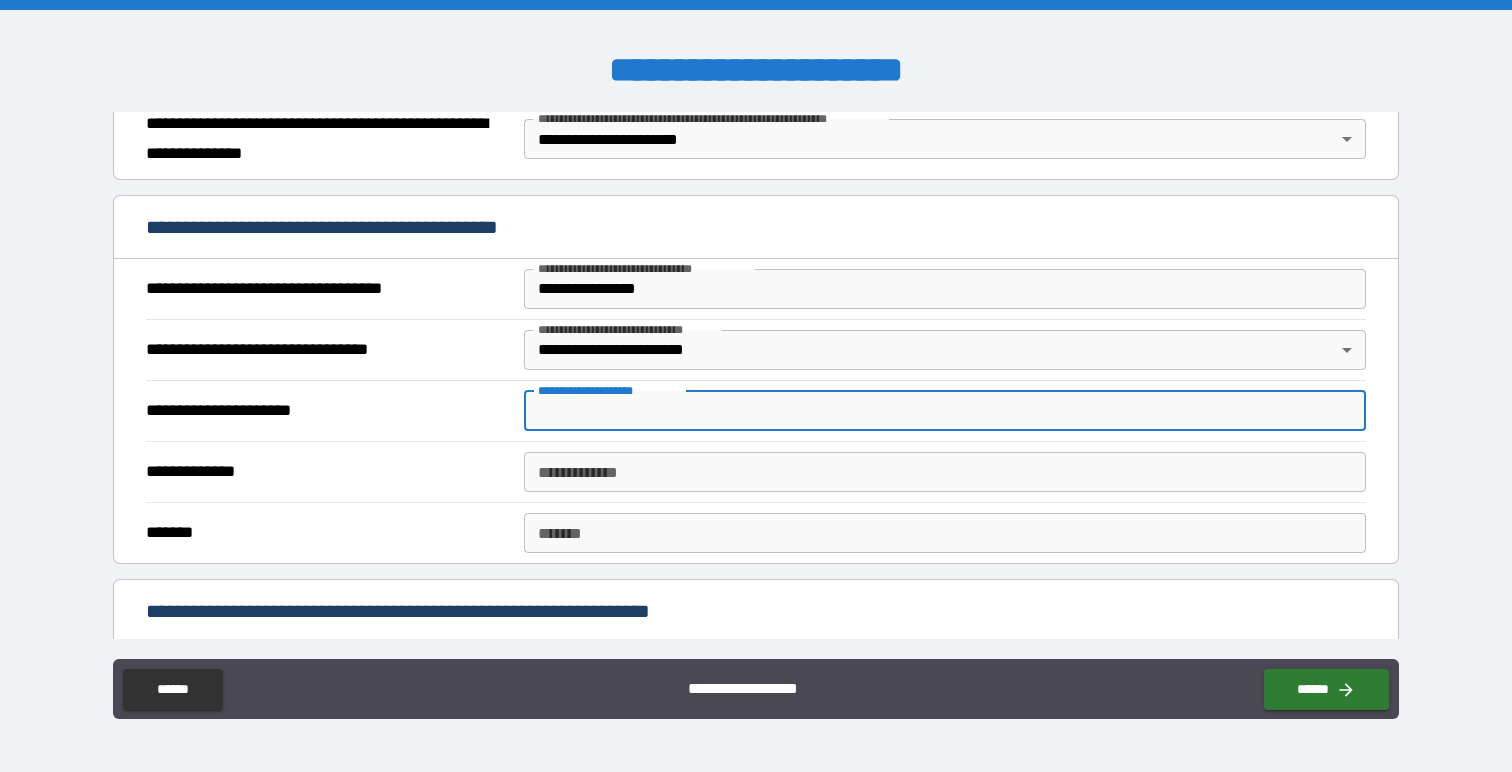 click on "**********" at bounding box center (944, 411) 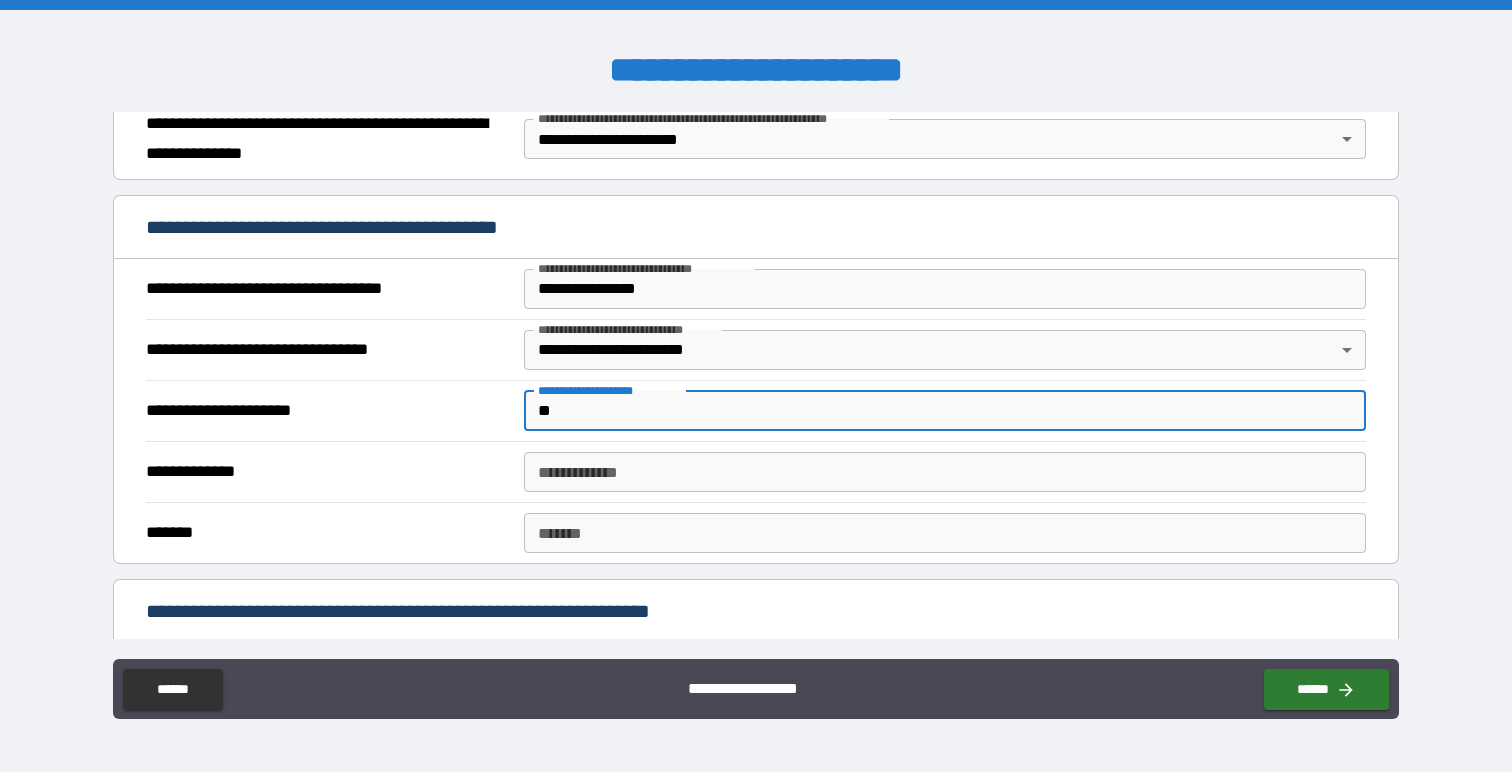 type on "*" 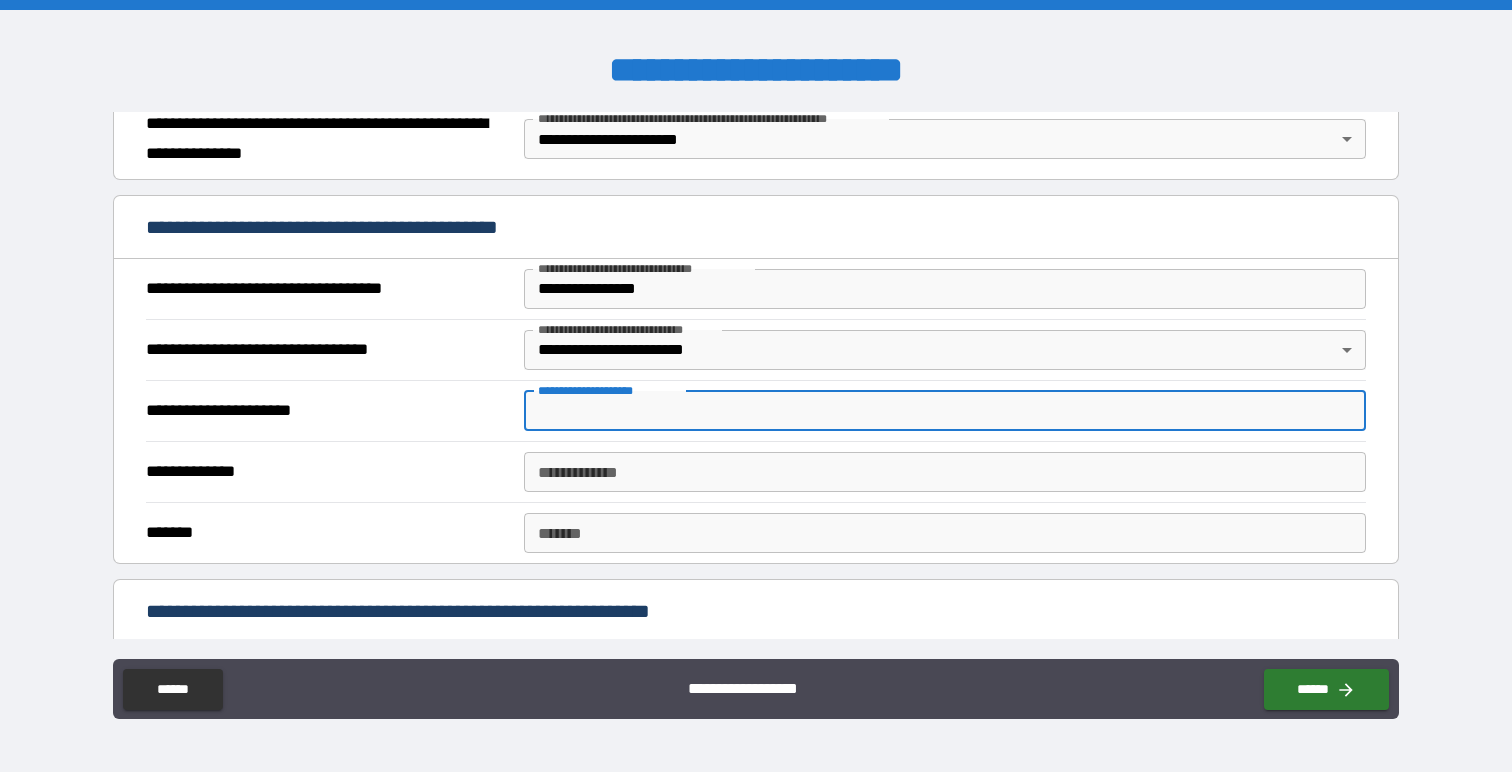 paste on "**********" 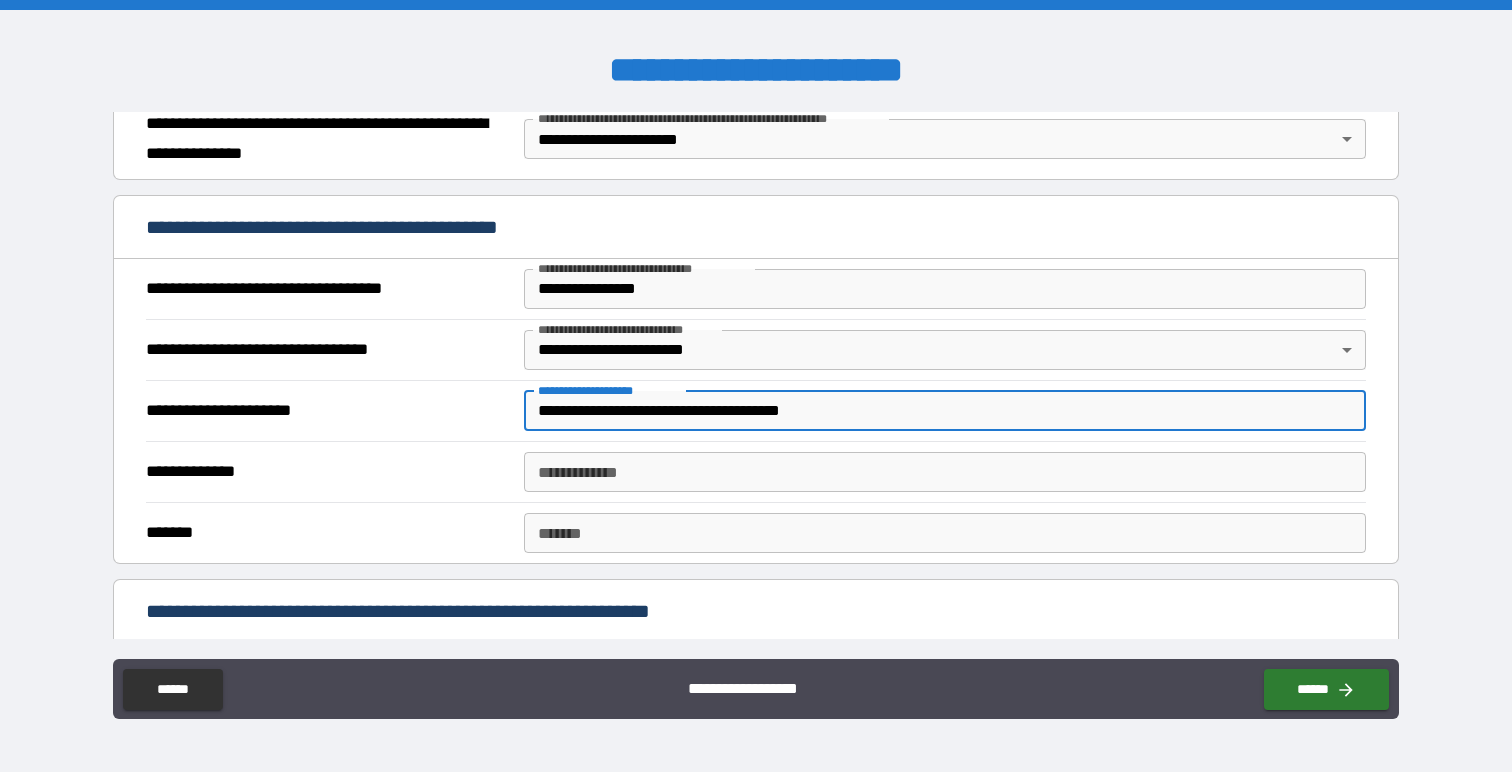 type on "**********" 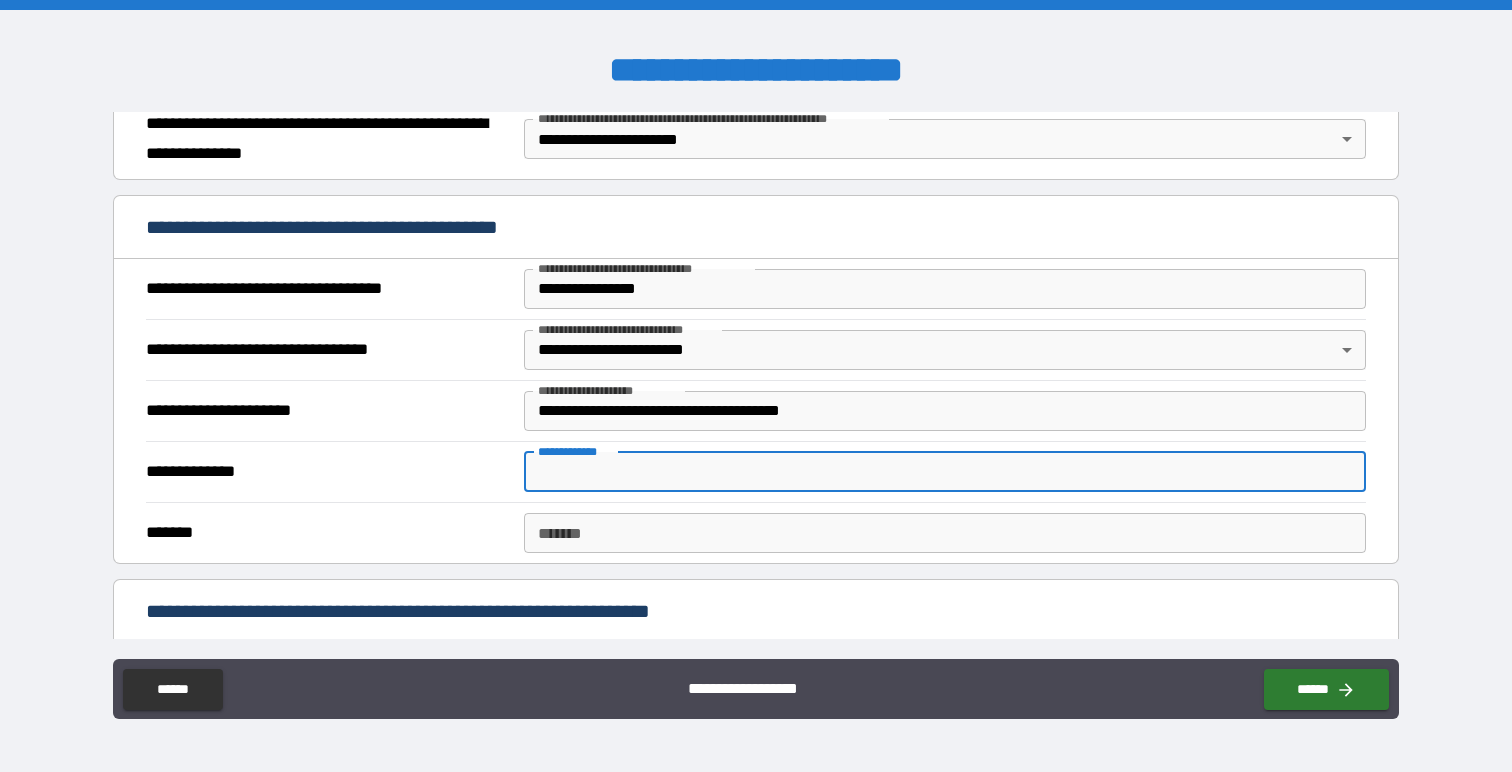 click on "**********" at bounding box center [944, 472] 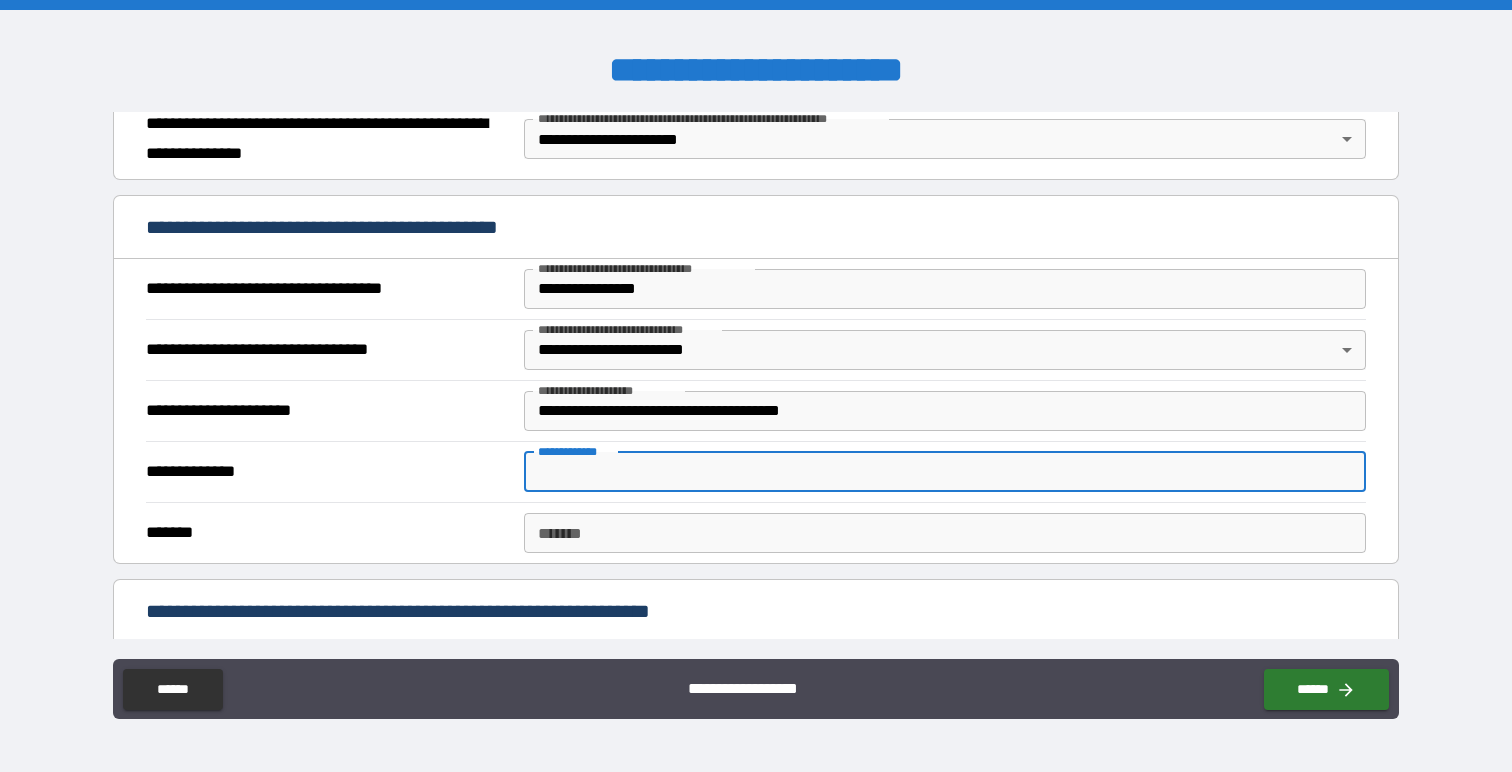 paste on "*********" 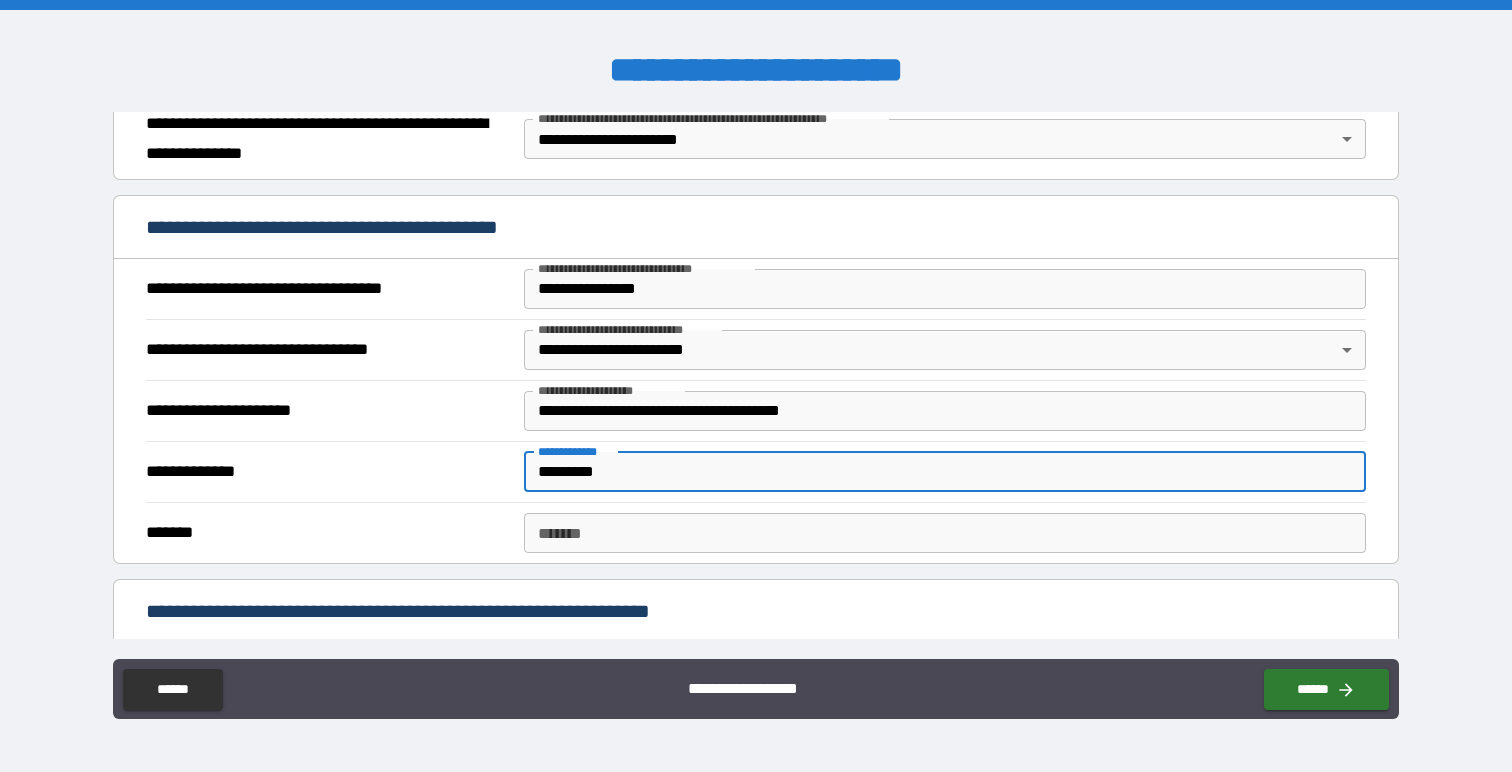 type on "*********" 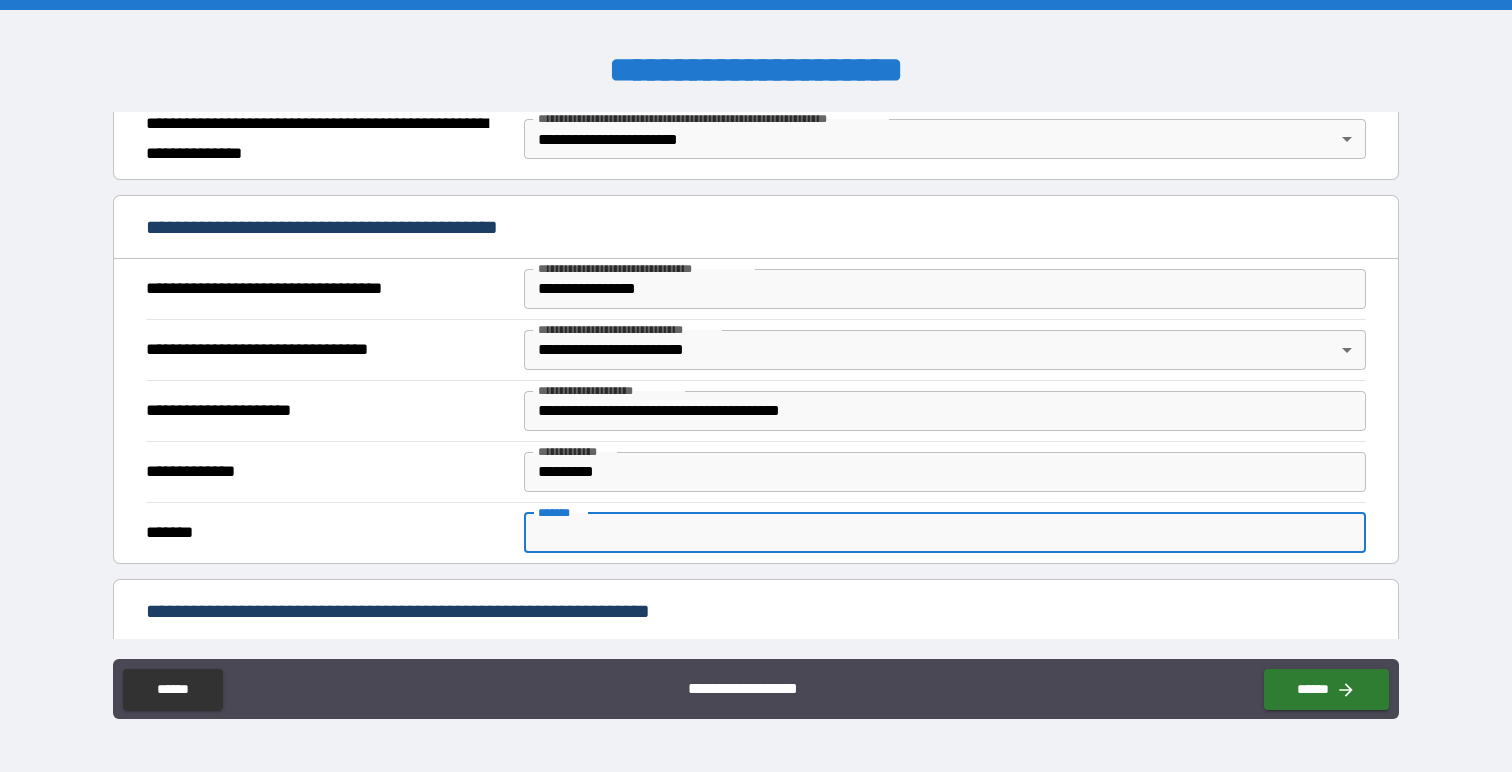paste on "**********" 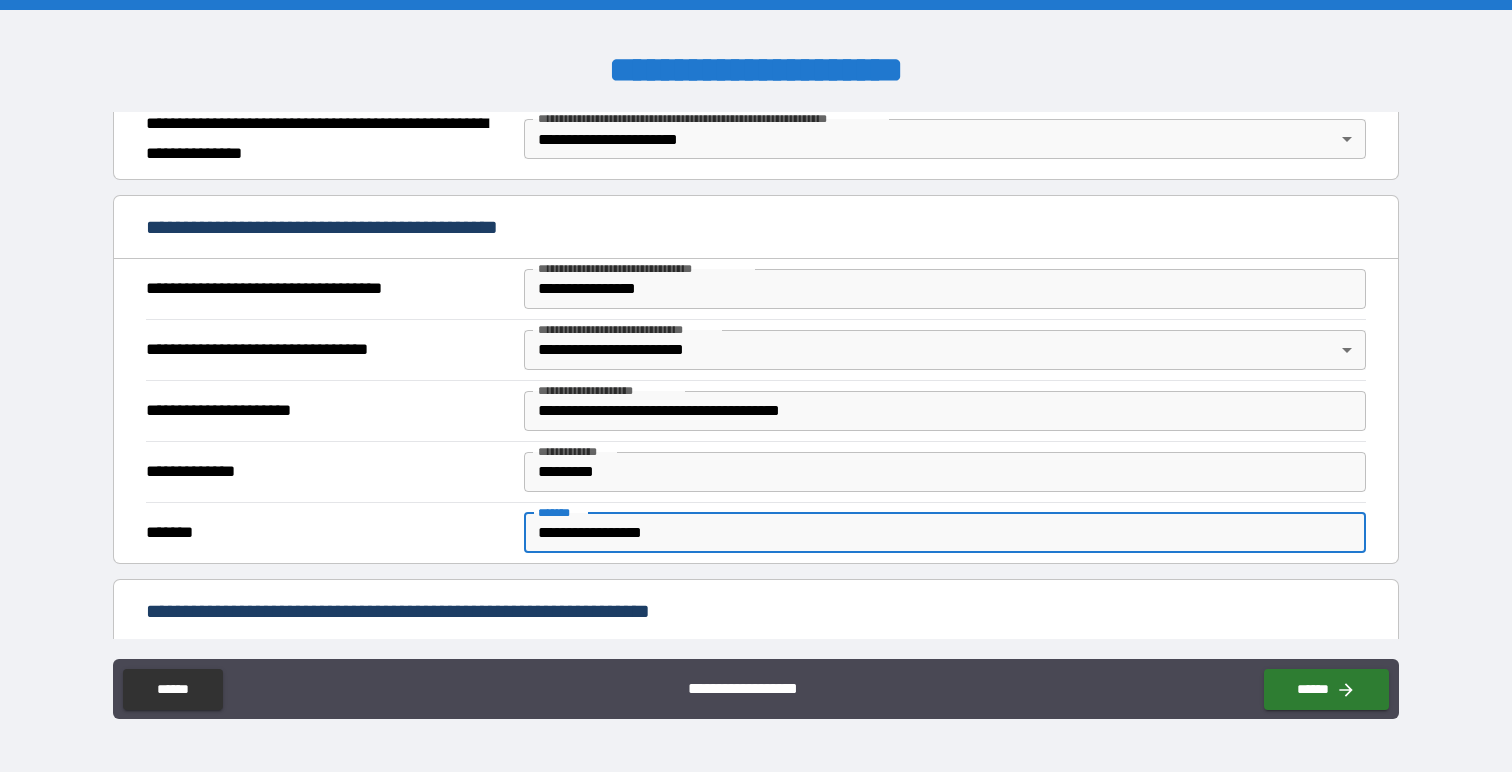 type on "**********" 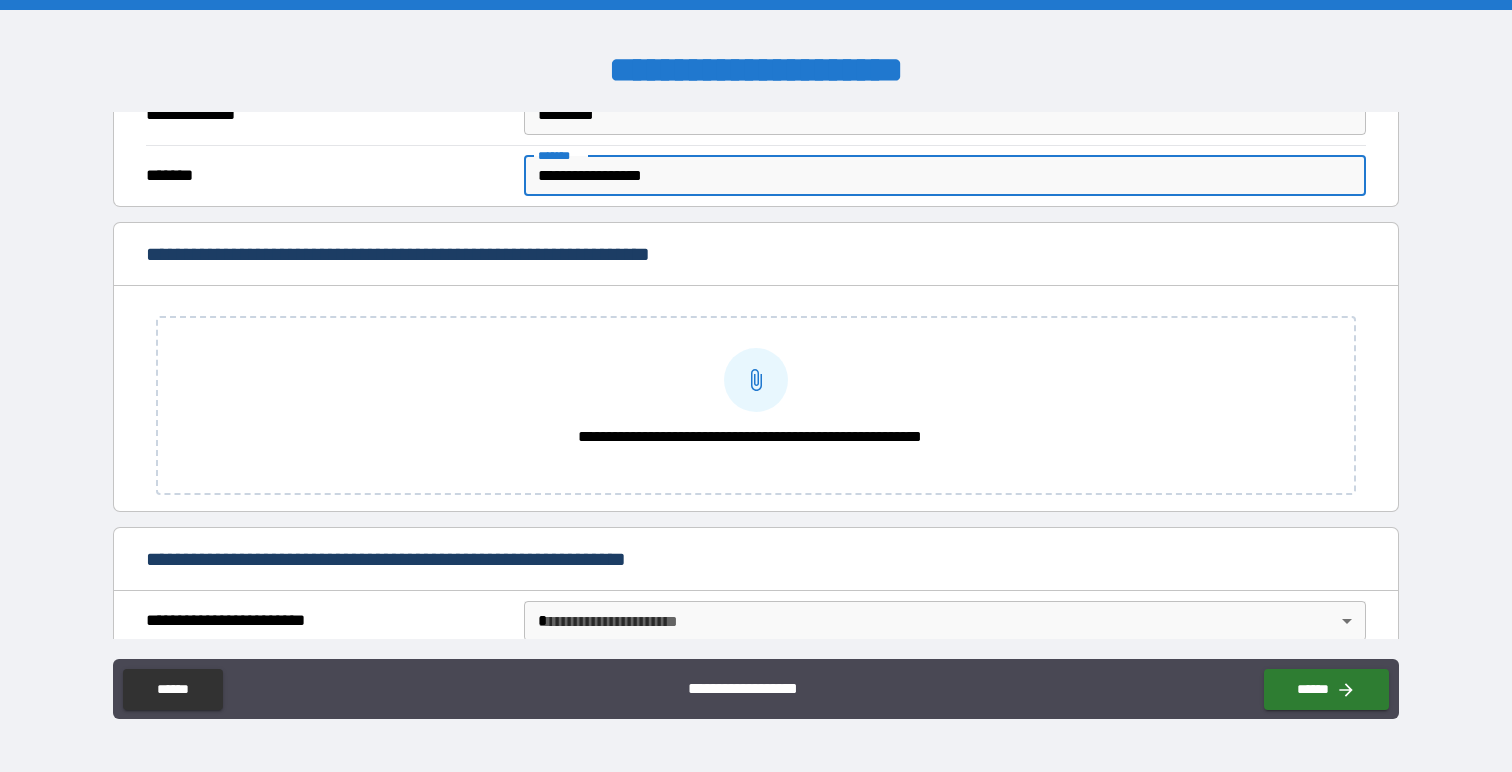 scroll, scrollTop: 676, scrollLeft: 0, axis: vertical 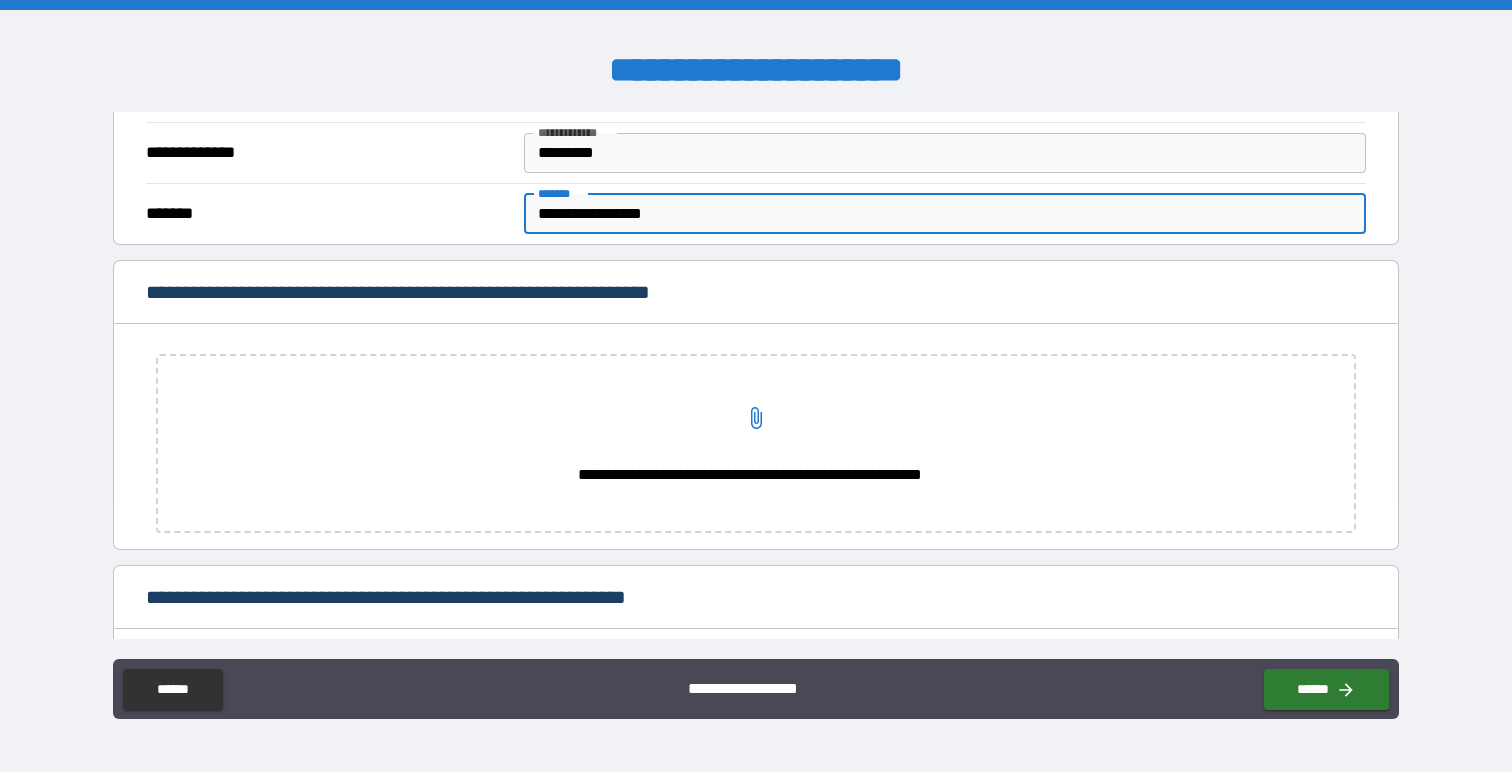 click 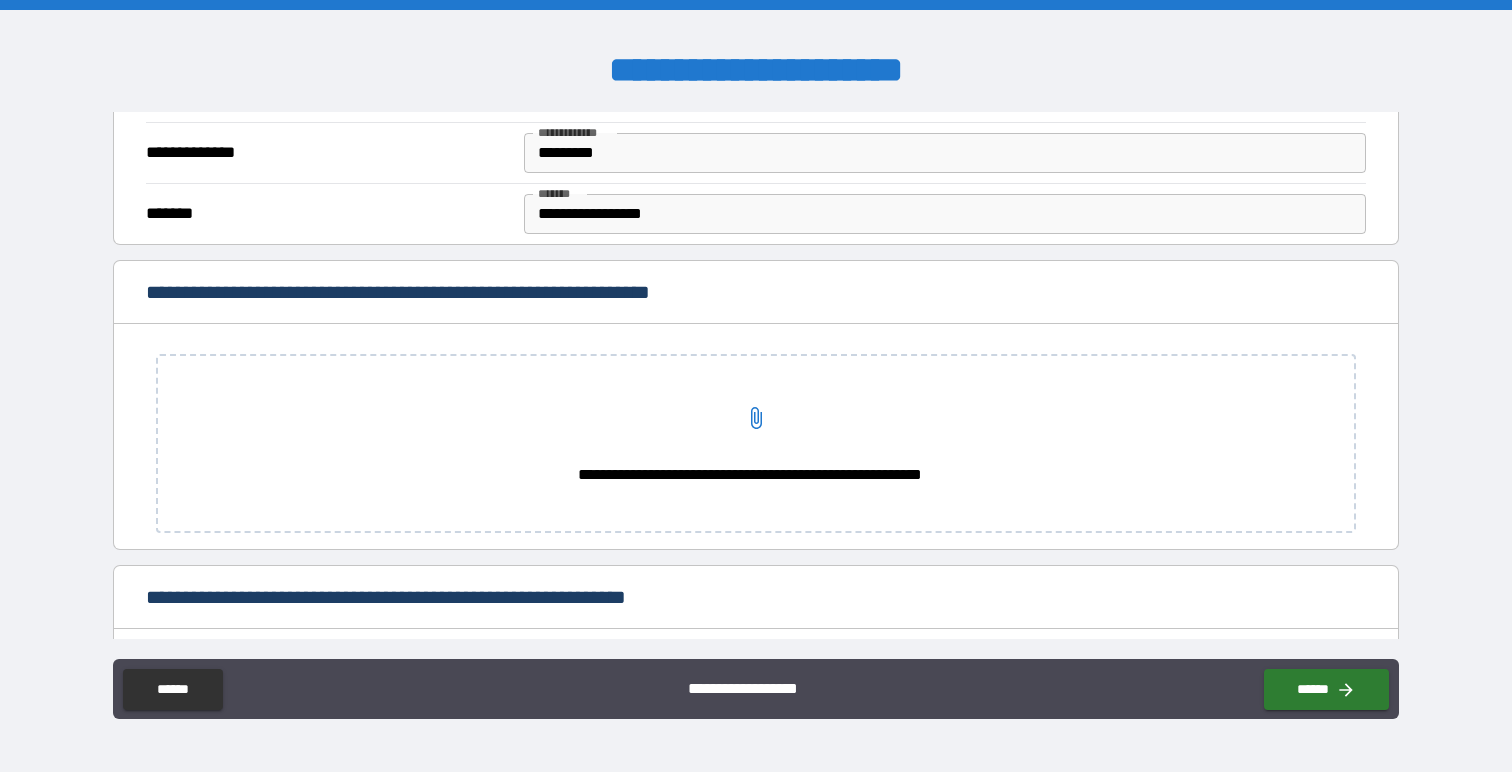 click 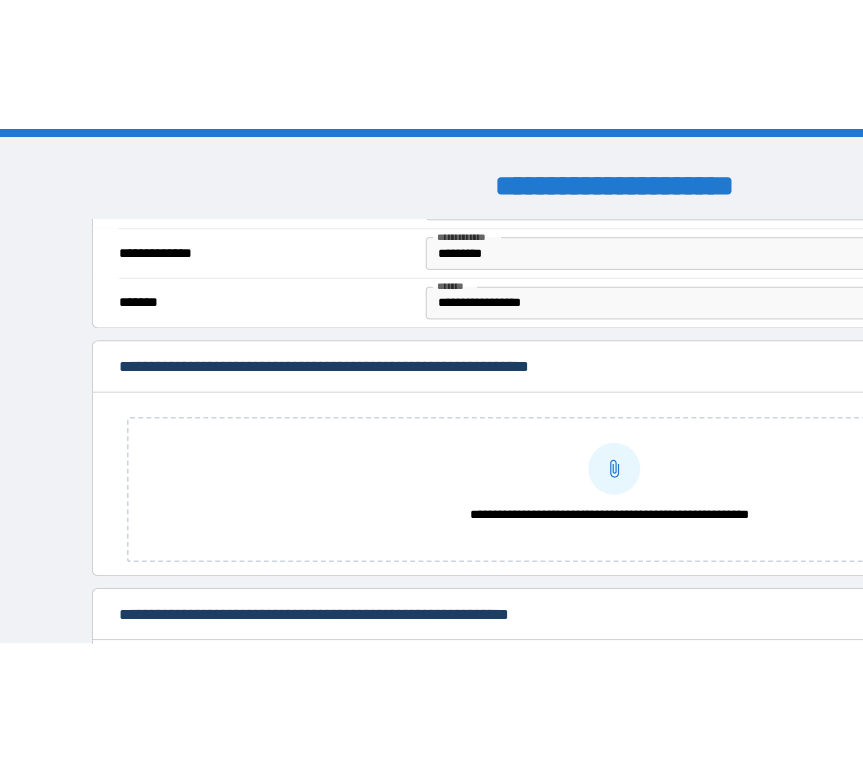 scroll, scrollTop: 678, scrollLeft: 0, axis: vertical 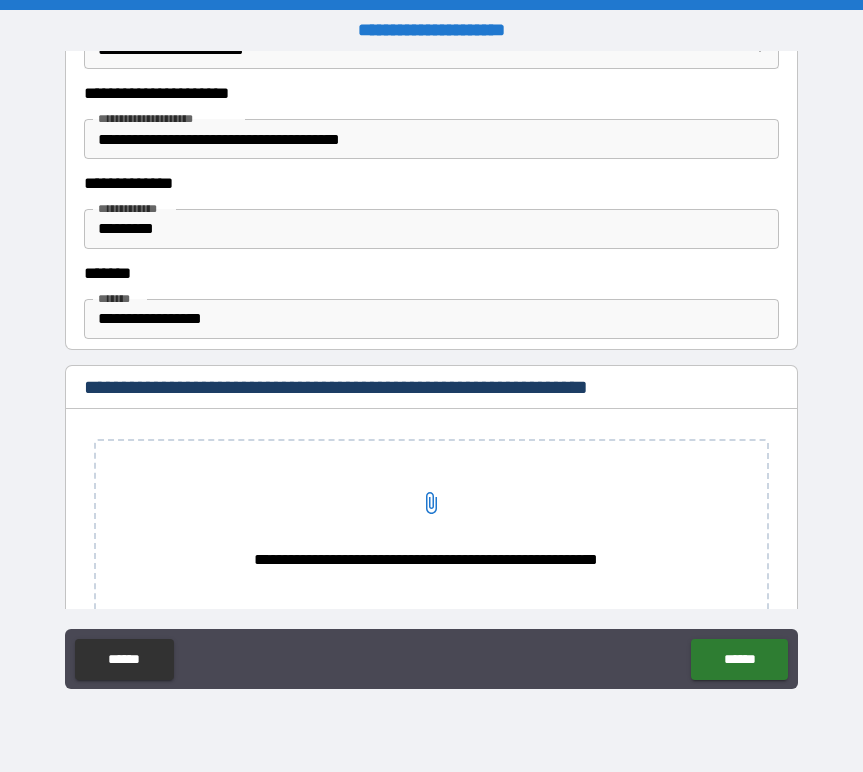 click 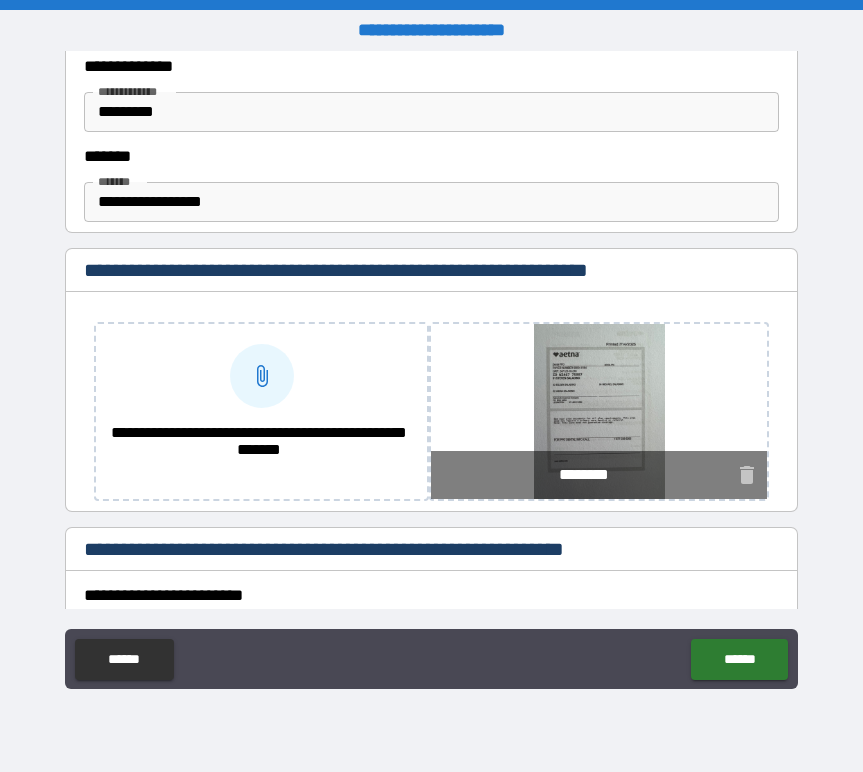 scroll, scrollTop: 801, scrollLeft: 0, axis: vertical 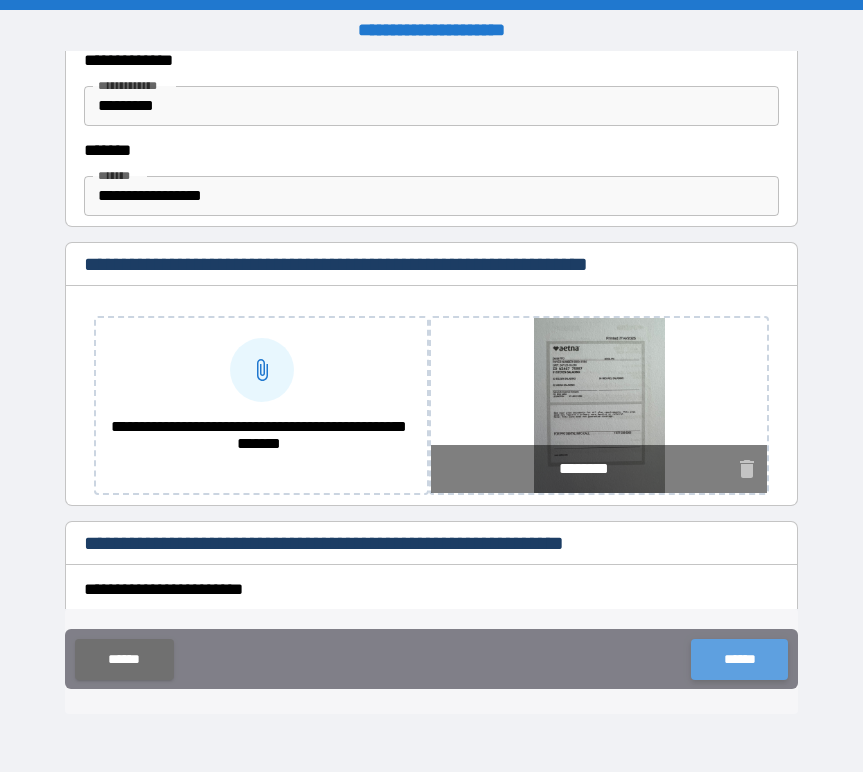 click on "******" at bounding box center (739, 659) 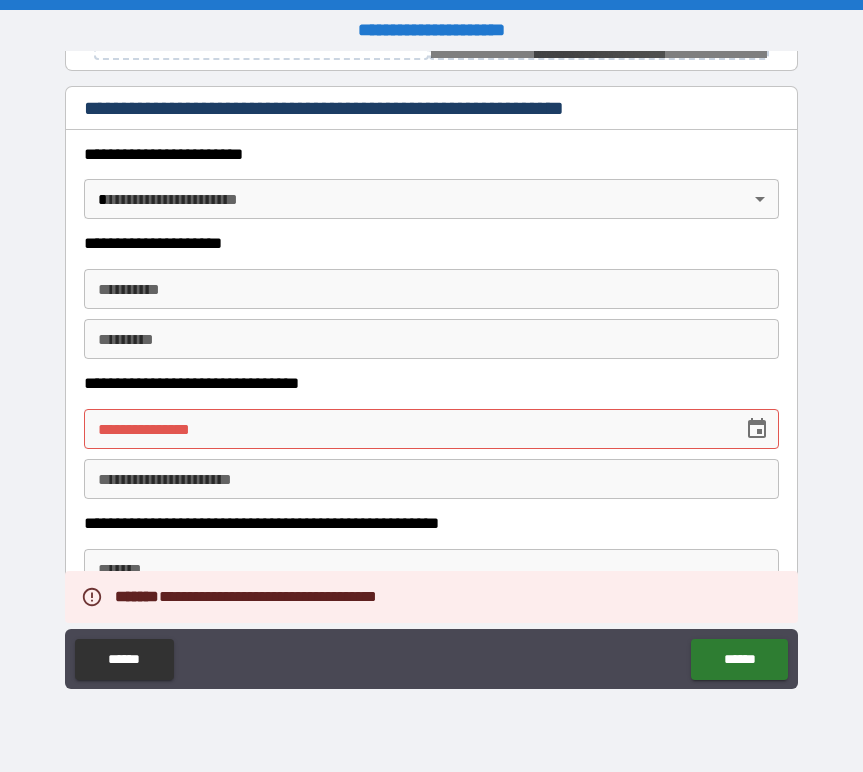 scroll, scrollTop: 1233, scrollLeft: 0, axis: vertical 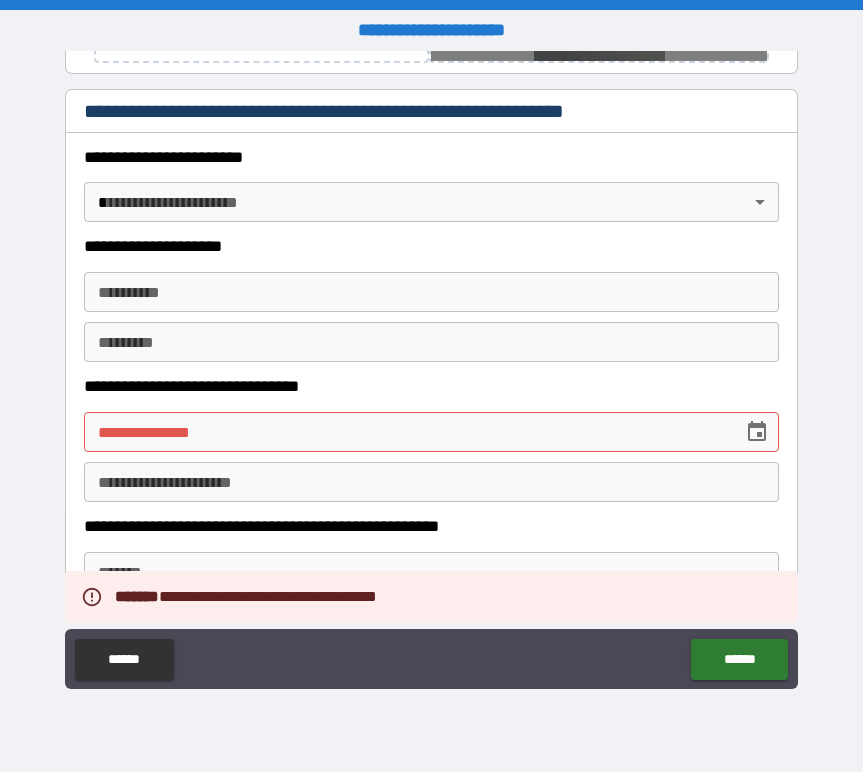 click on "**********" at bounding box center (431, 386) 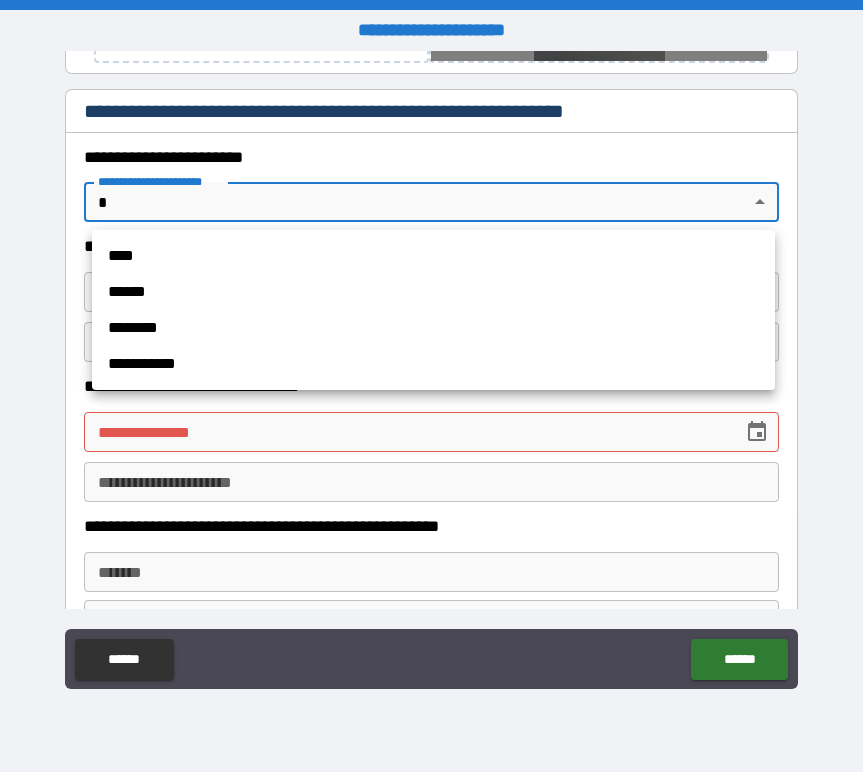 click on "******" at bounding box center (433, 292) 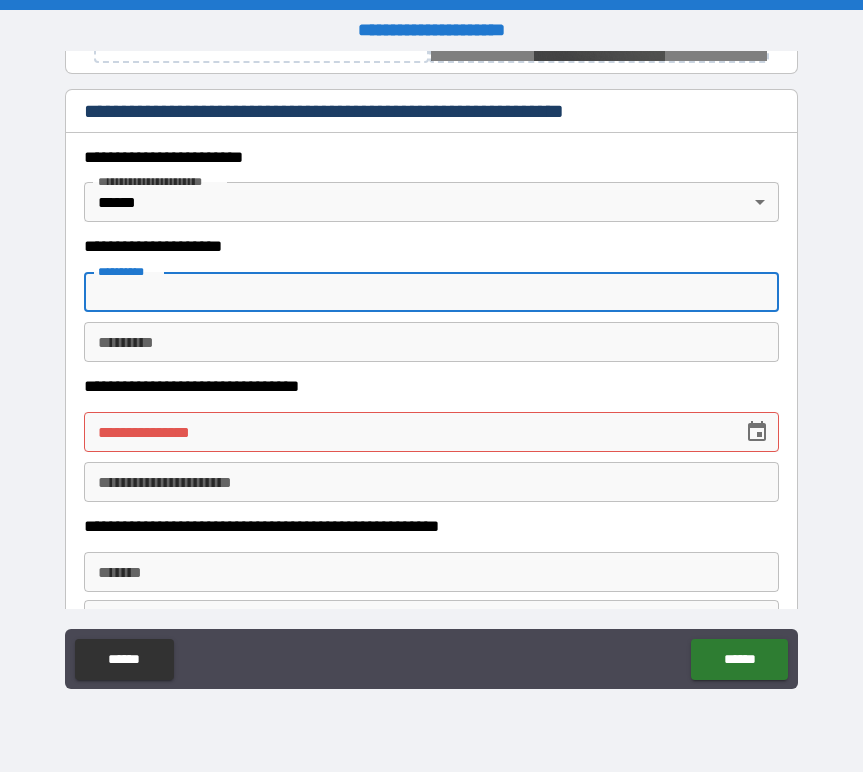 click on "**********" at bounding box center (431, 292) 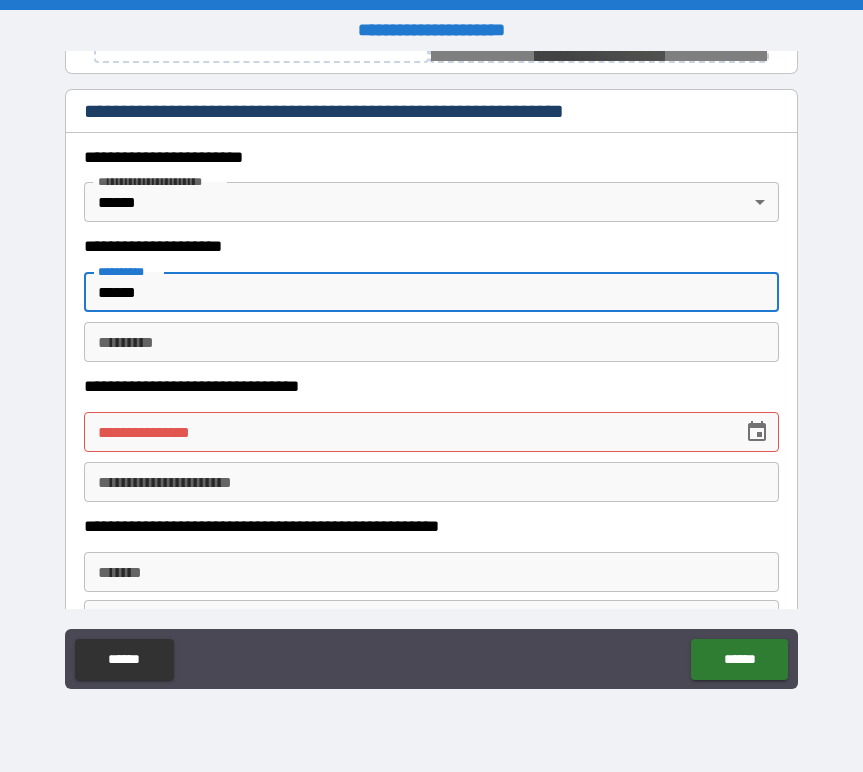type on "******" 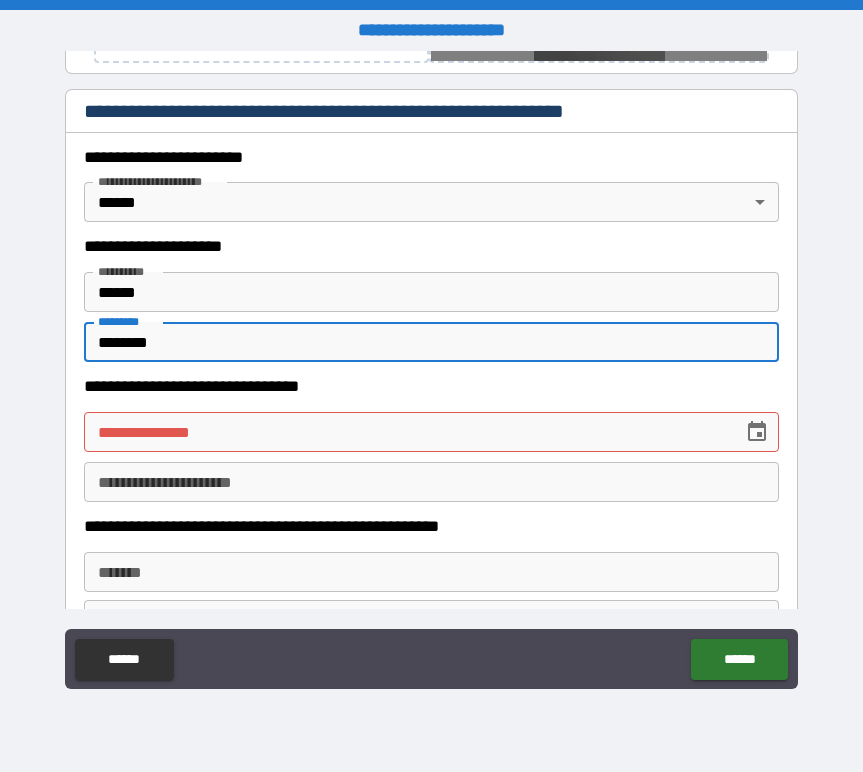 type on "********" 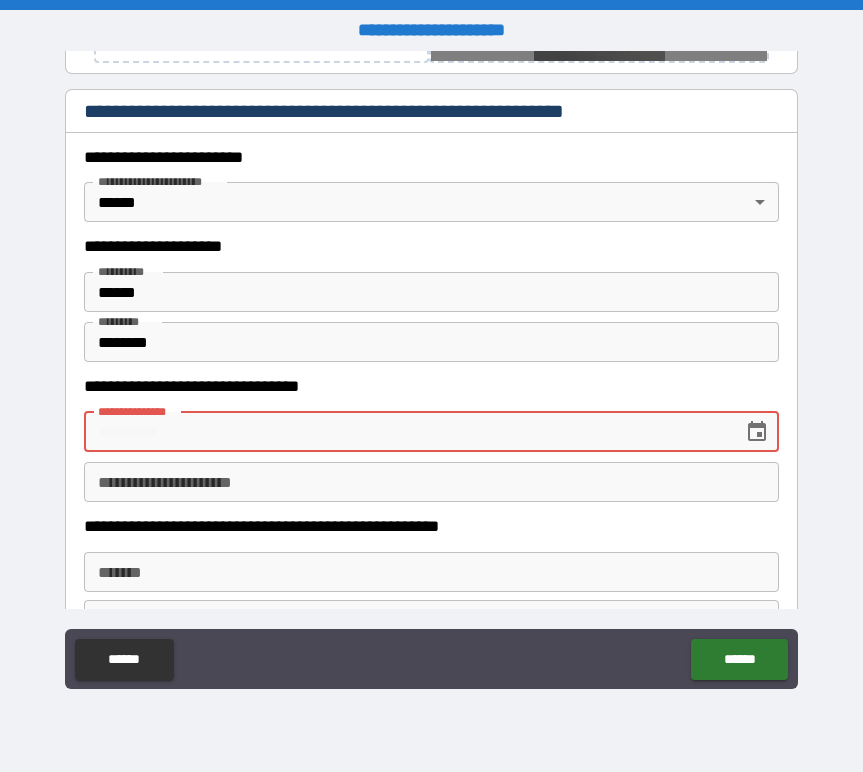 click on "**********" at bounding box center (406, 432) 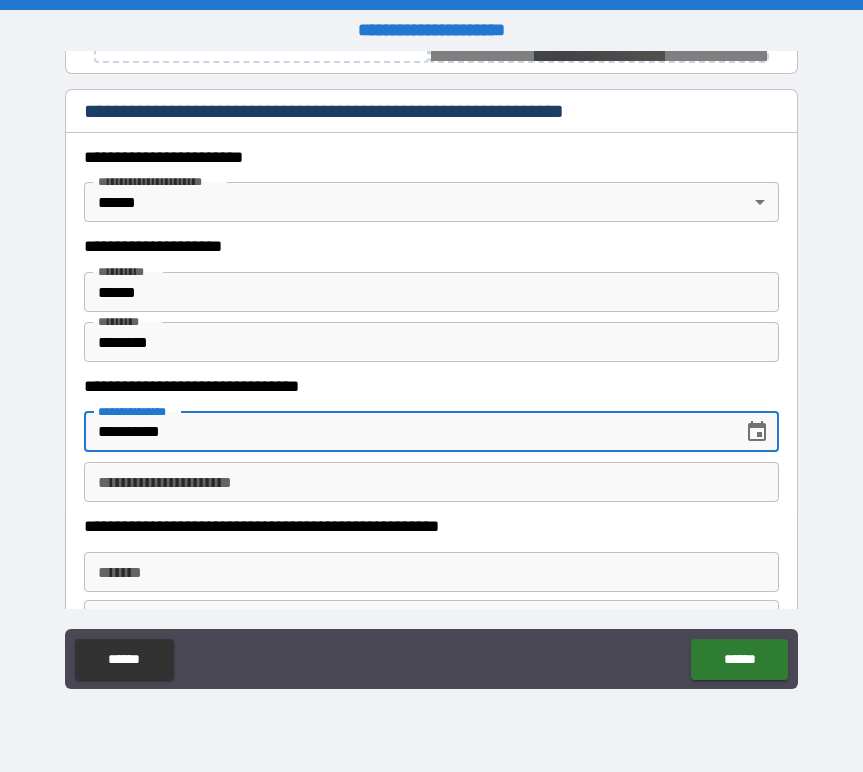 type on "**********" 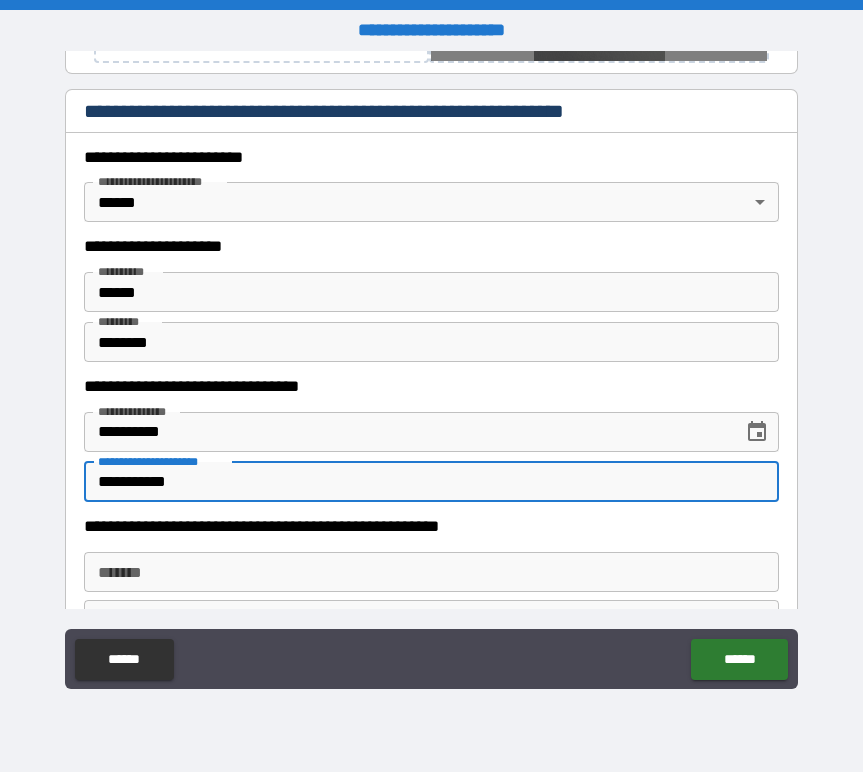 type on "**********" 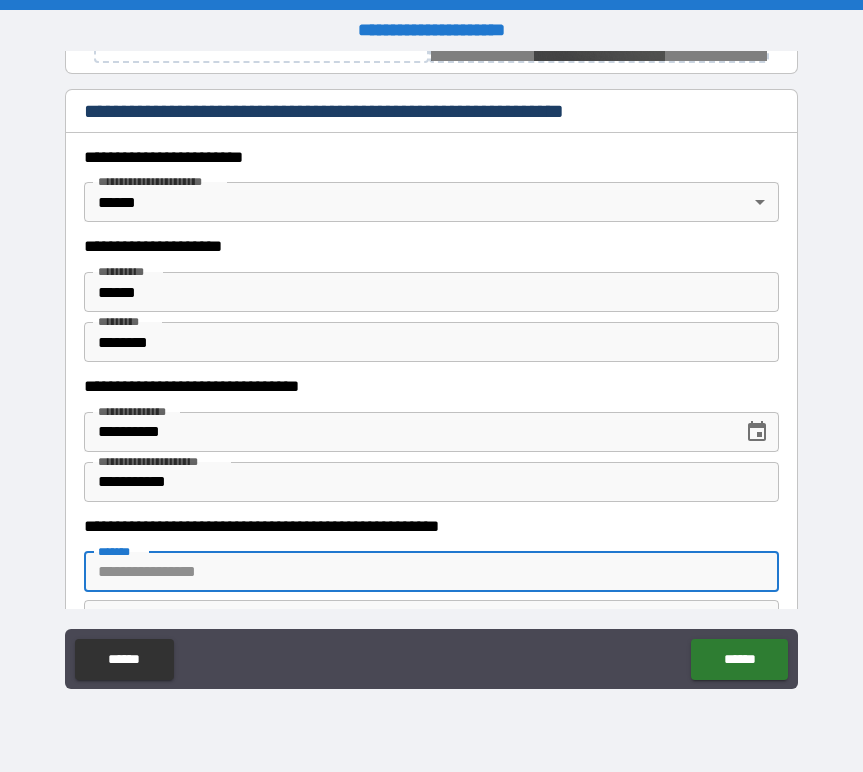 click on "*******" at bounding box center [431, 572] 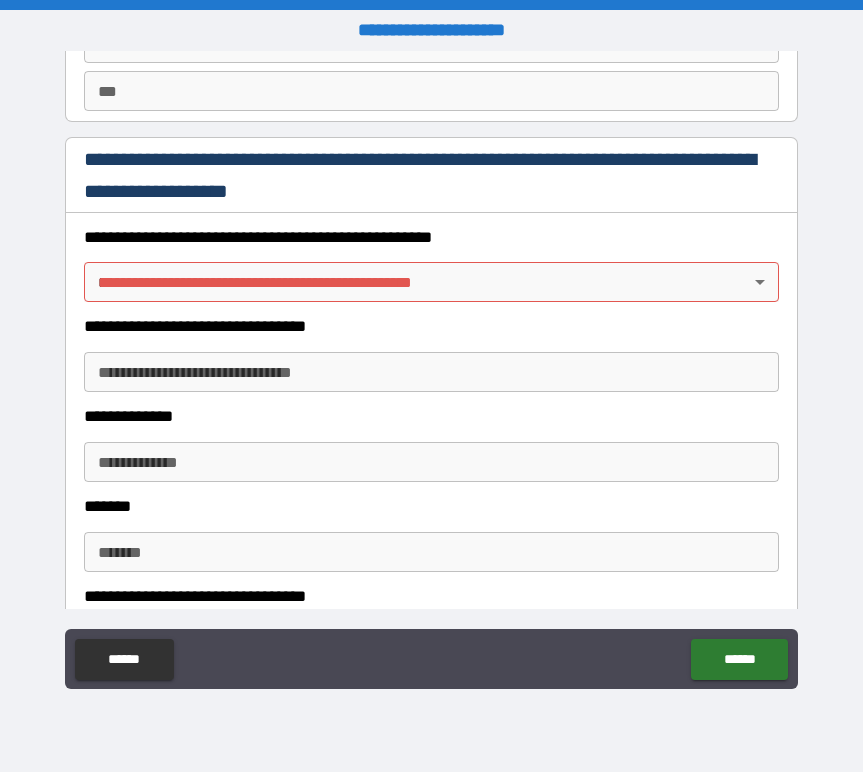 scroll, scrollTop: 1912, scrollLeft: 0, axis: vertical 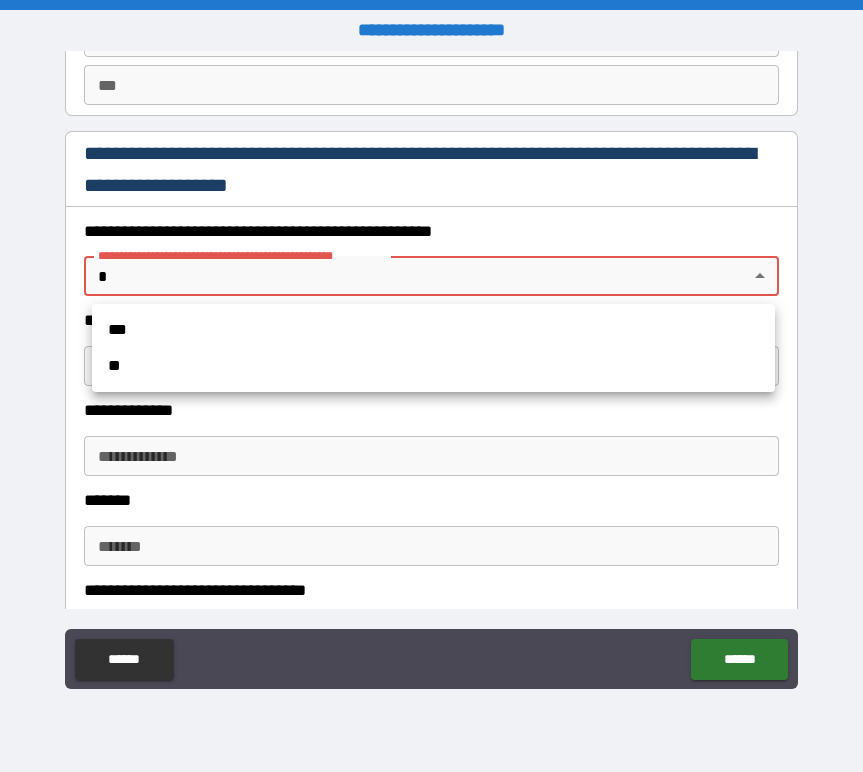 click on "**********" at bounding box center [431, 386] 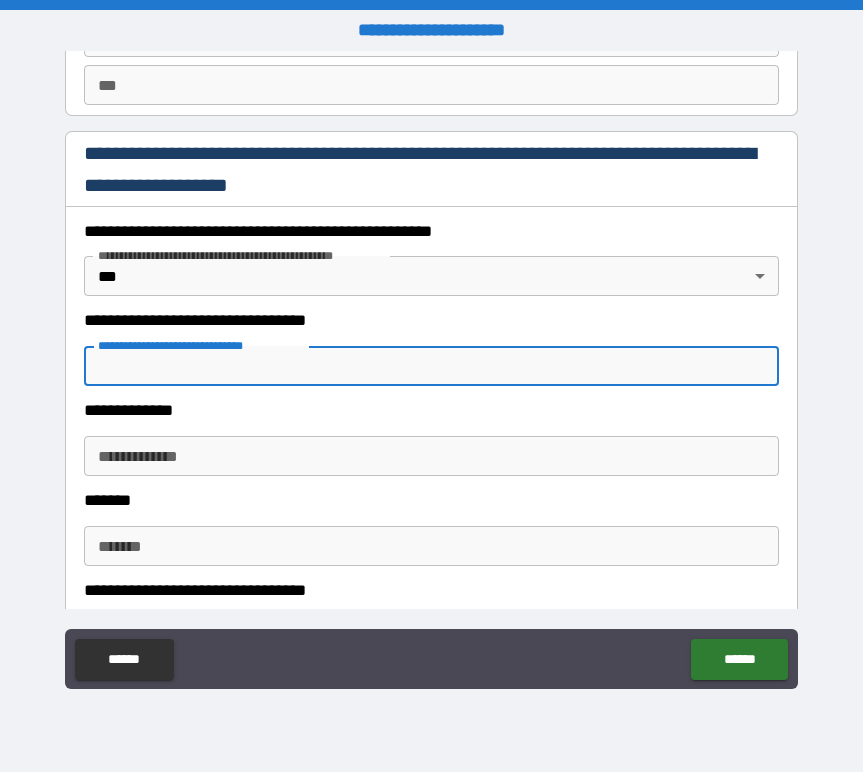 click on "**********" at bounding box center (431, 366) 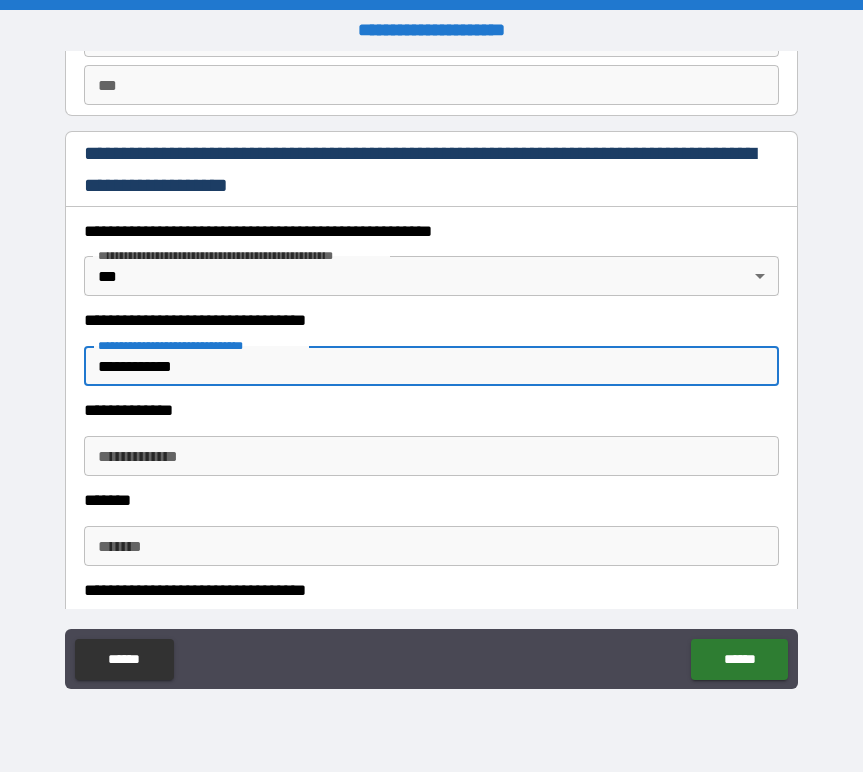 type on "**********" 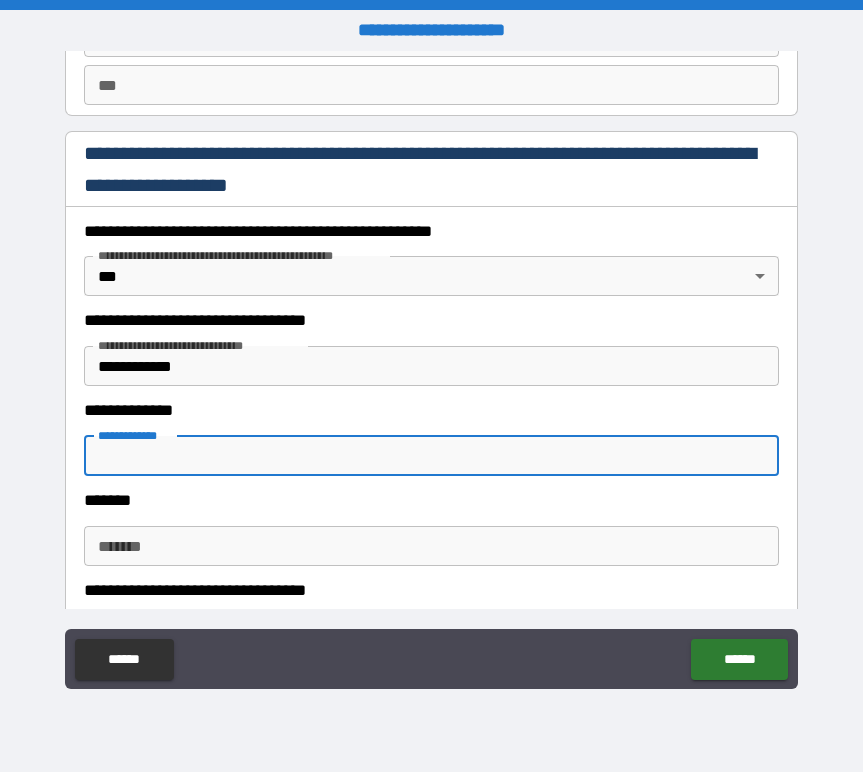 click on "**********" at bounding box center [431, 456] 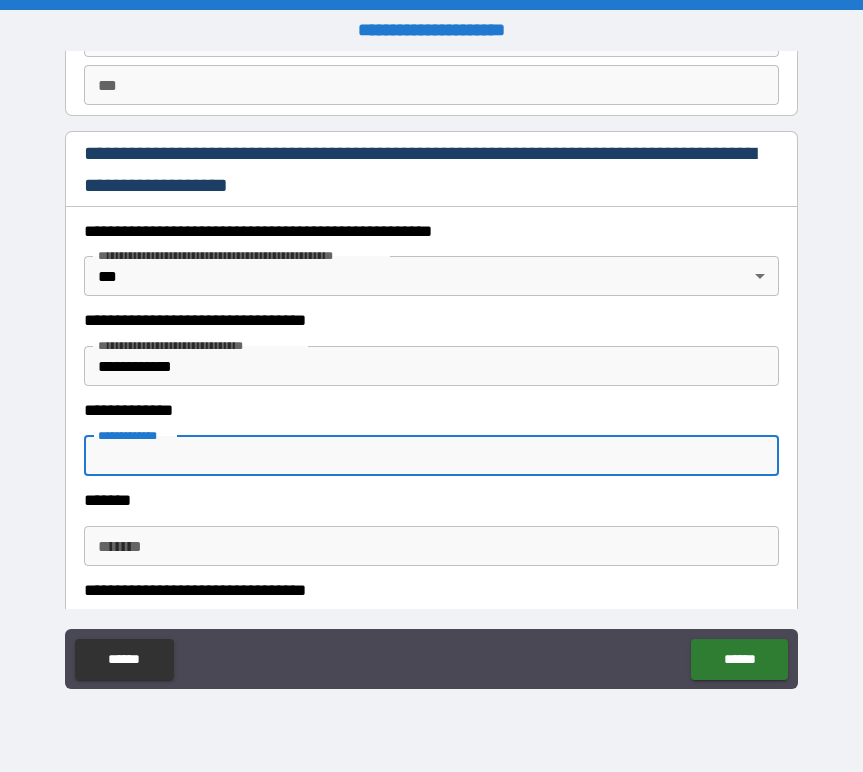 click on "*******" at bounding box center [431, 546] 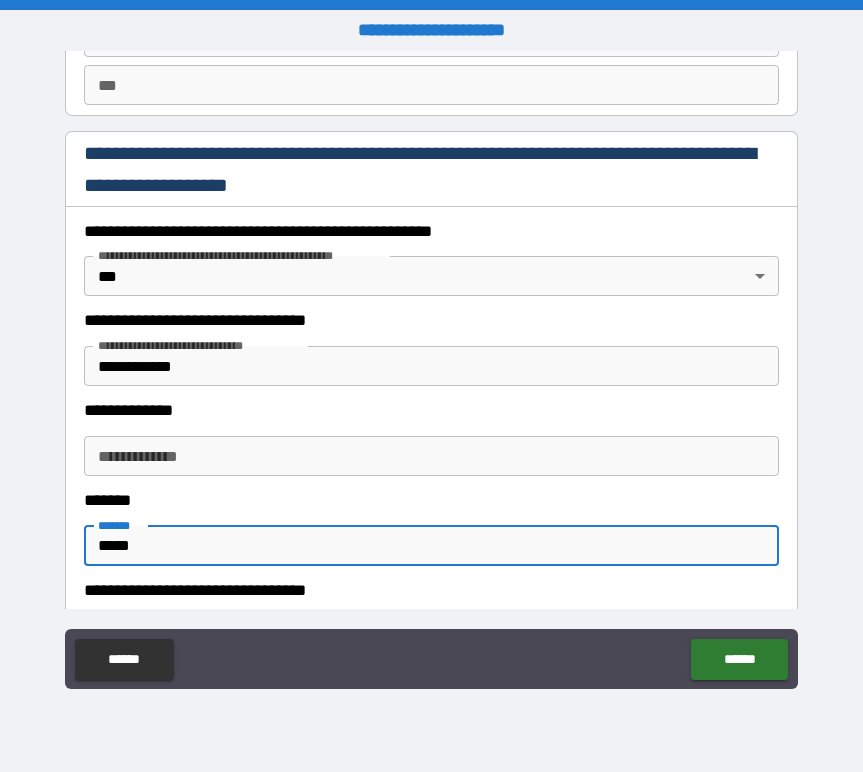 type on "*****" 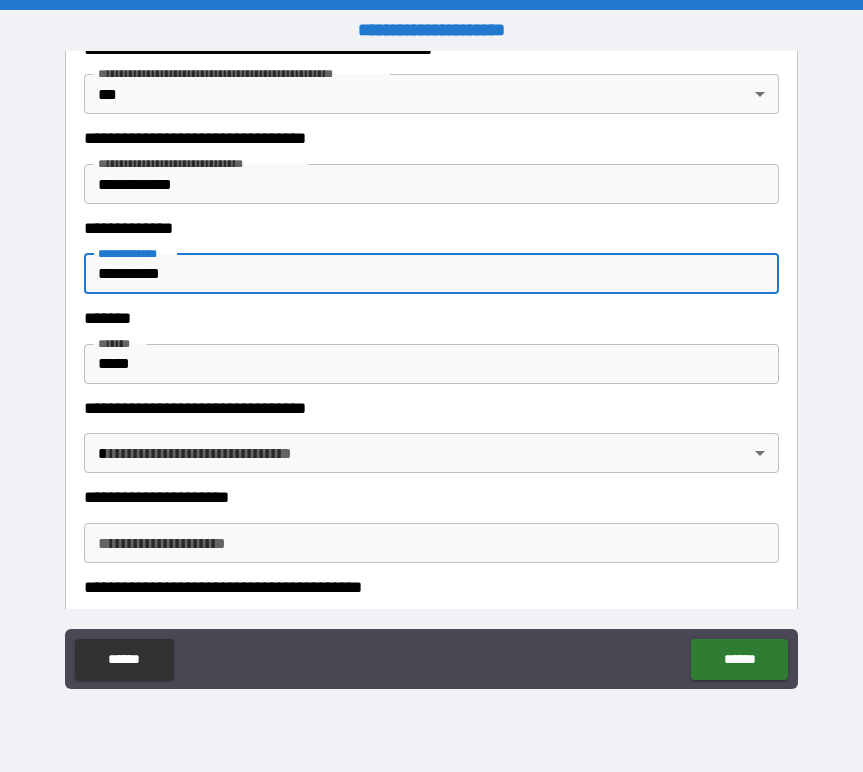 scroll, scrollTop: 2095, scrollLeft: 0, axis: vertical 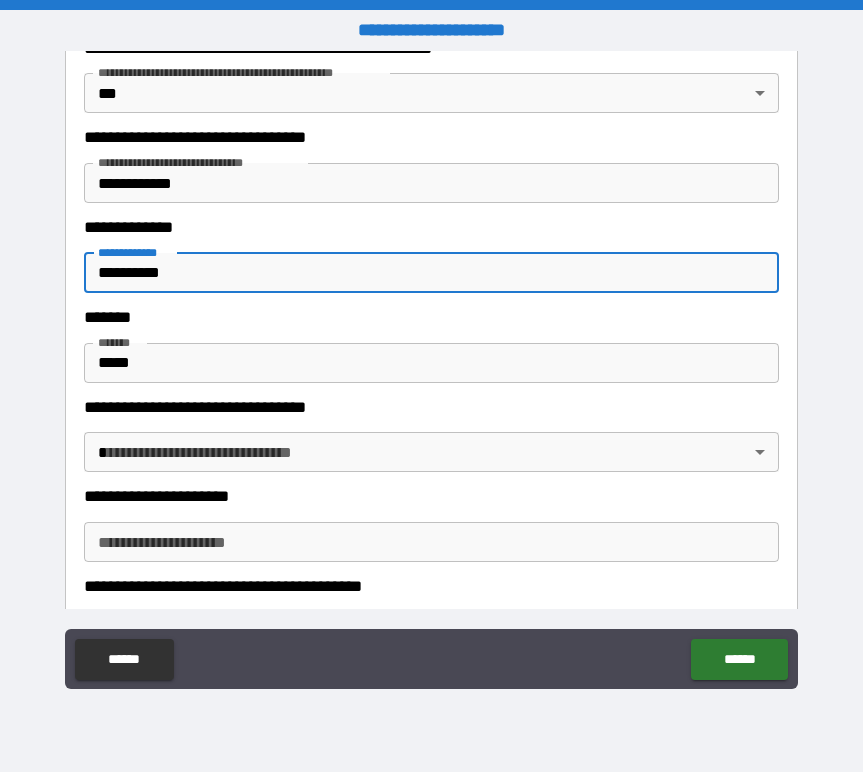 type on "**********" 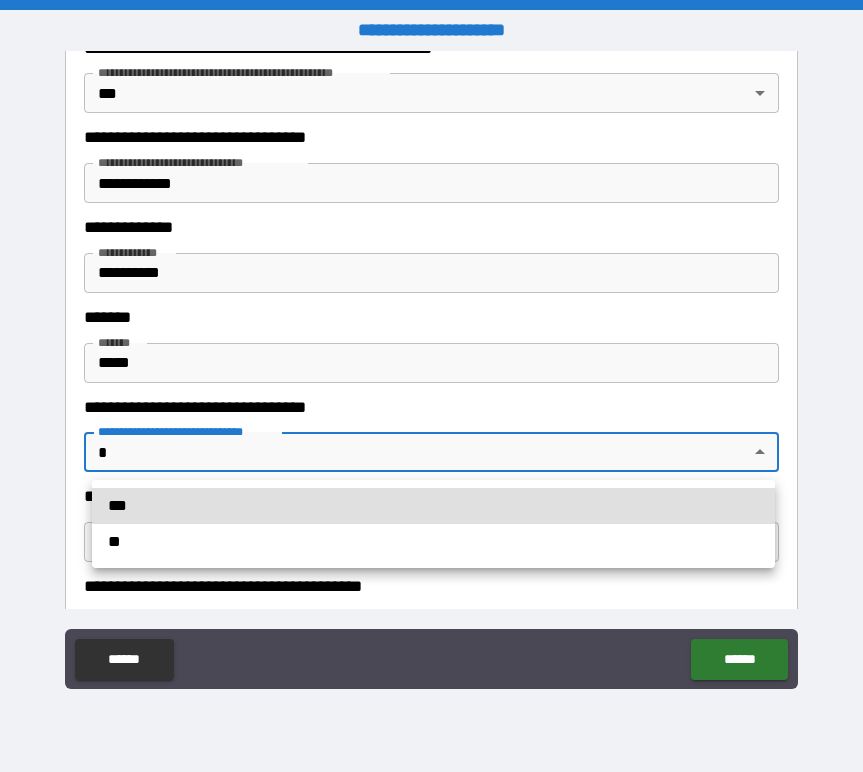 click on "**********" at bounding box center (431, 386) 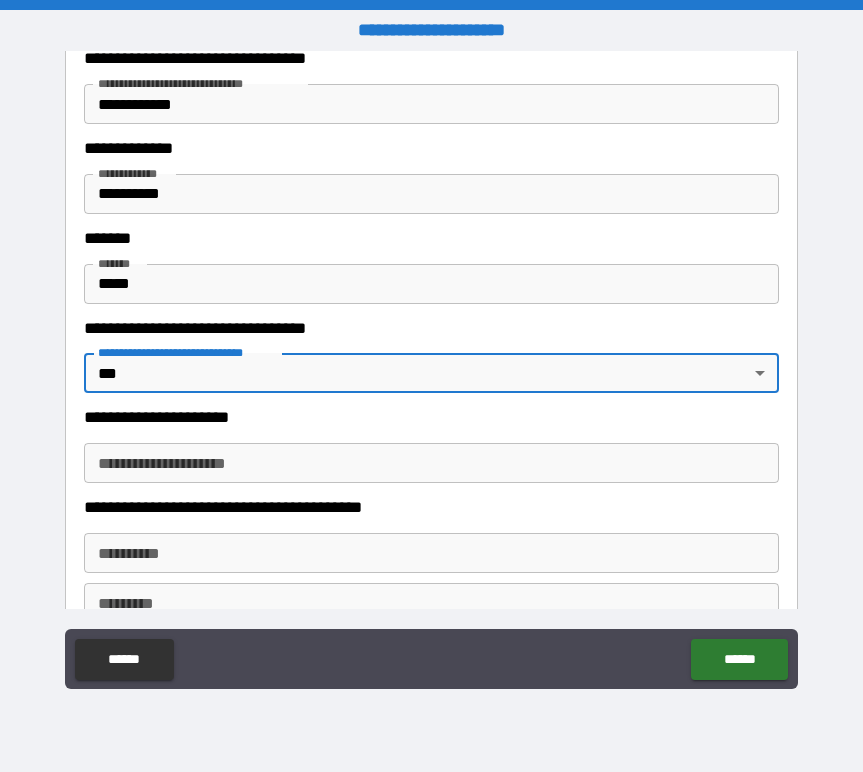 scroll, scrollTop: 2185, scrollLeft: 0, axis: vertical 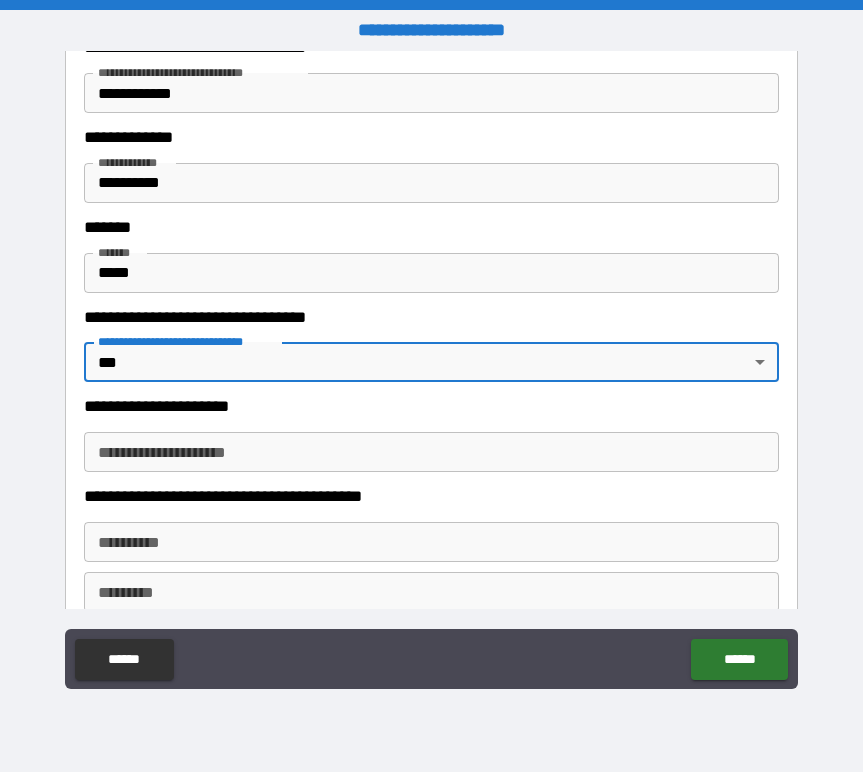 click on "**********" at bounding box center [431, 452] 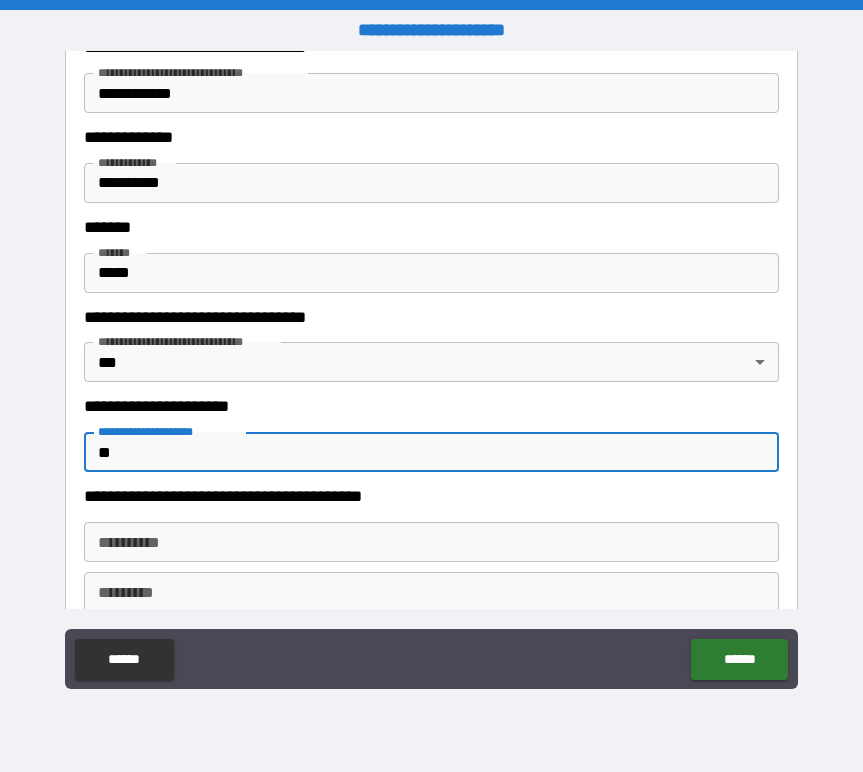 type on "*" 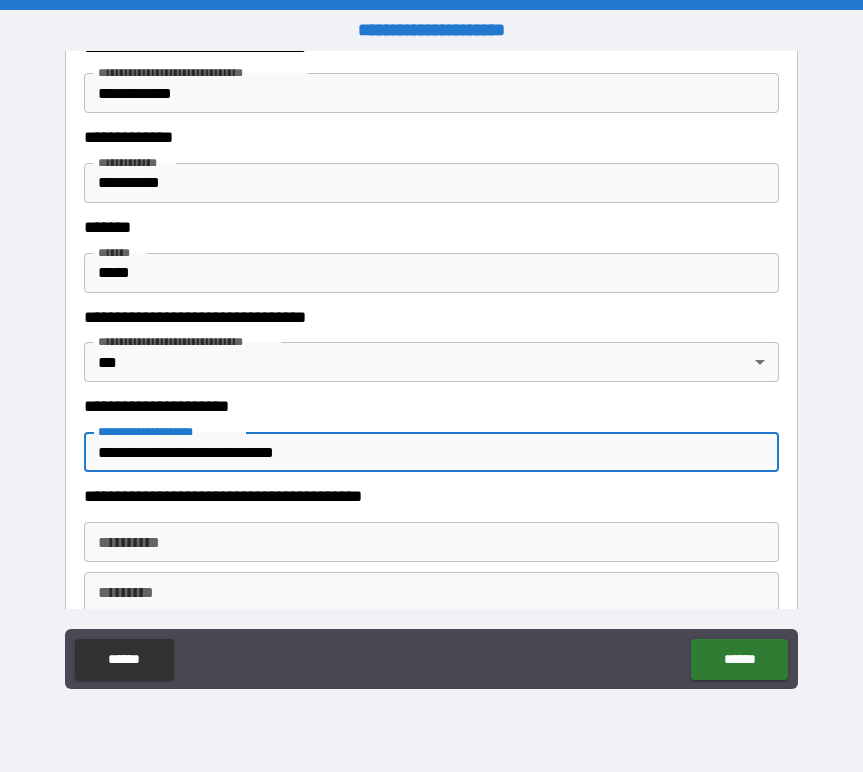 type on "**********" 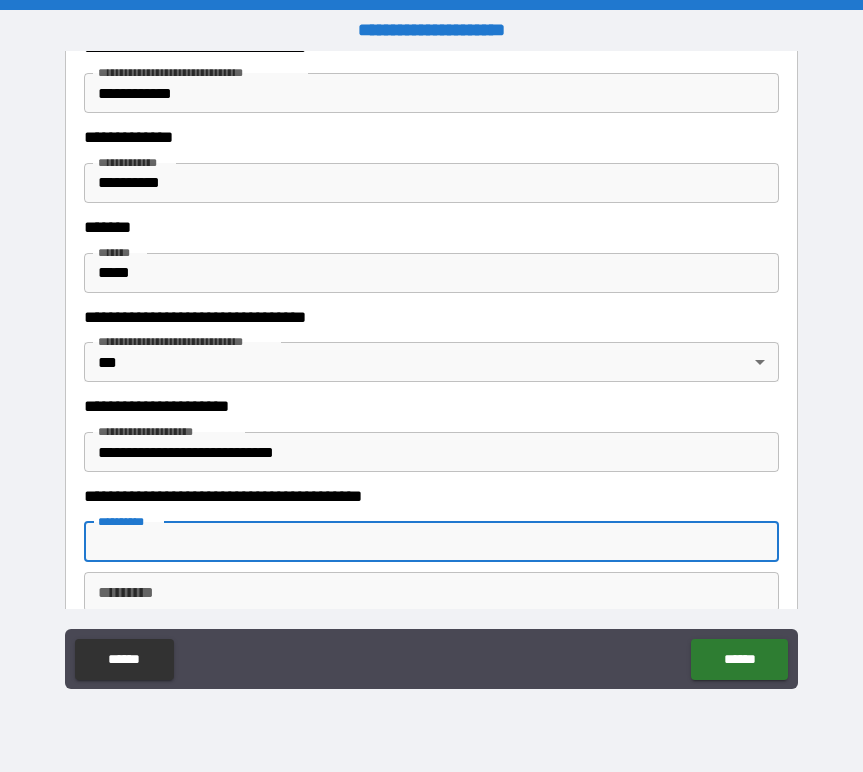 type on "******" 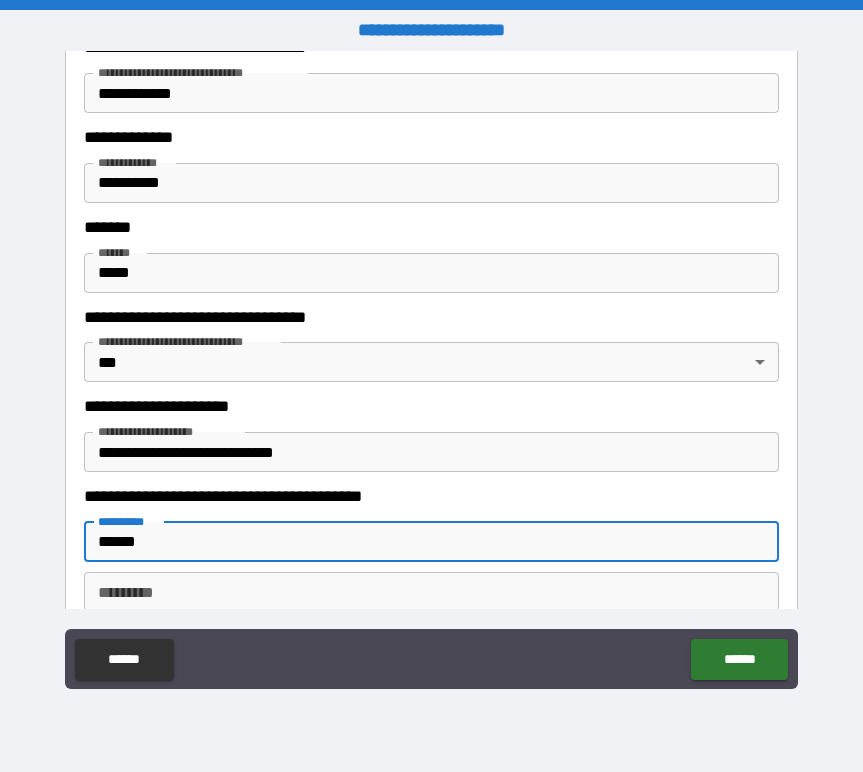 type on "********" 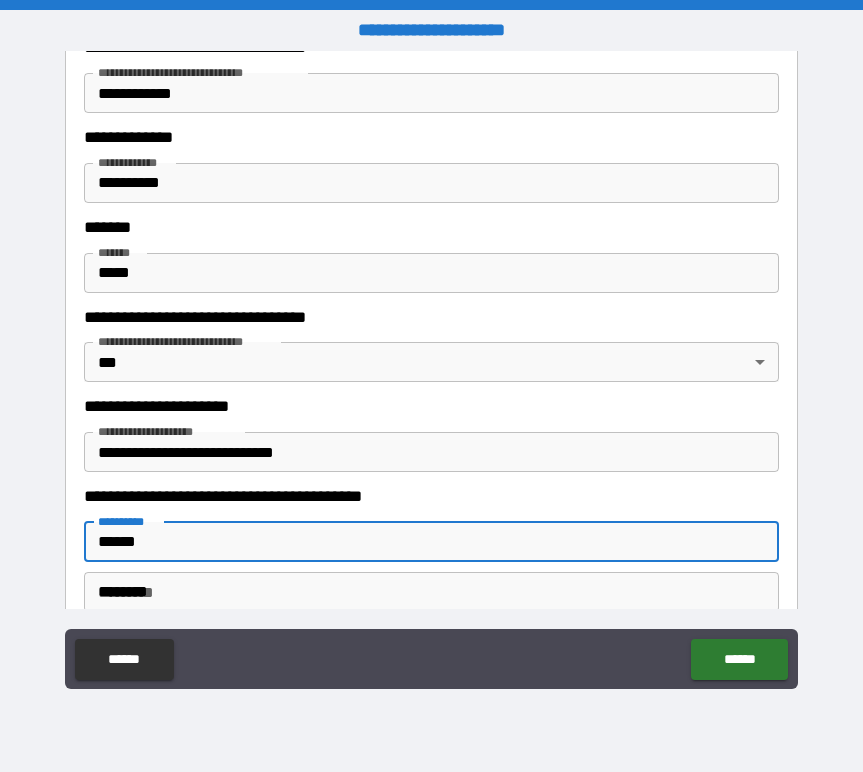 type on "**********" 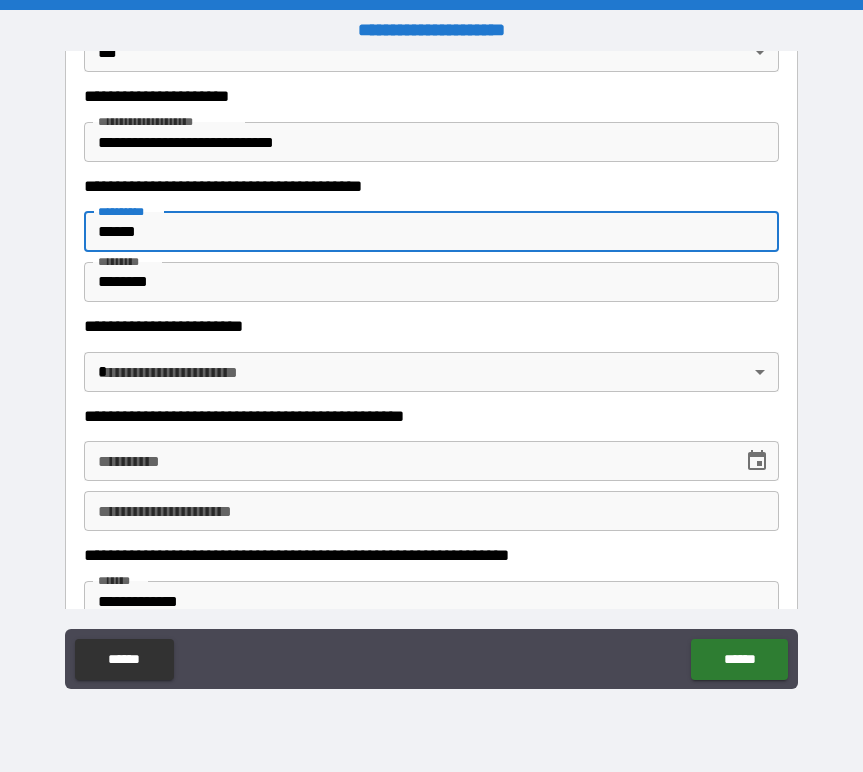 scroll, scrollTop: 2511, scrollLeft: 0, axis: vertical 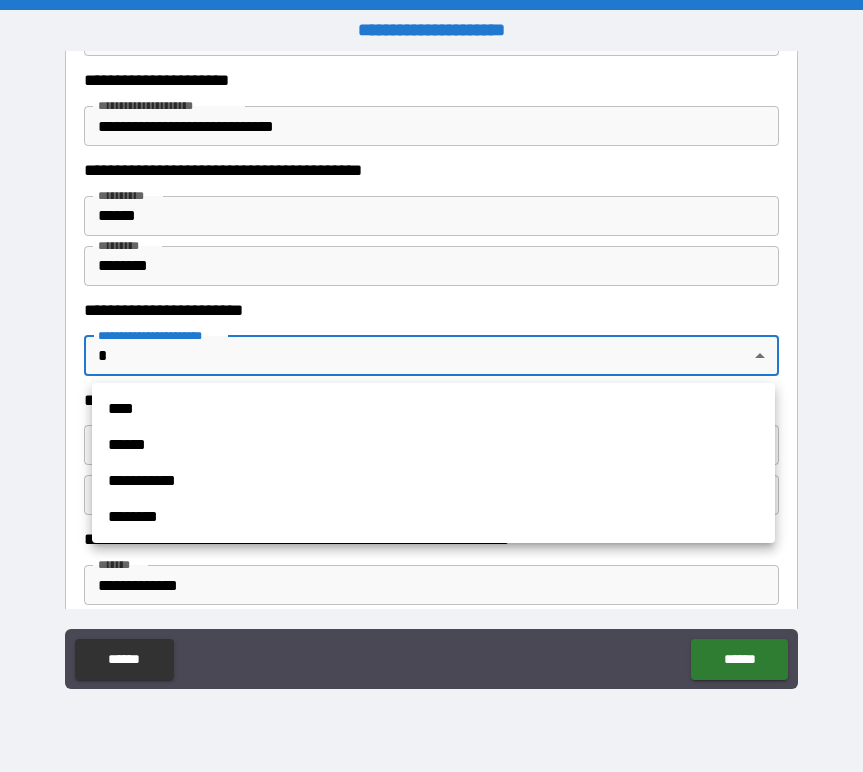 click on "**********" at bounding box center (431, 386) 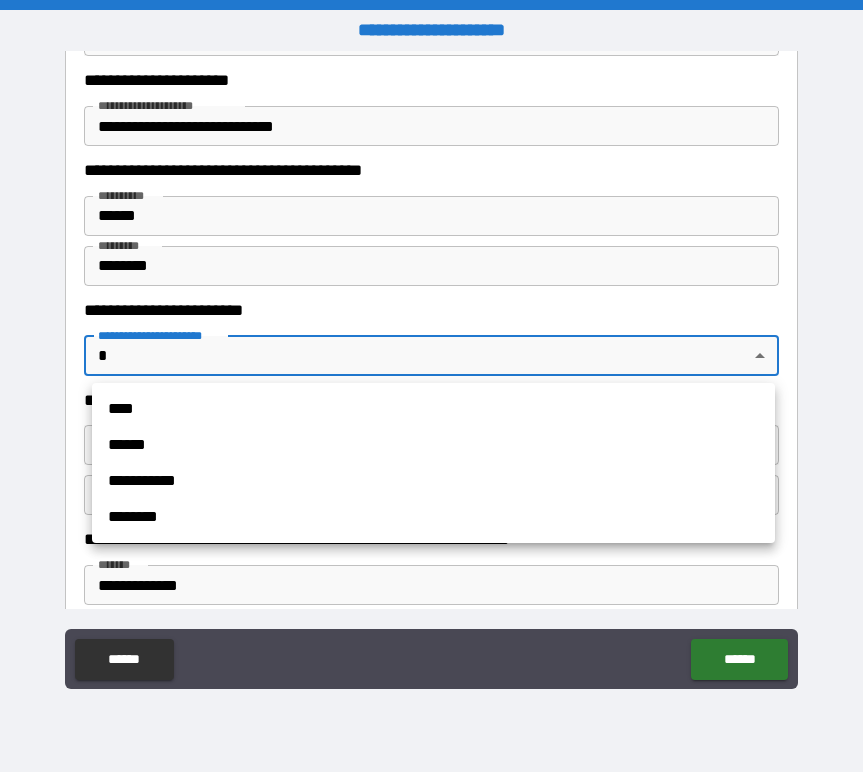 click on "******" at bounding box center (433, 445) 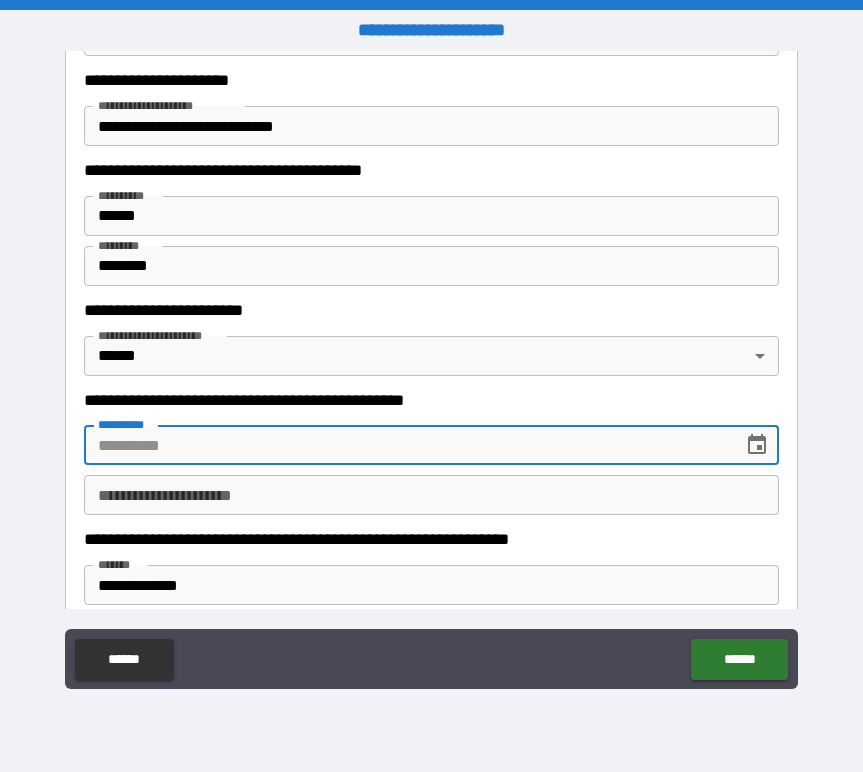 click on "**********" at bounding box center (406, 445) 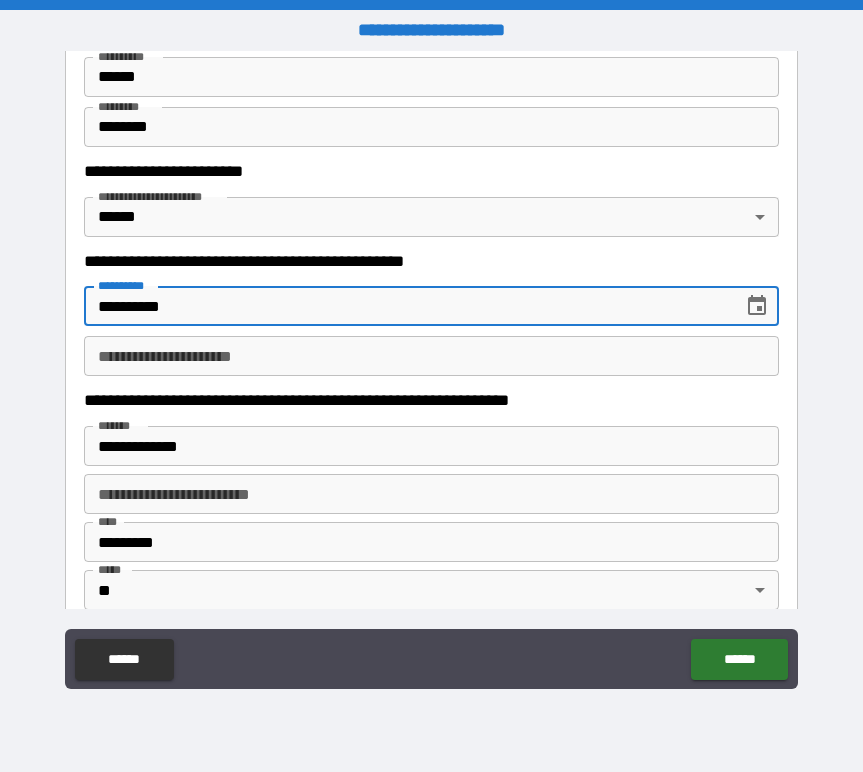 scroll, scrollTop: 2661, scrollLeft: 0, axis: vertical 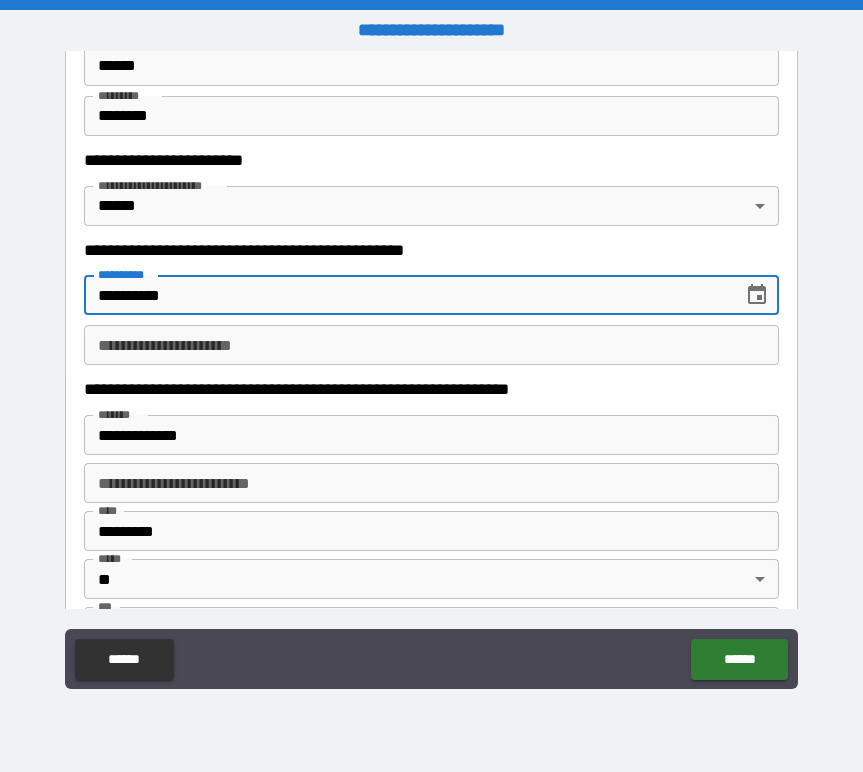 type on "**********" 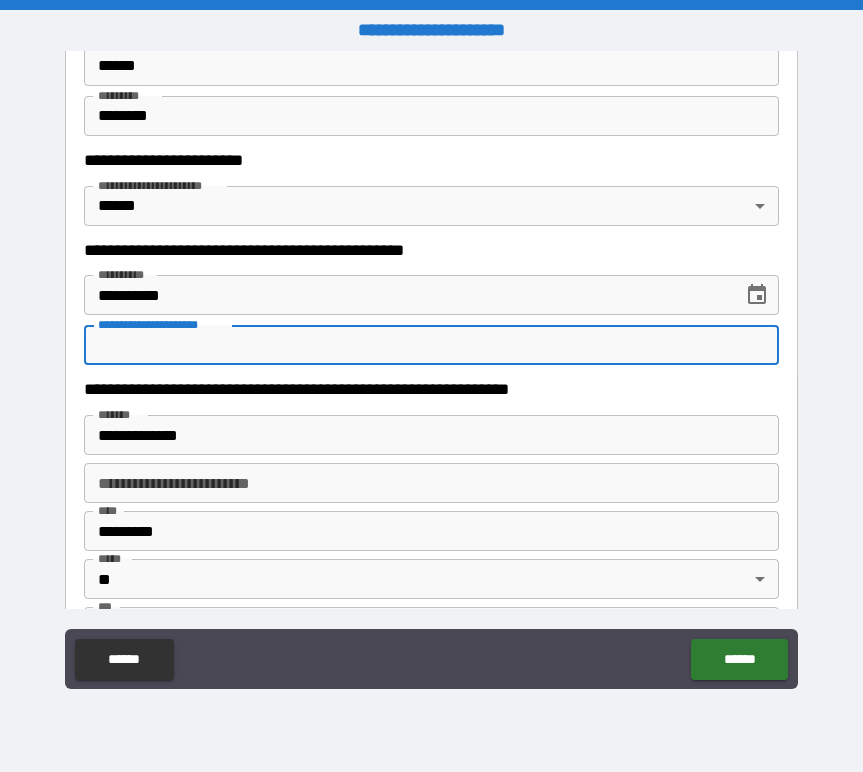 click on "**********" at bounding box center [431, 345] 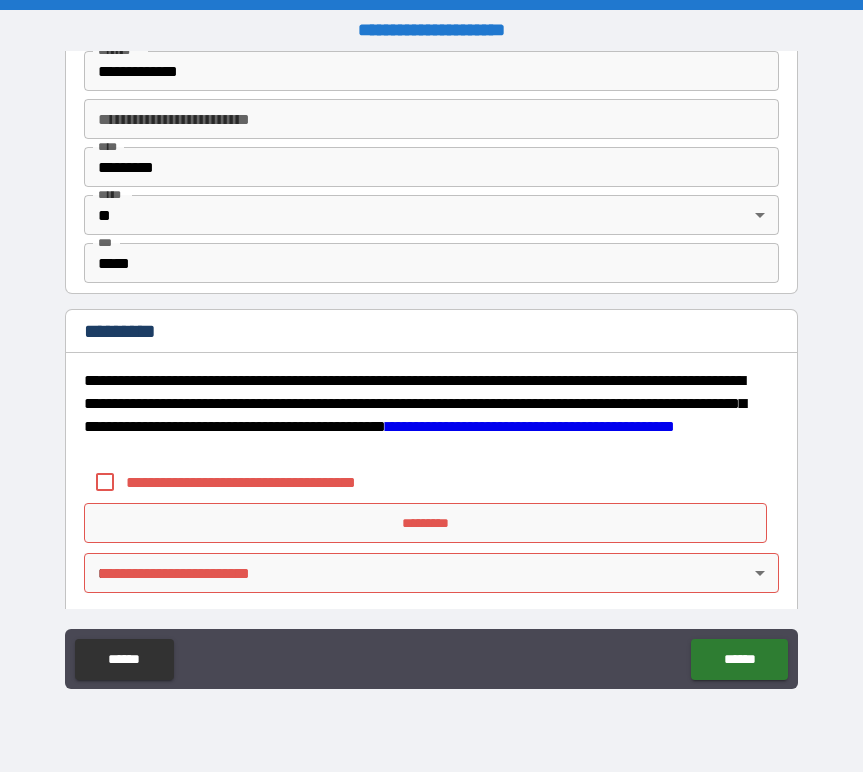 scroll, scrollTop: 3040, scrollLeft: 0, axis: vertical 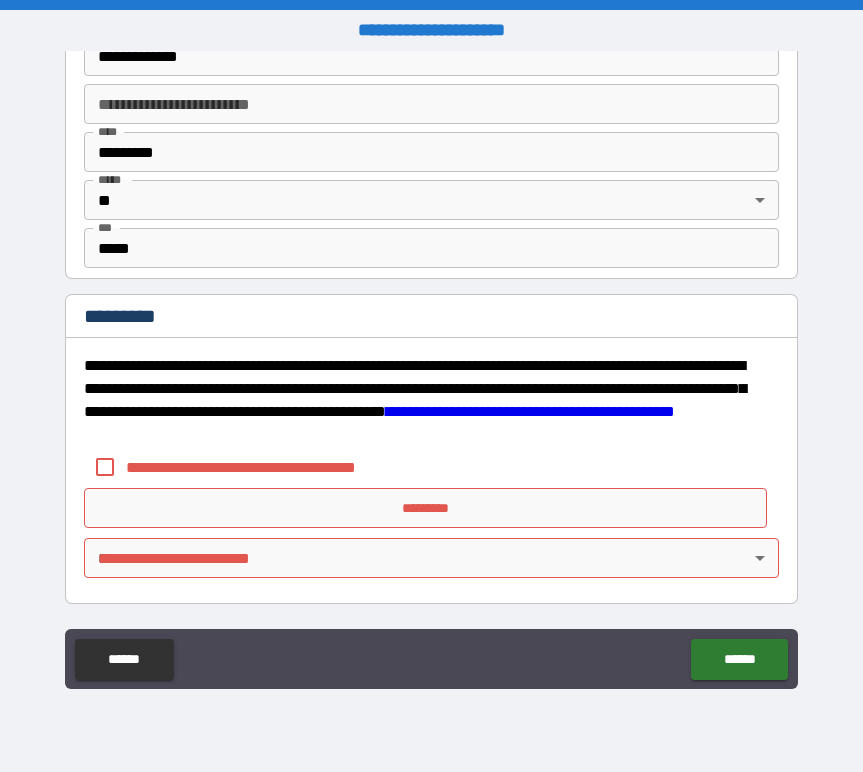 type on "**********" 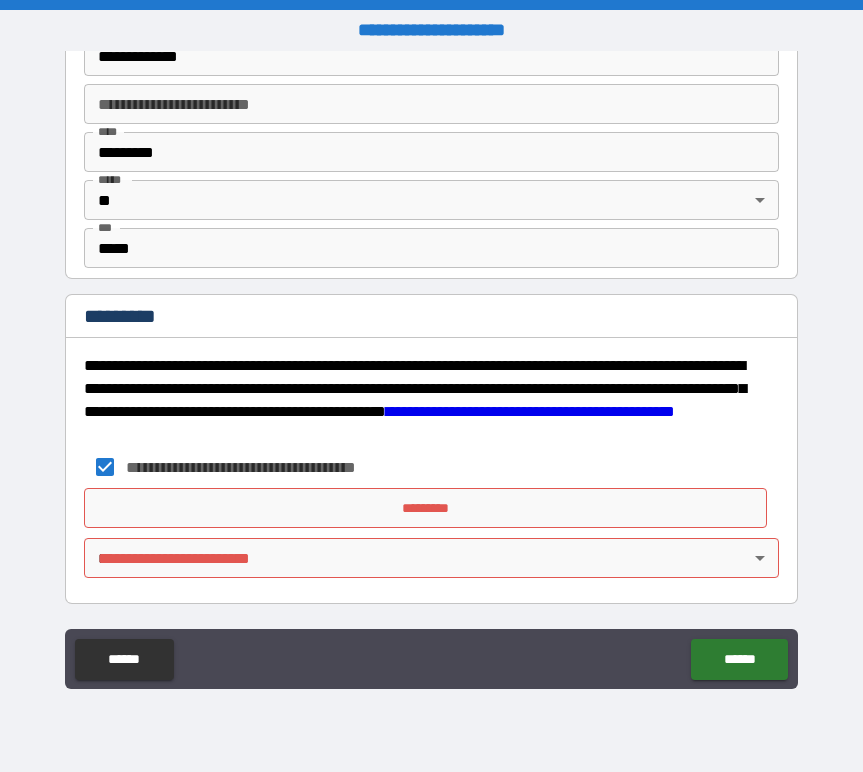 click on "*********" at bounding box center [425, 508] 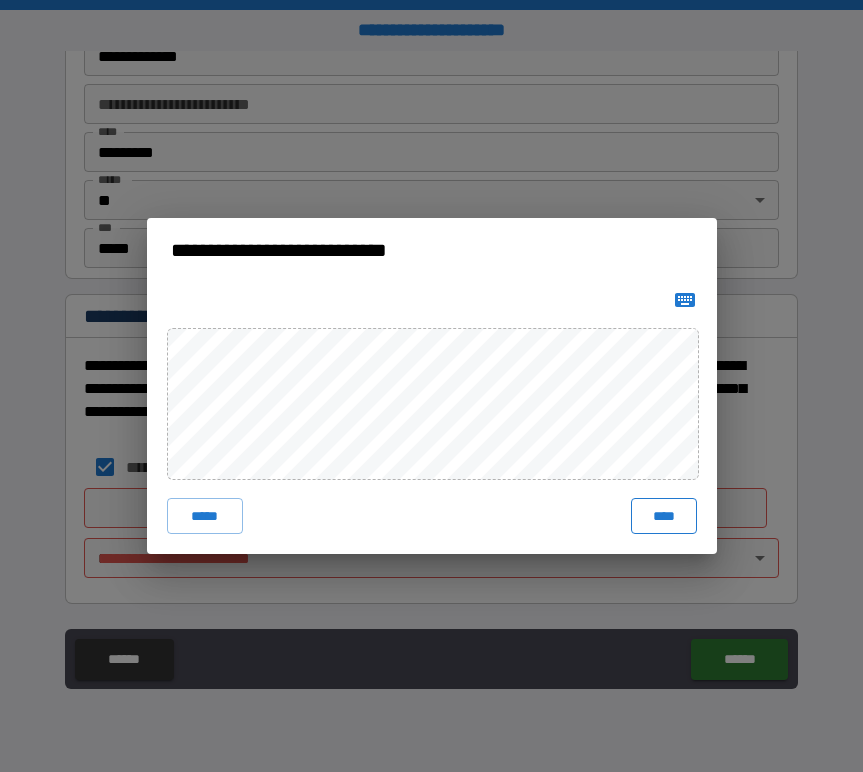 click on "****" at bounding box center (664, 516) 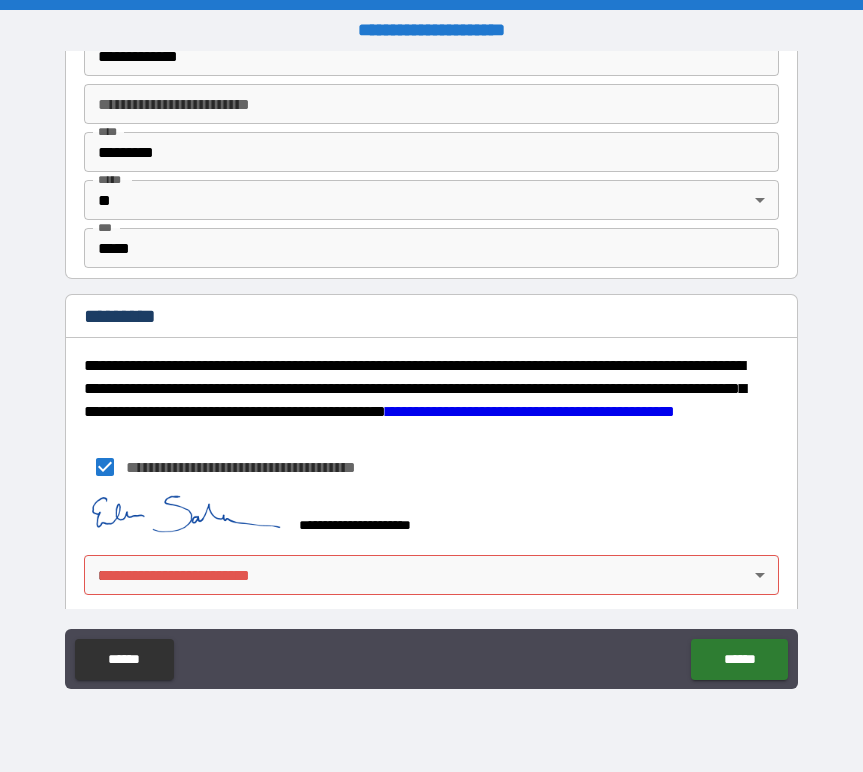click on "**********" at bounding box center [431, 386] 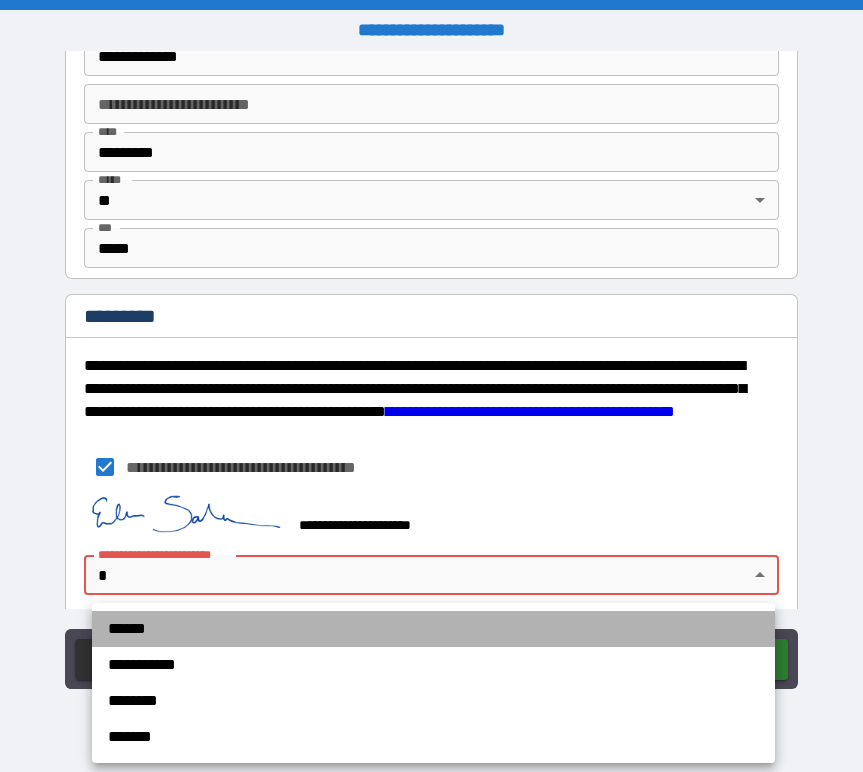 click on "******" at bounding box center [433, 629] 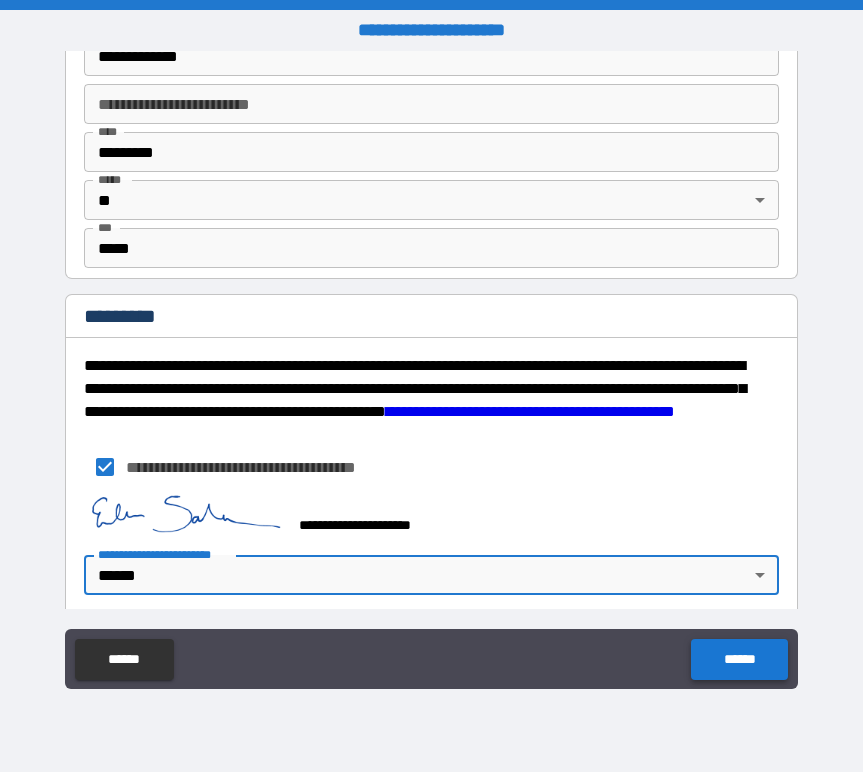 click on "******" at bounding box center (739, 659) 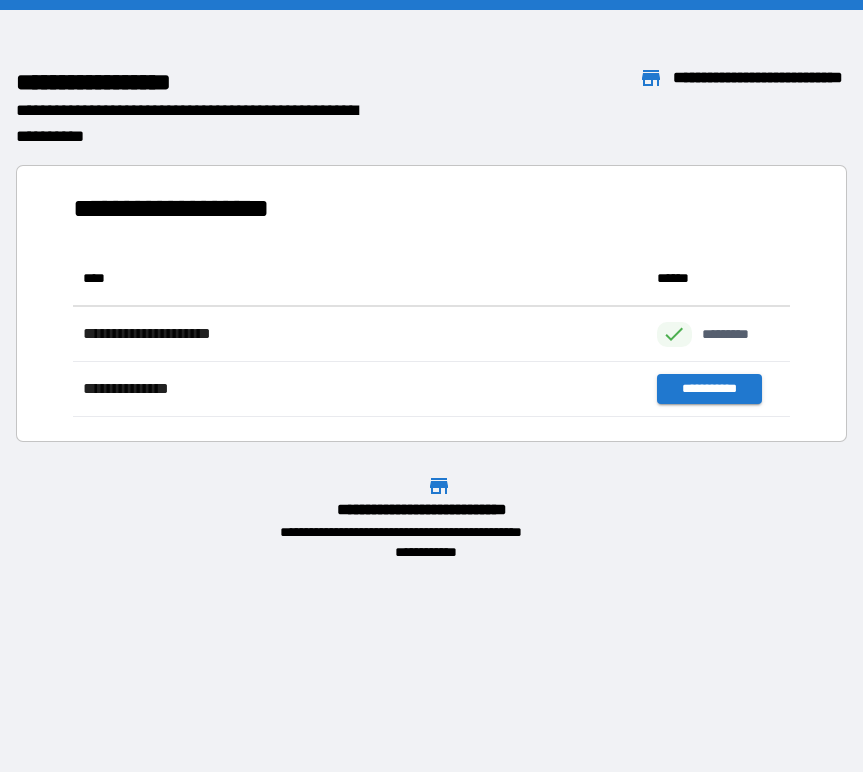 scroll, scrollTop: 1, scrollLeft: 1, axis: both 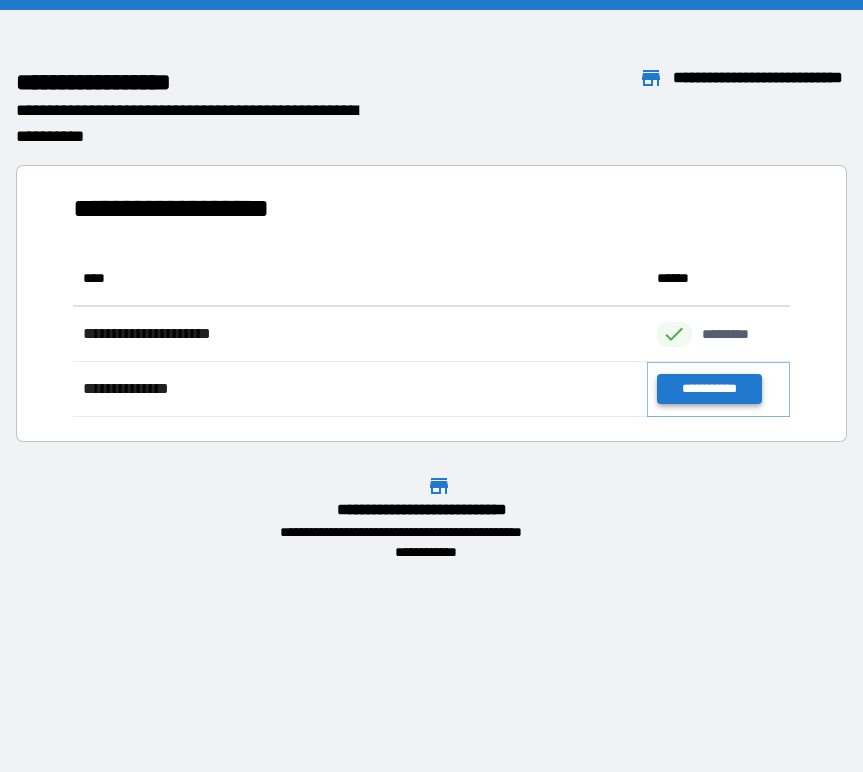 click on "**********" at bounding box center (709, 389) 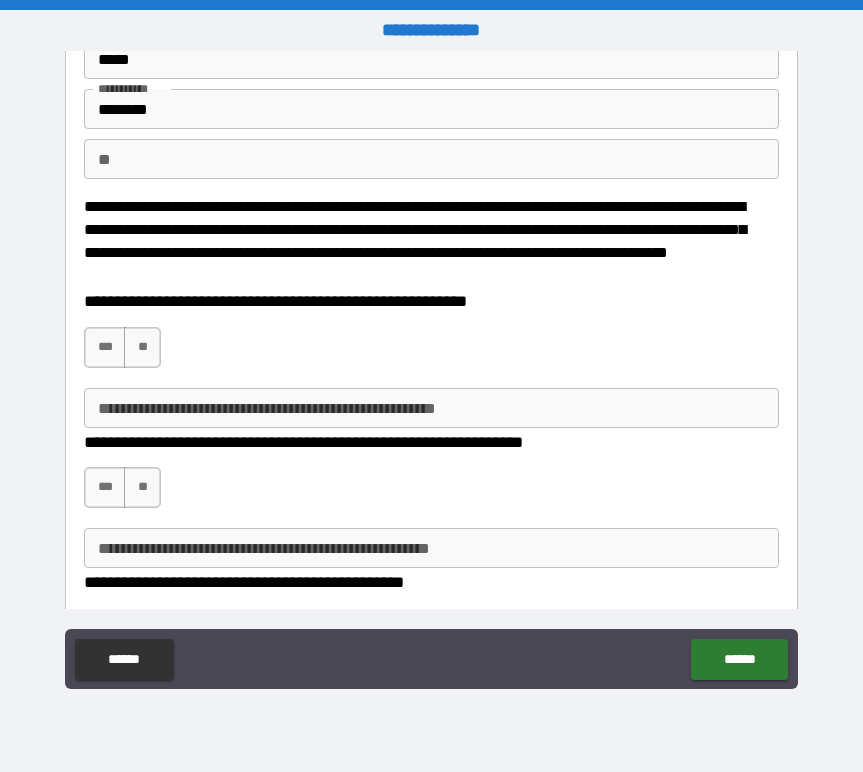 scroll, scrollTop: 107, scrollLeft: 0, axis: vertical 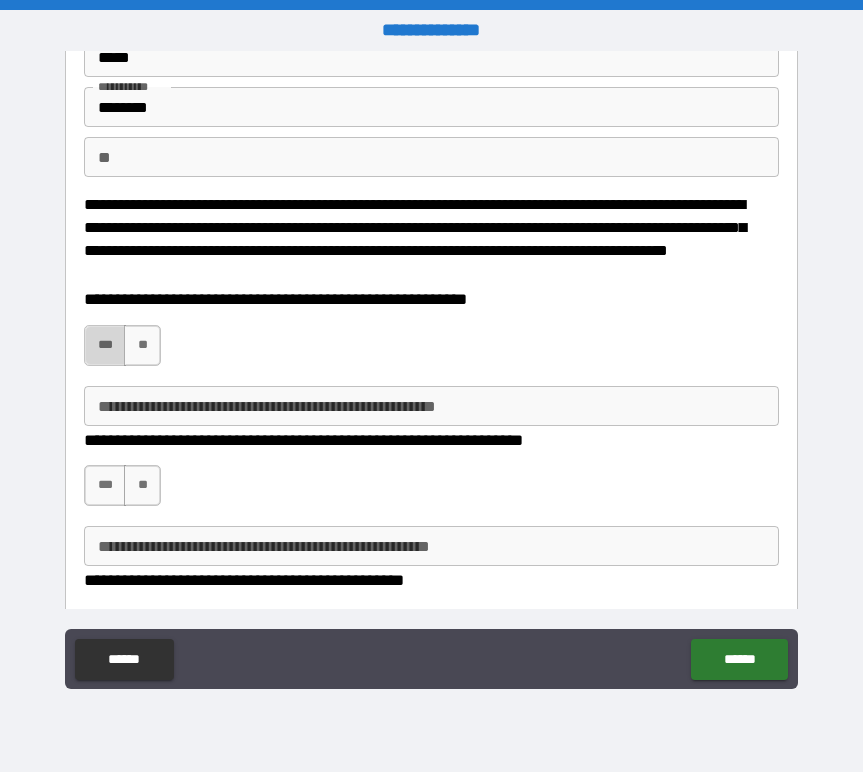 click on "***" at bounding box center (105, 345) 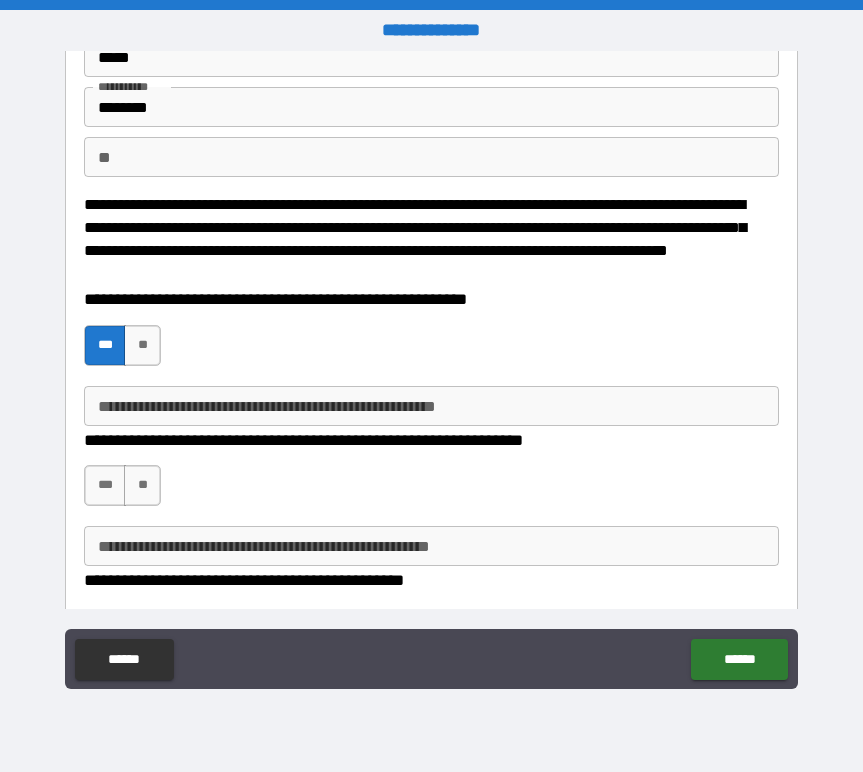 type on "*" 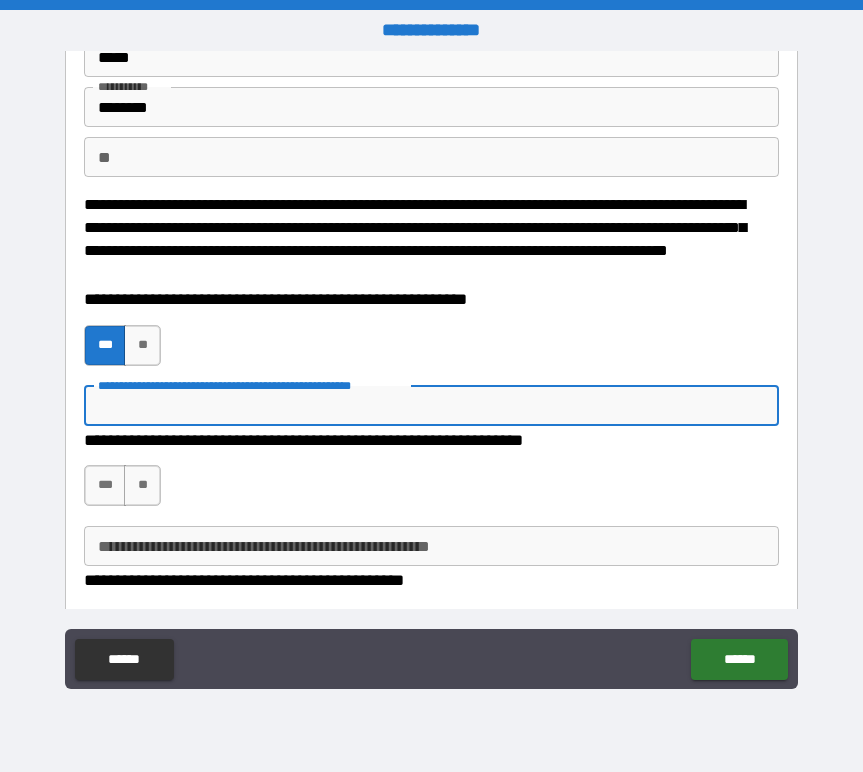 click on "**********" at bounding box center [431, 406] 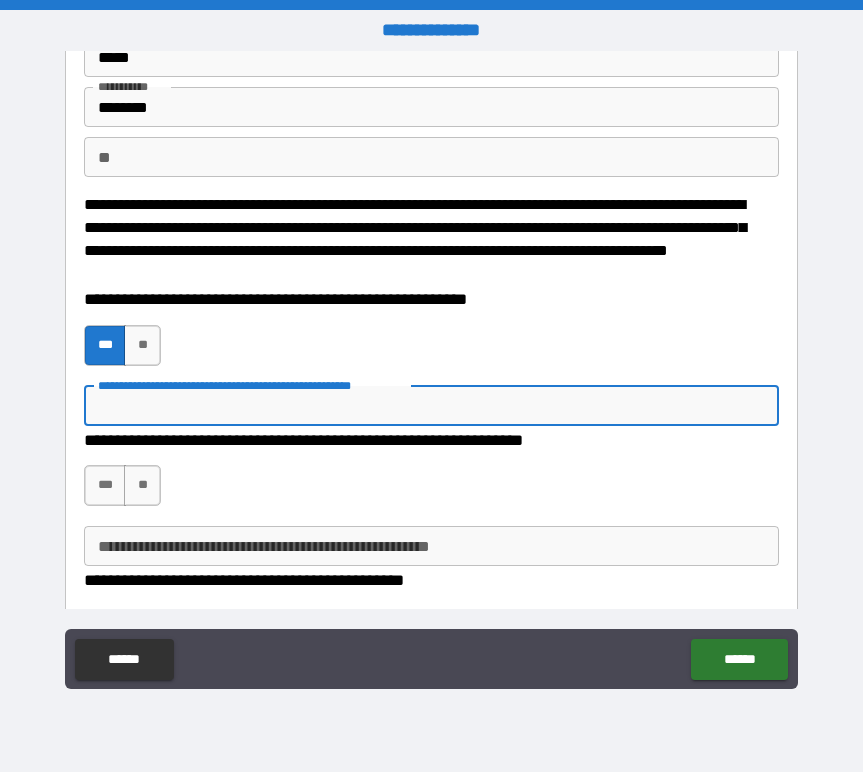 type on "*" 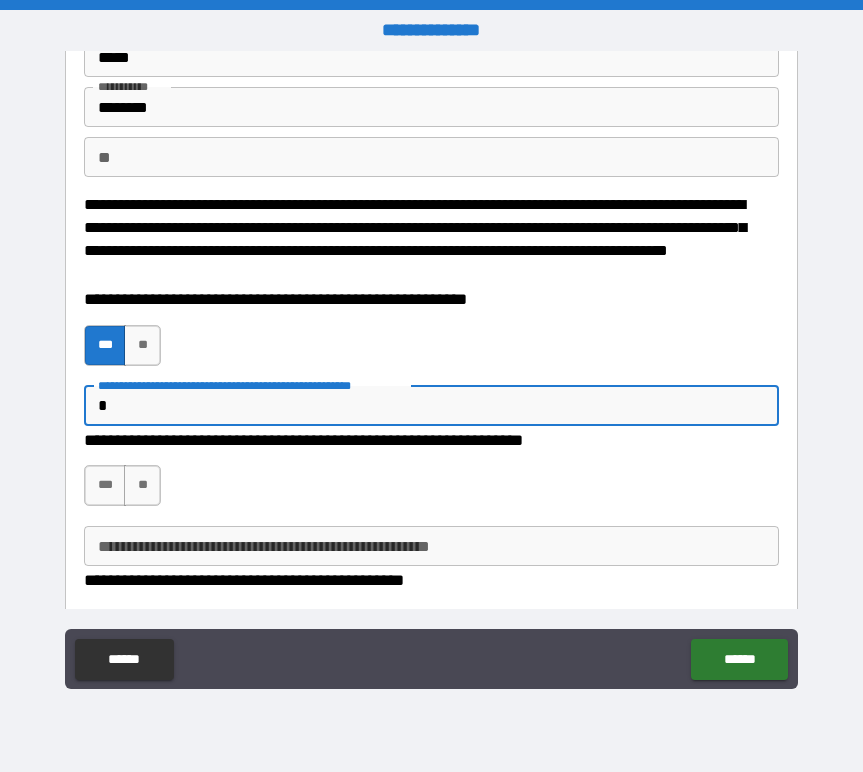 type on "*" 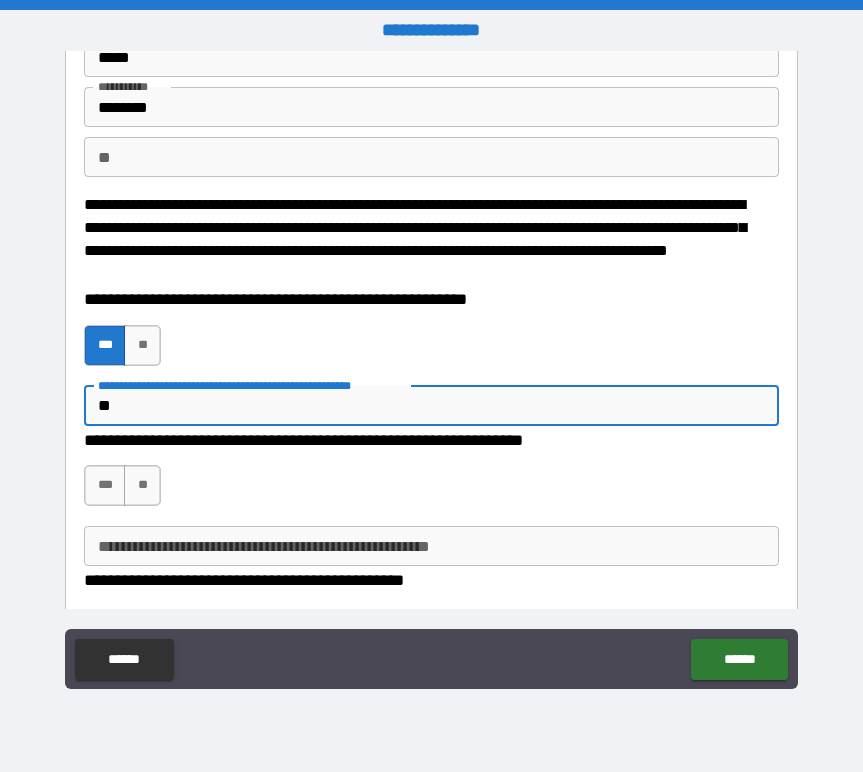 type on "***" 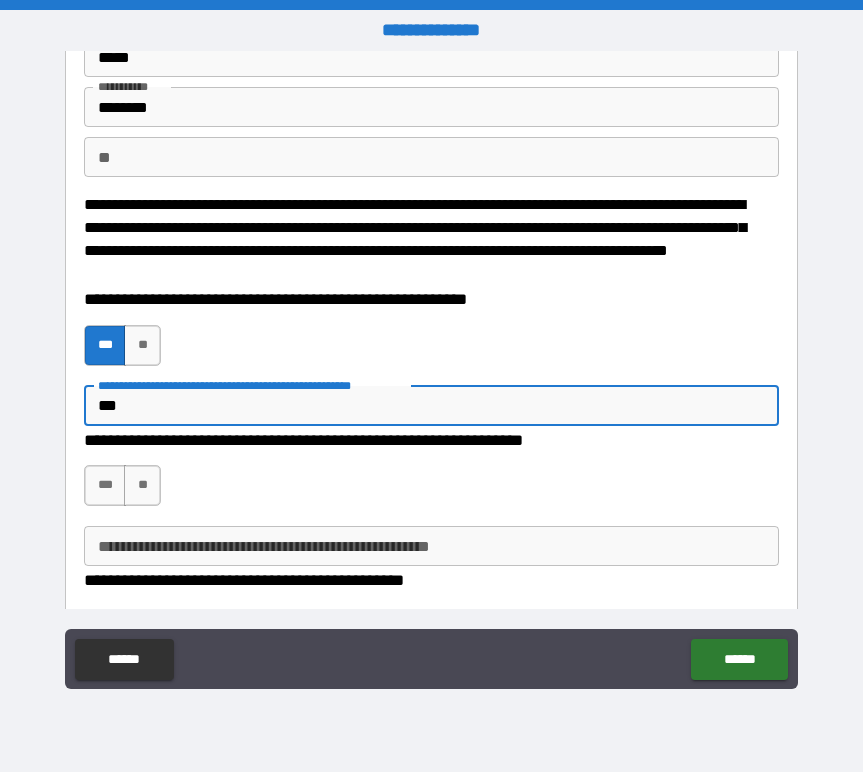 type on "*" 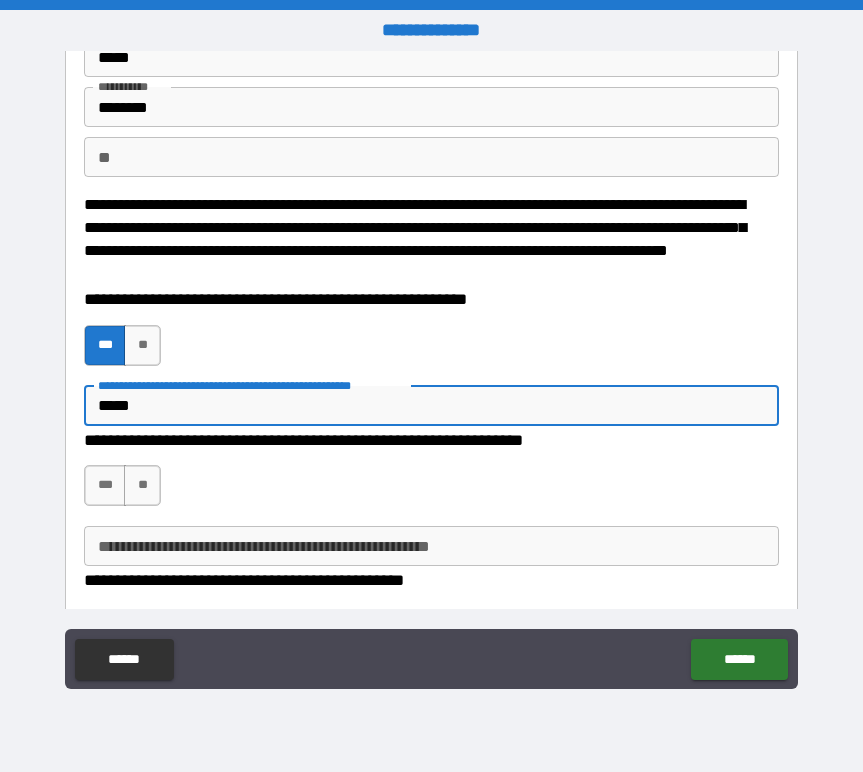 type on "******" 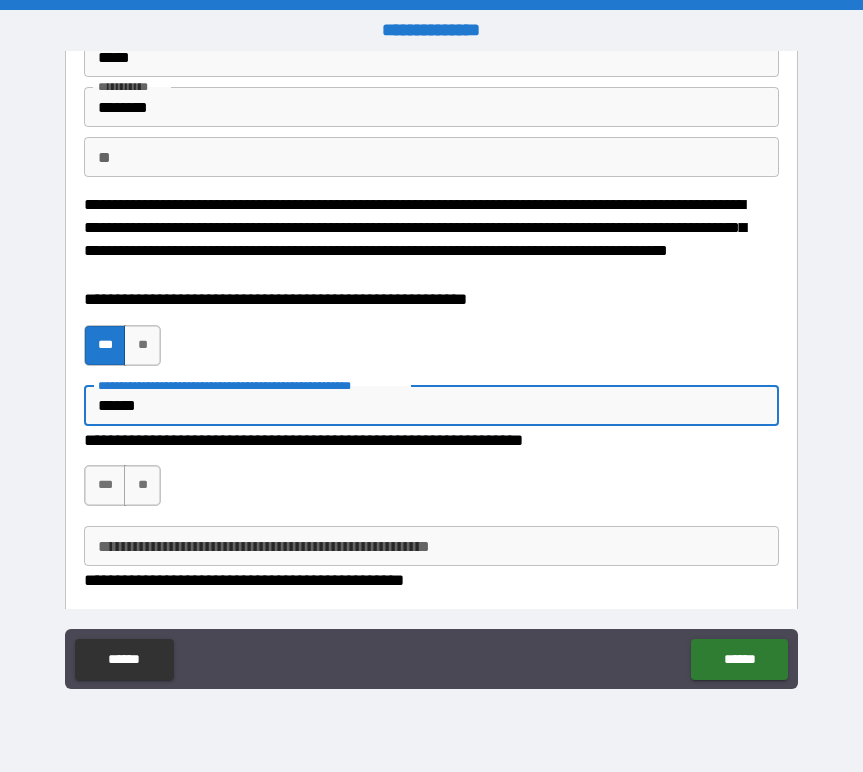 type on "******" 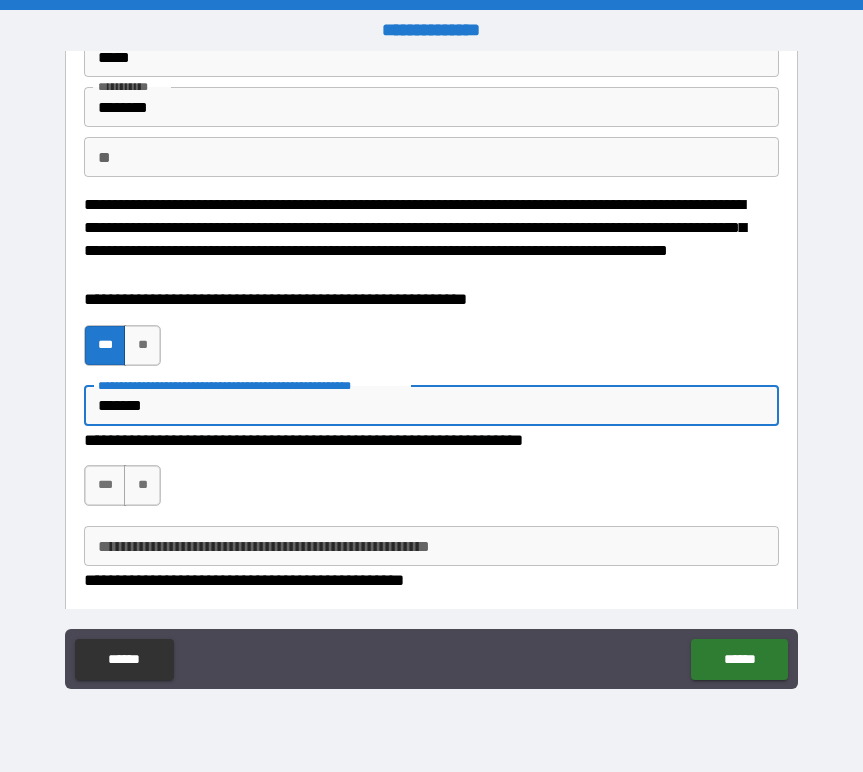 type on "*" 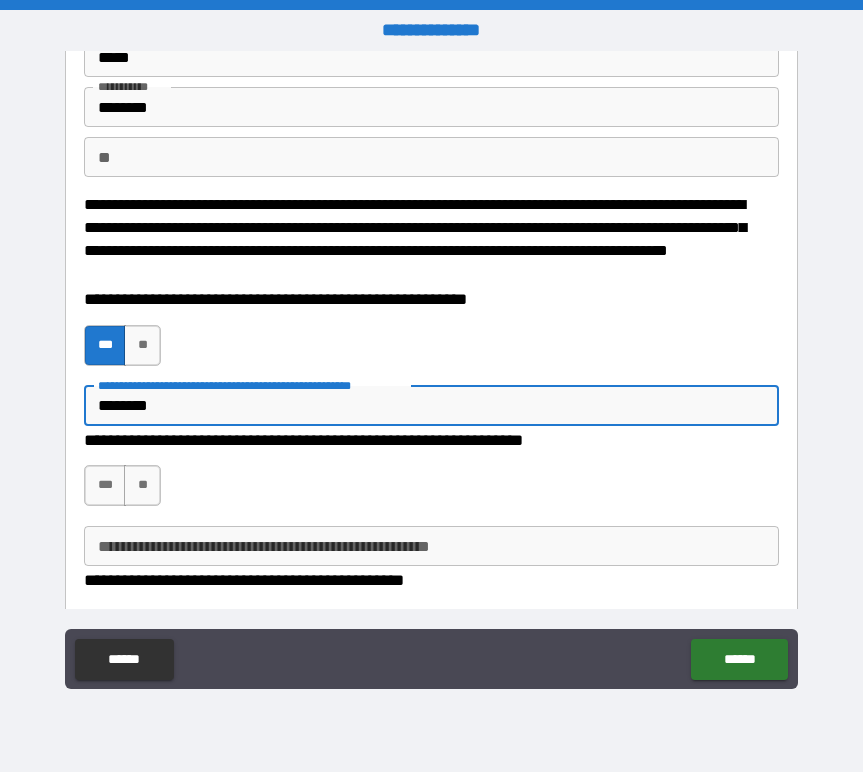 type on "*********" 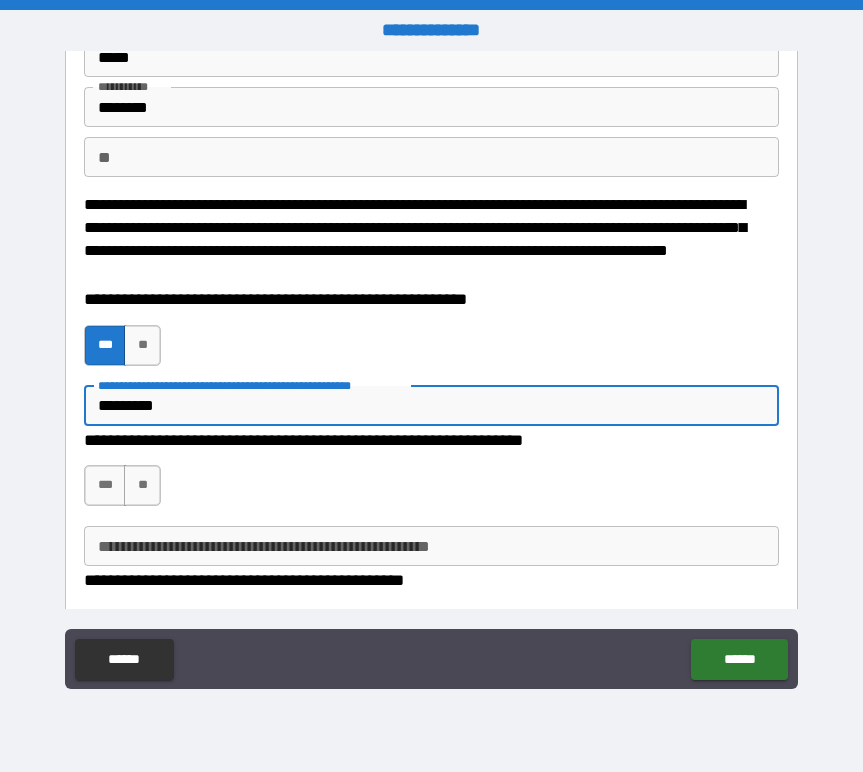 type on "**********" 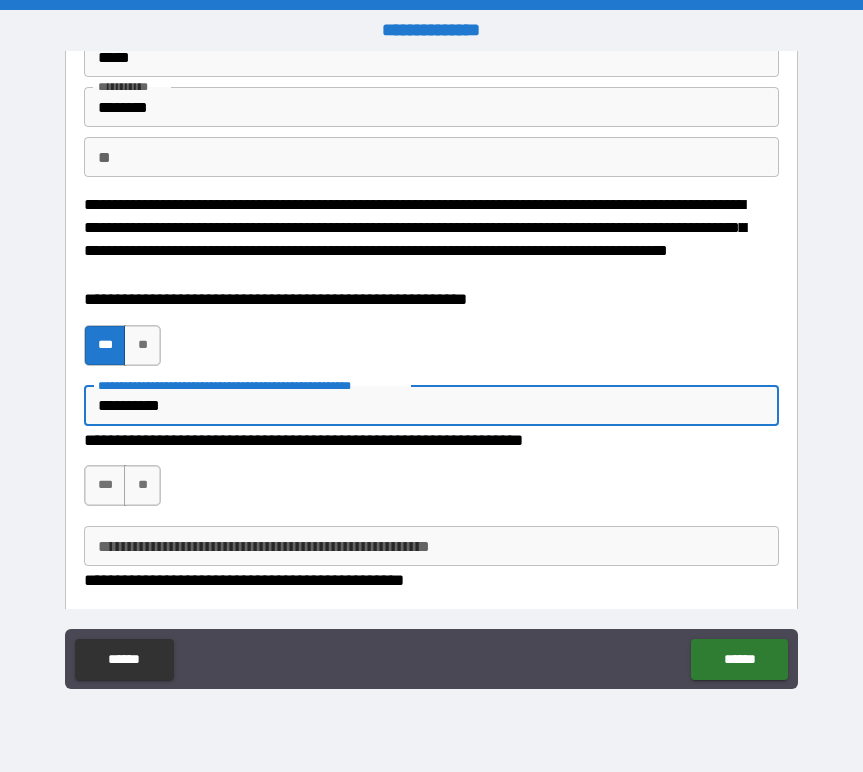 type on "*" 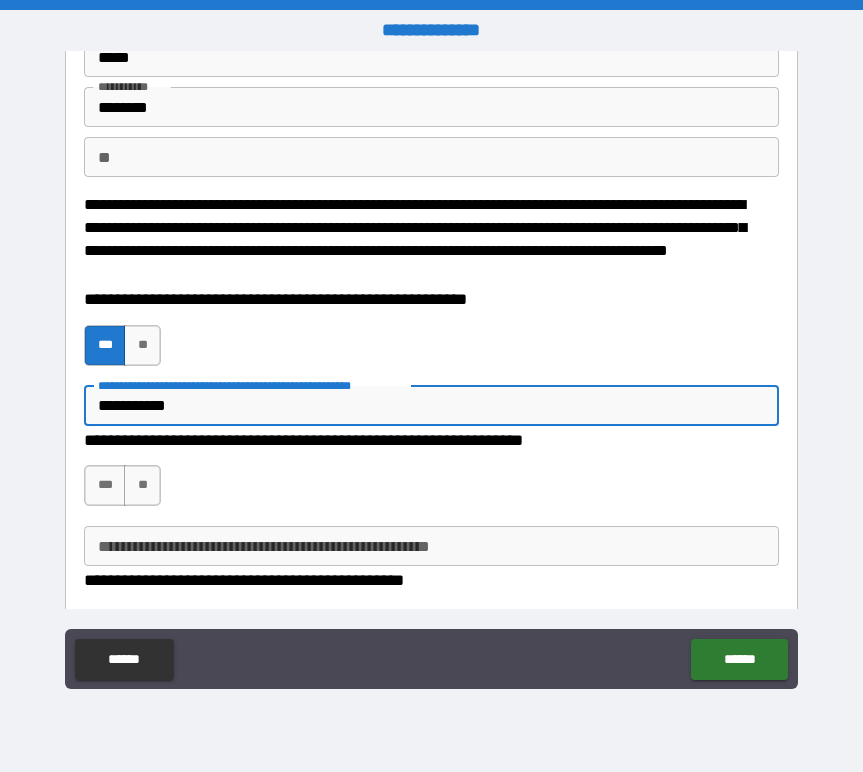 type on "*" 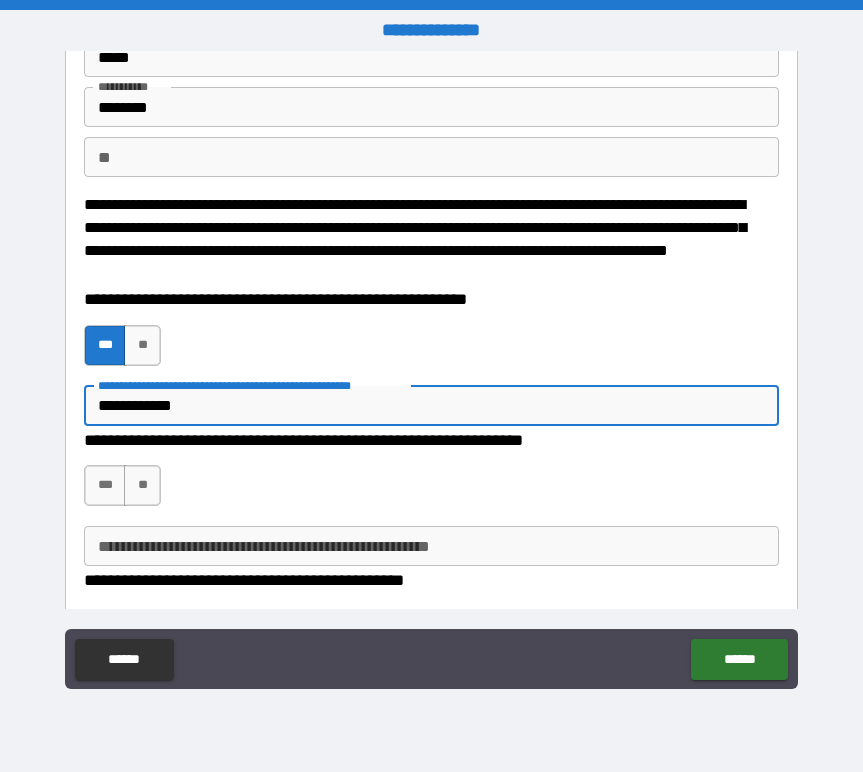 type on "**********" 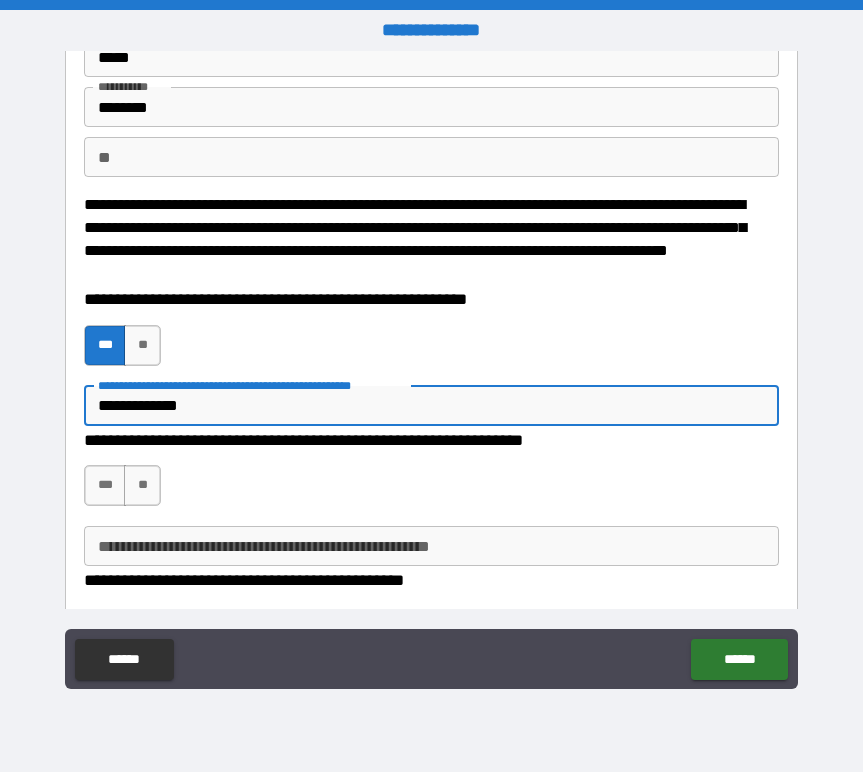 type on "*" 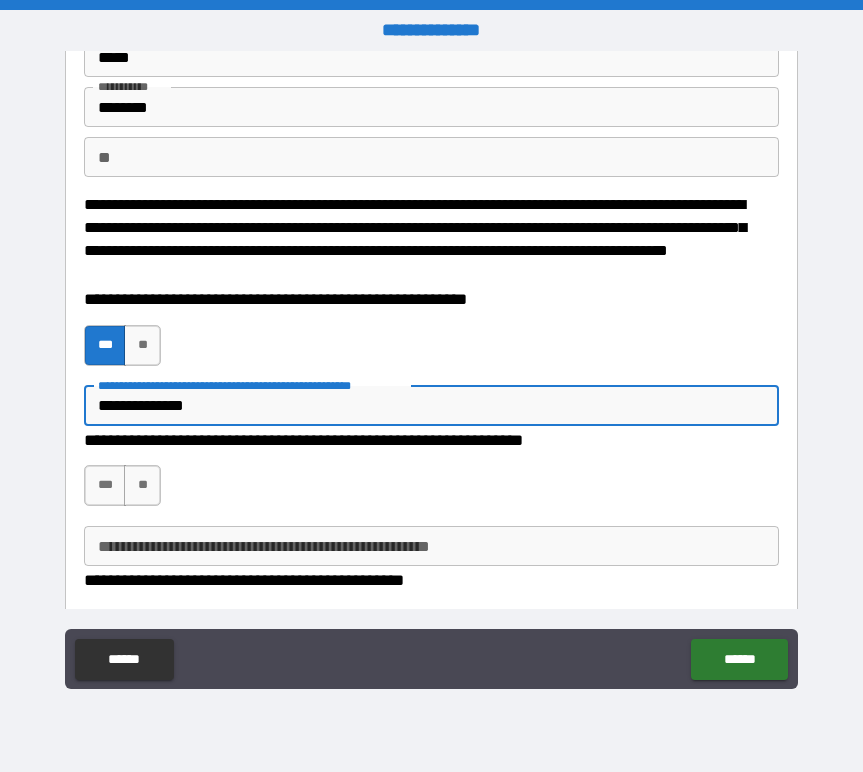 type on "*" 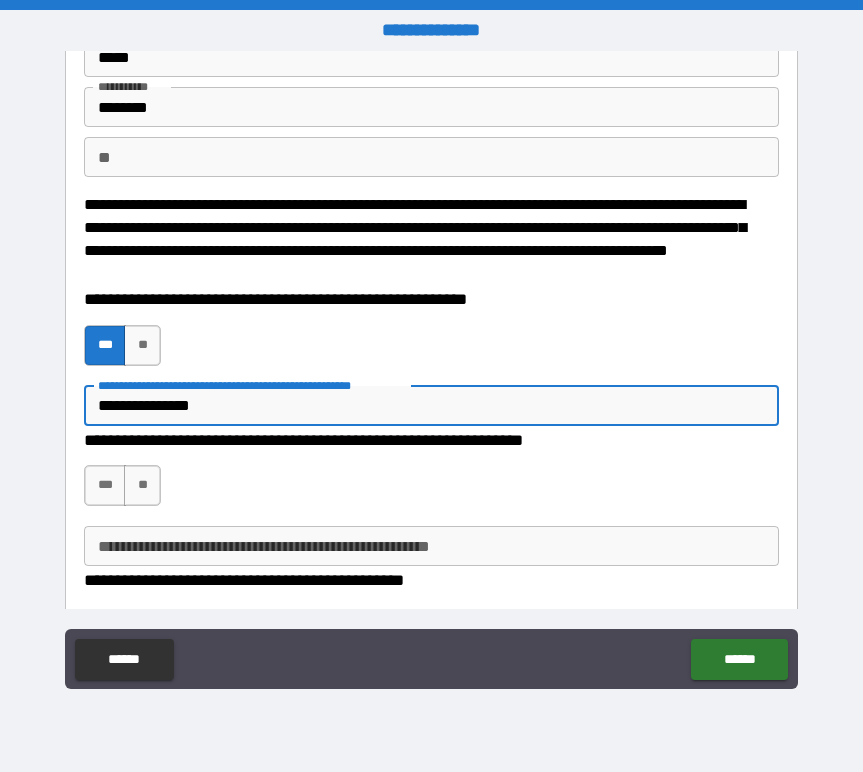 type on "**********" 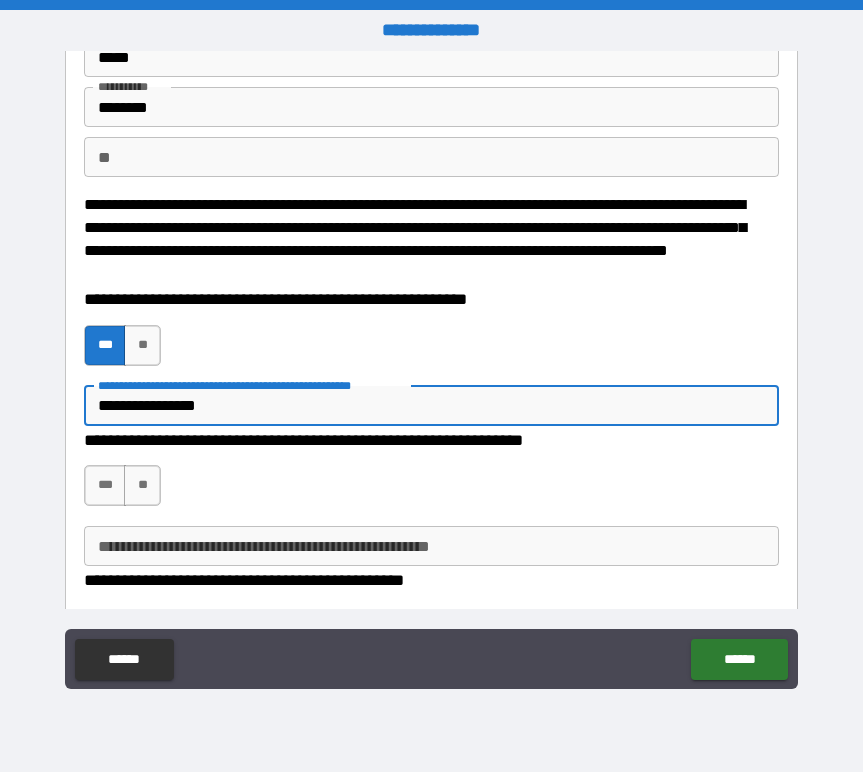 type on "**********" 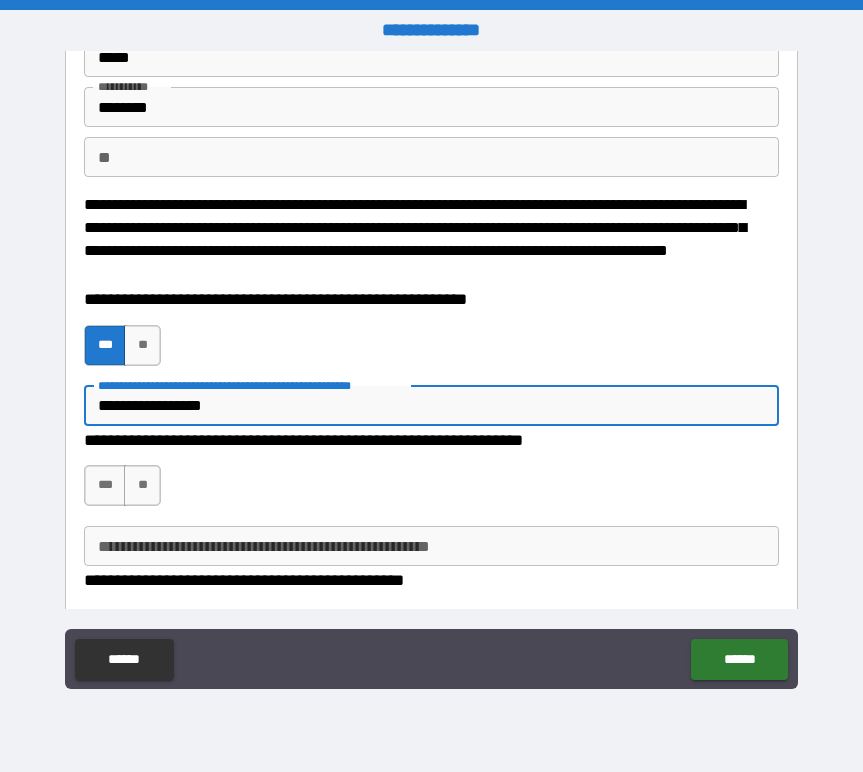type on "*" 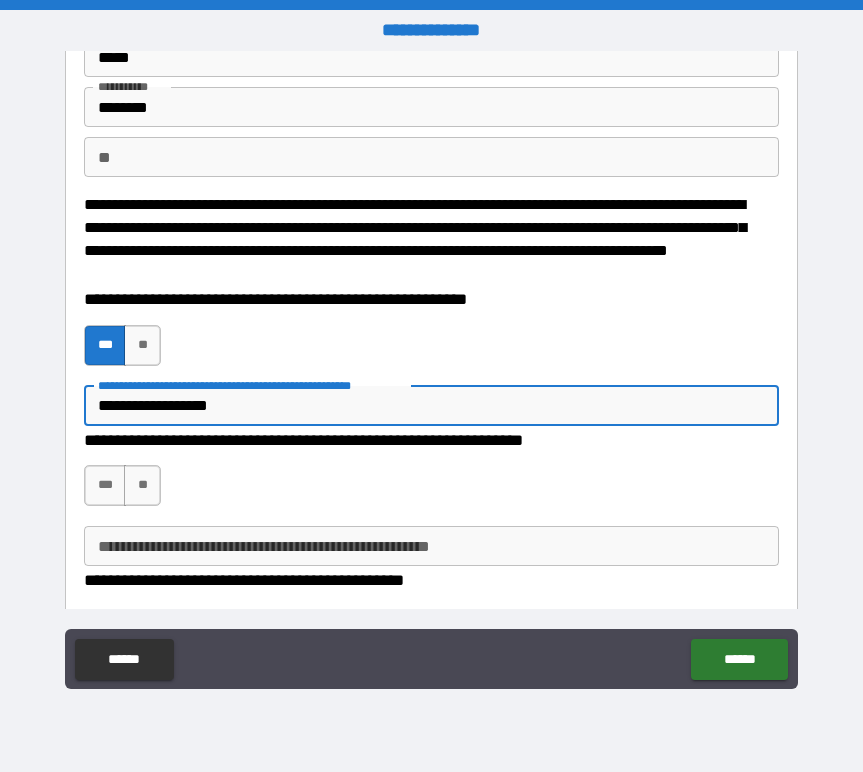 type on "**********" 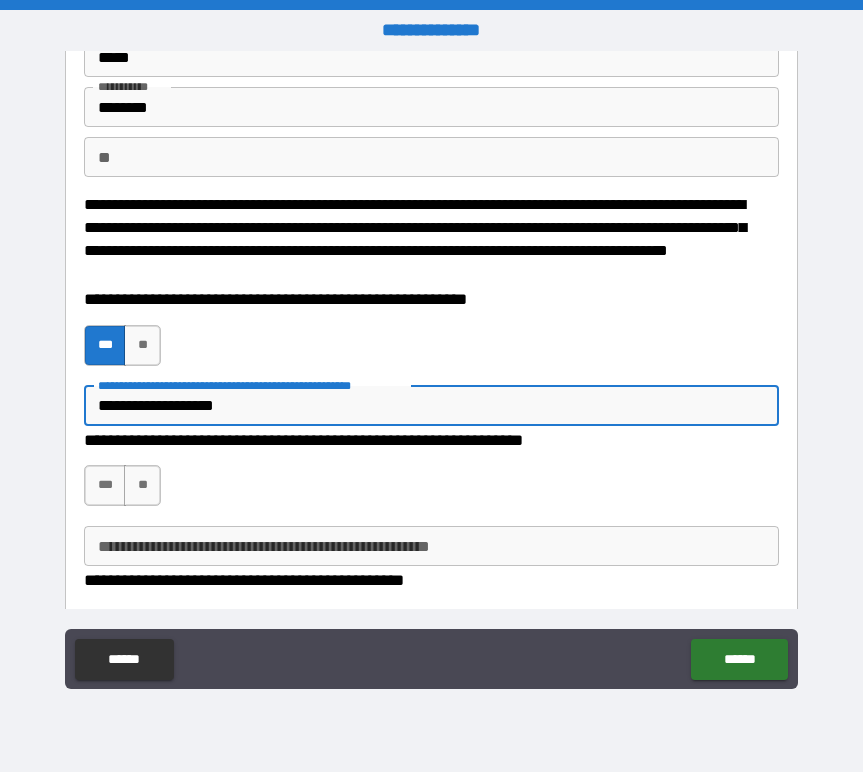 type on "*" 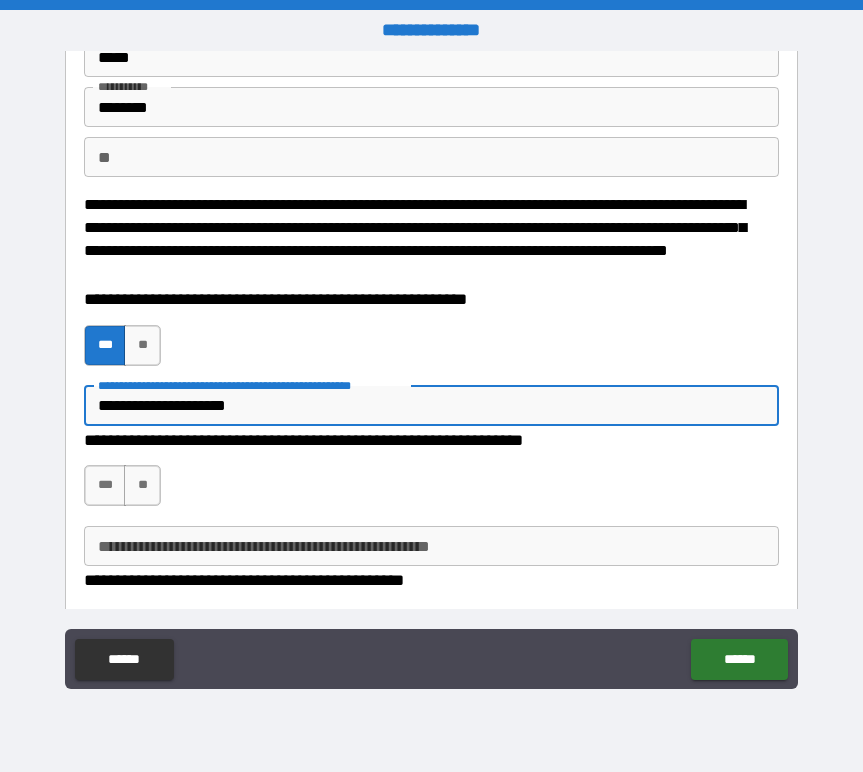 type on "**********" 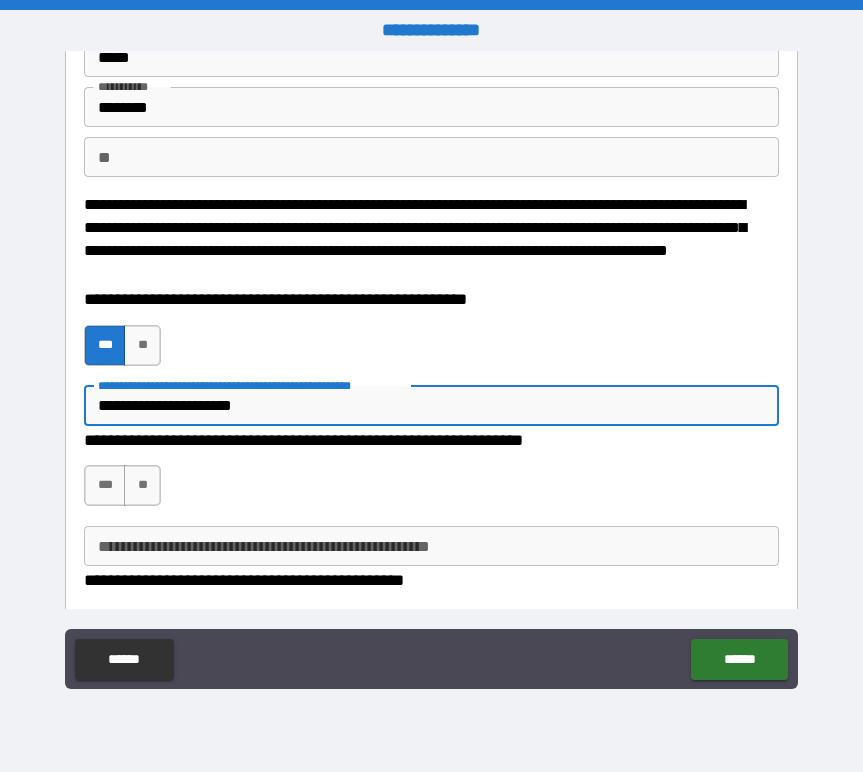 type on "*" 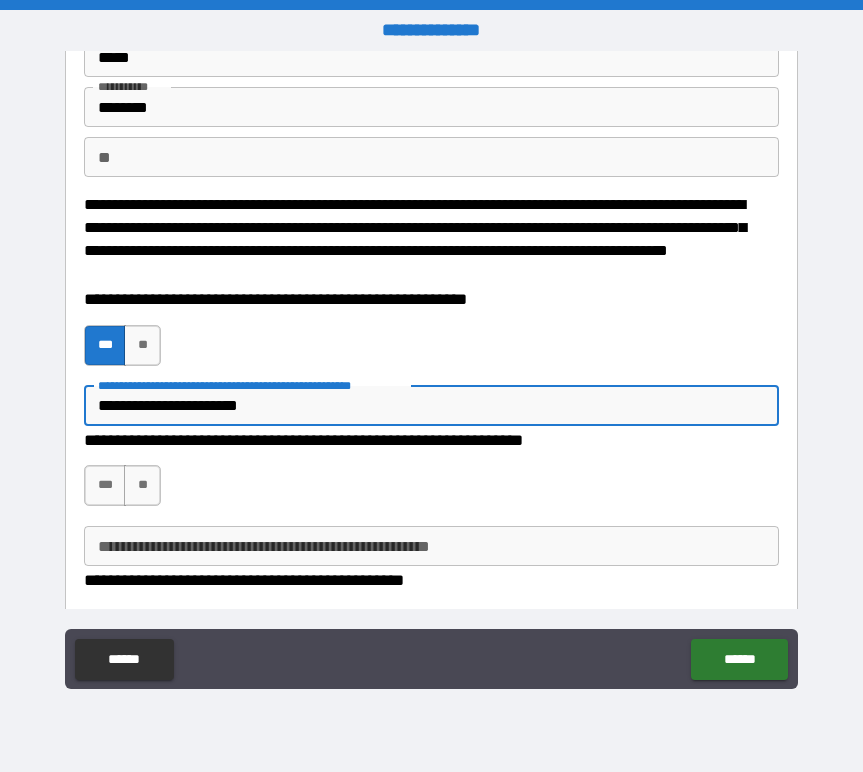 type on "*" 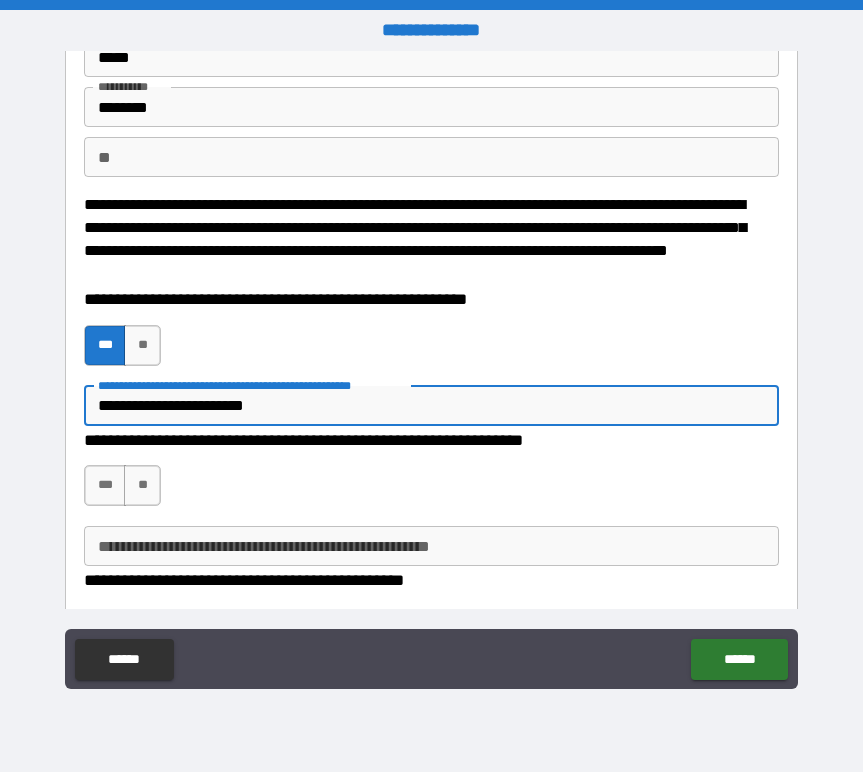 type on "**********" 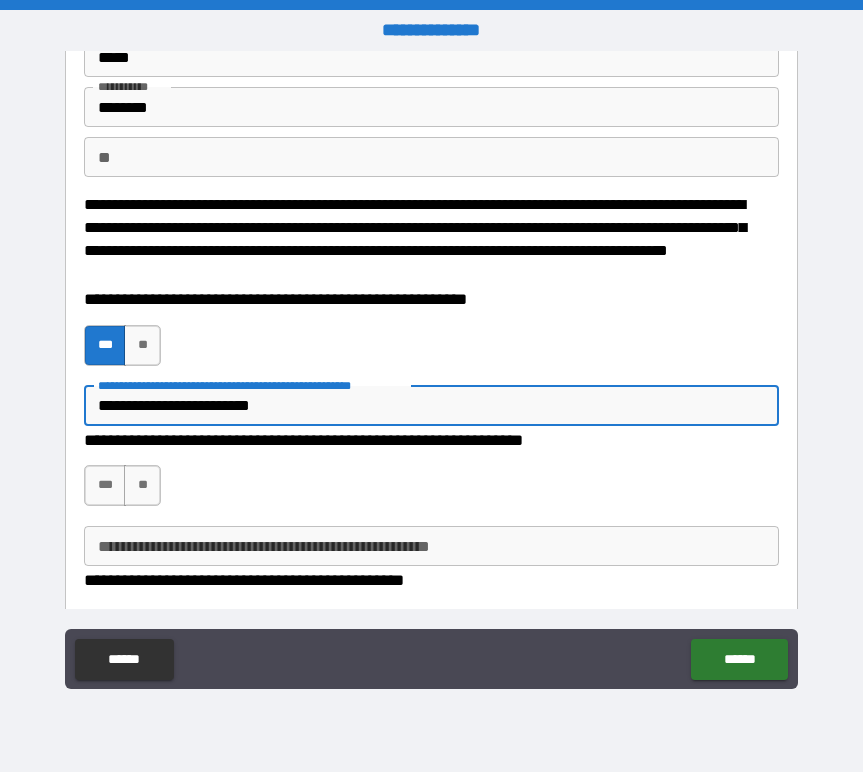 type on "*" 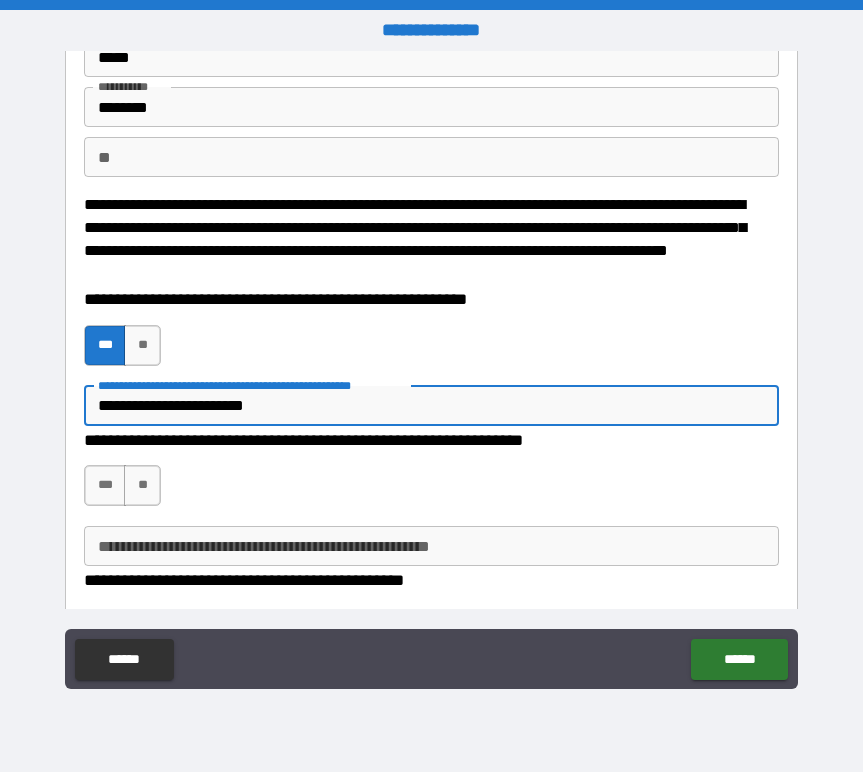 type on "*" 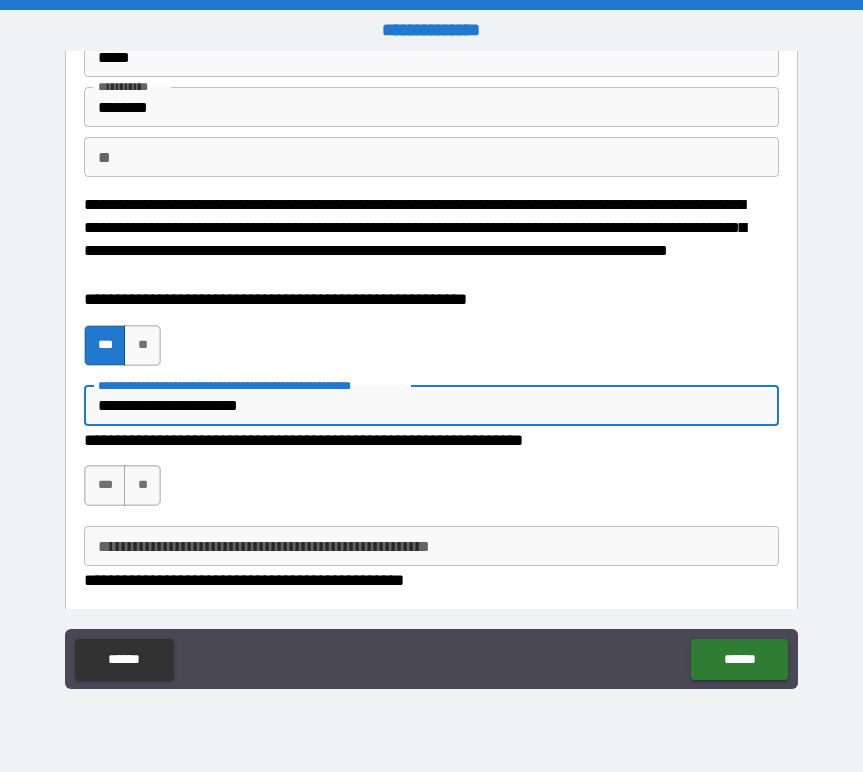 type on "**********" 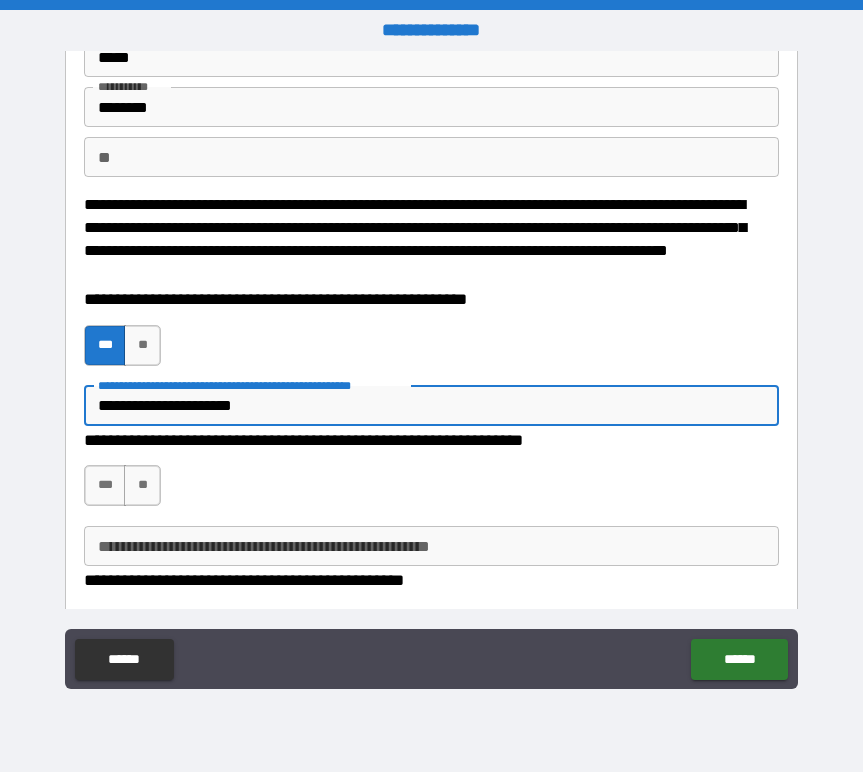 type on "**********" 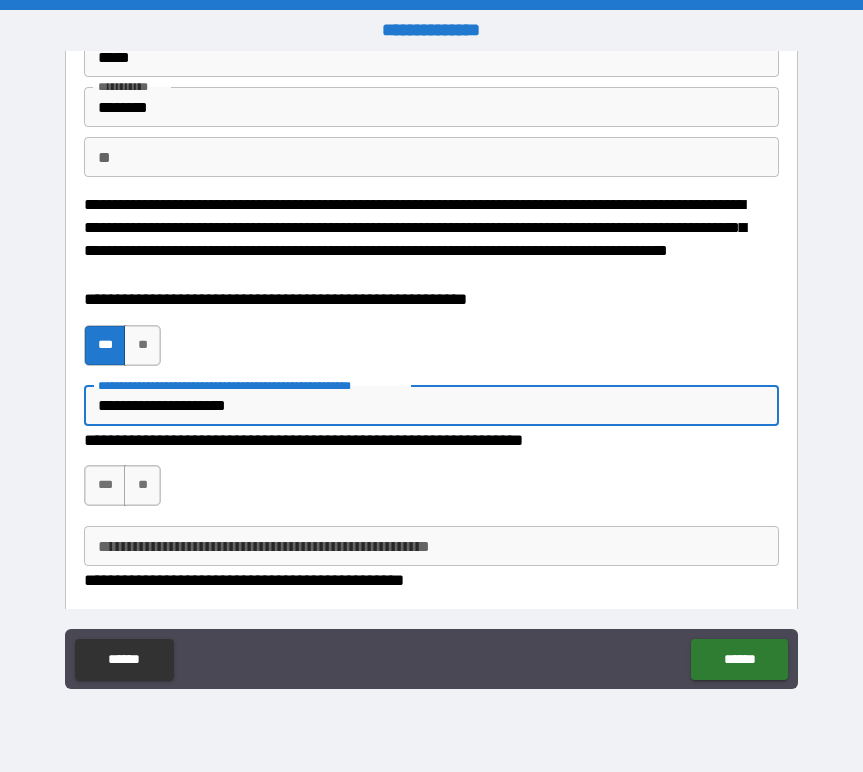 type on "**********" 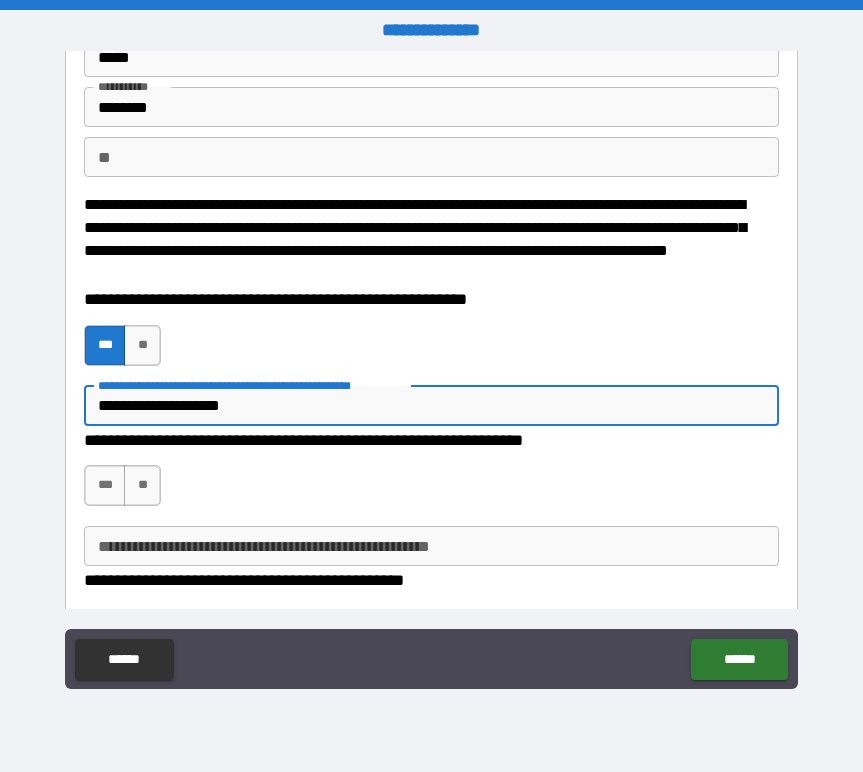 type on "**********" 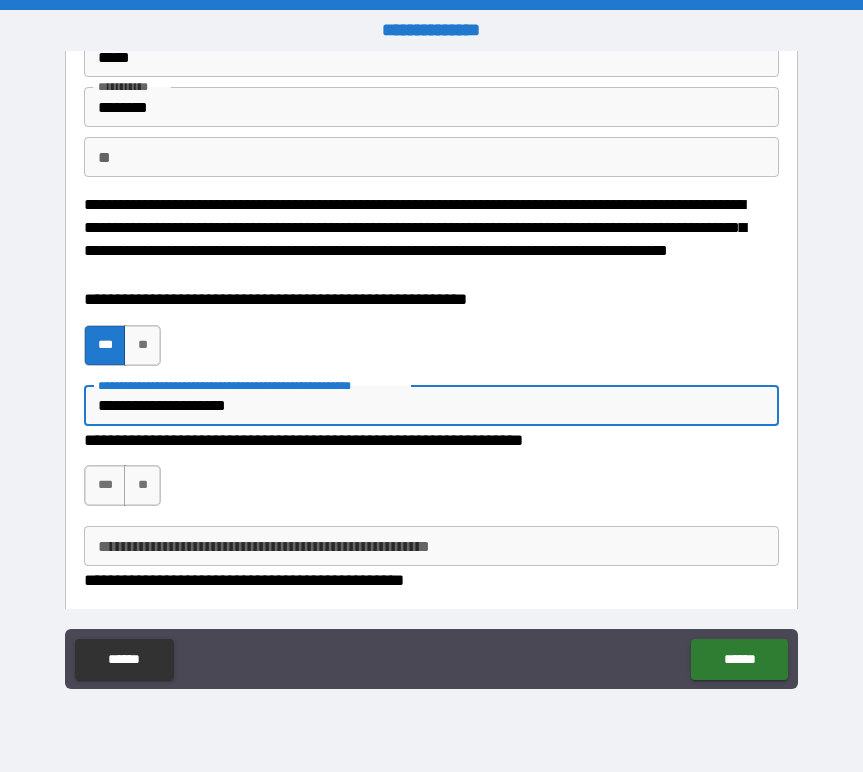 type on "*" 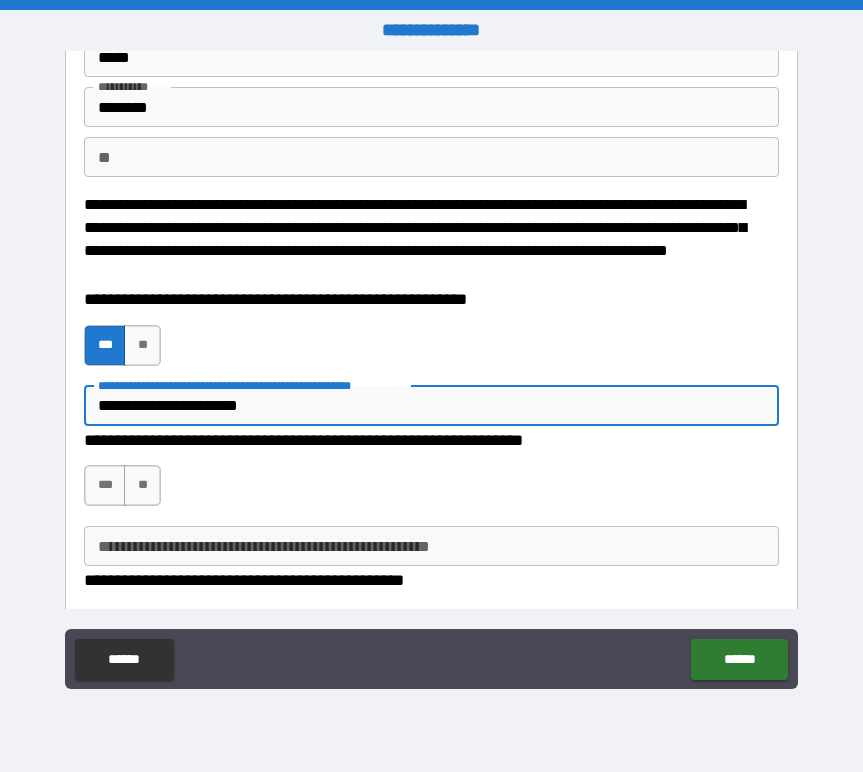type on "**********" 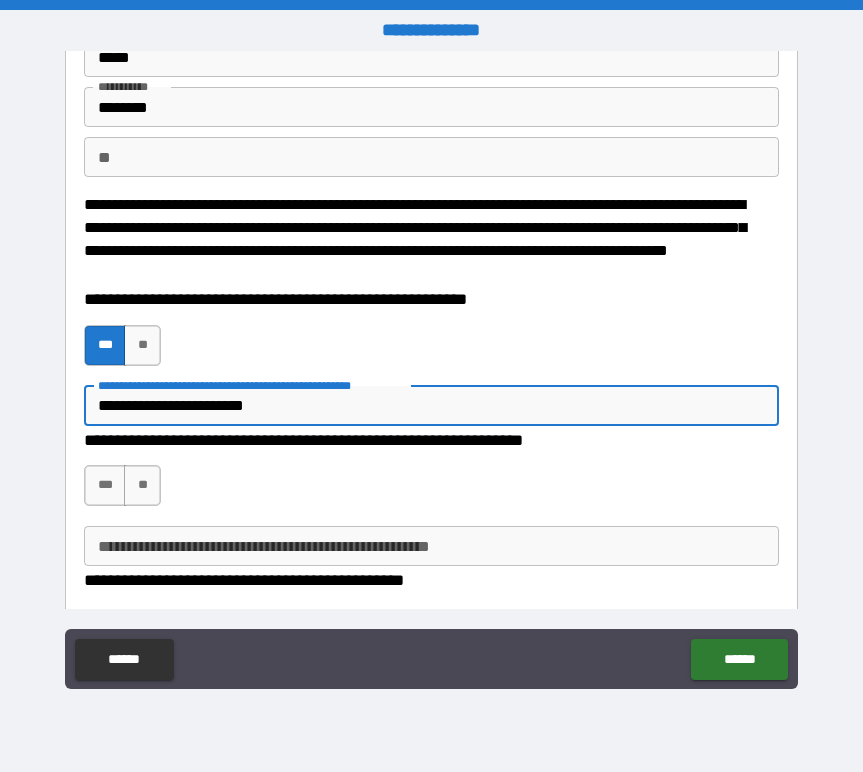 type on "*" 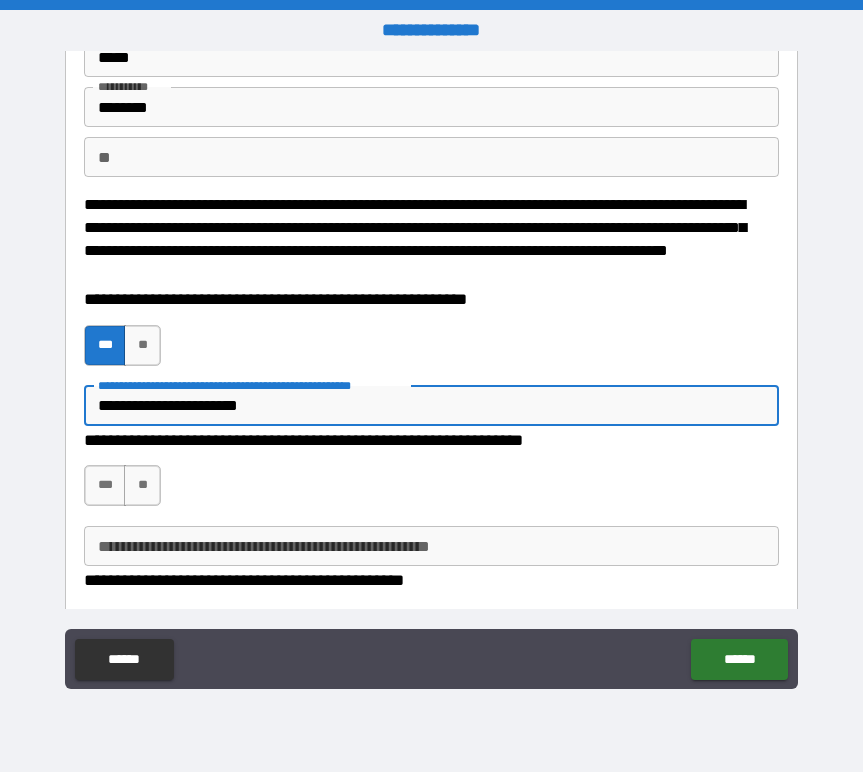 type on "**********" 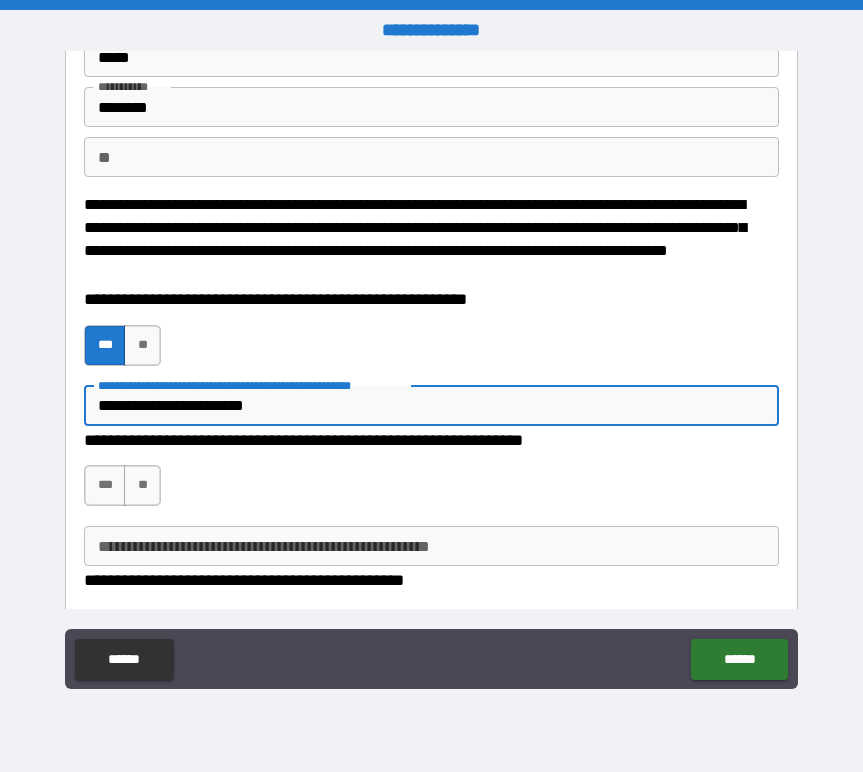 type on "*" 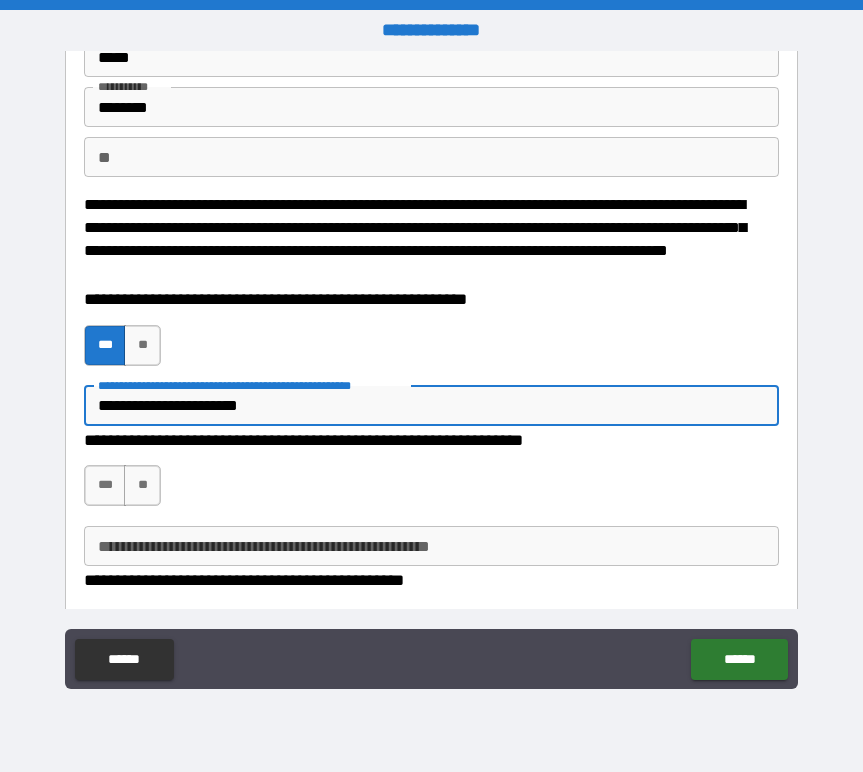 type on "*" 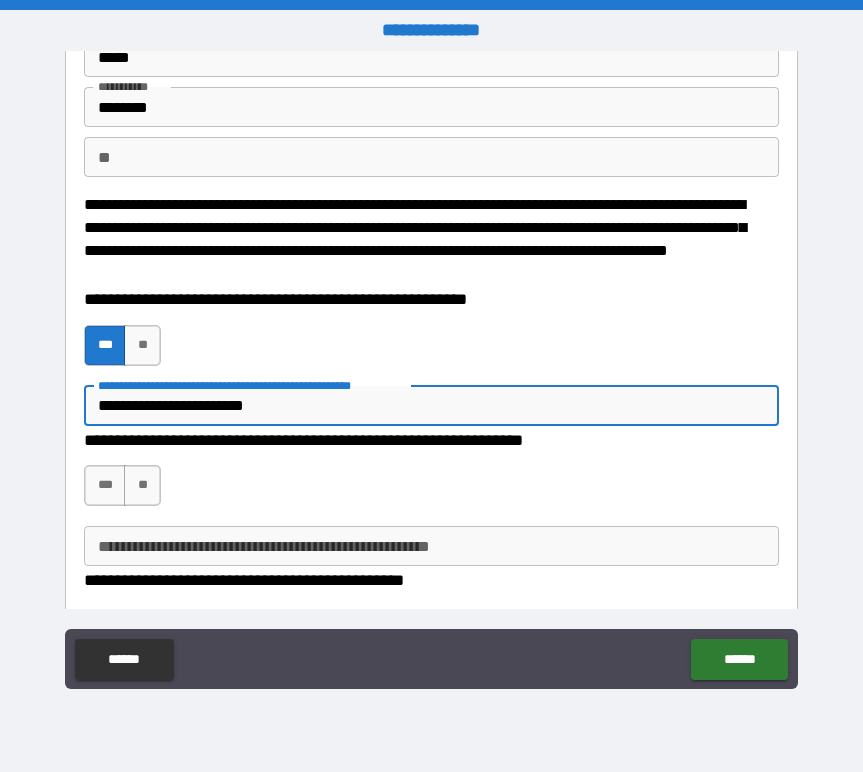 type on "*" 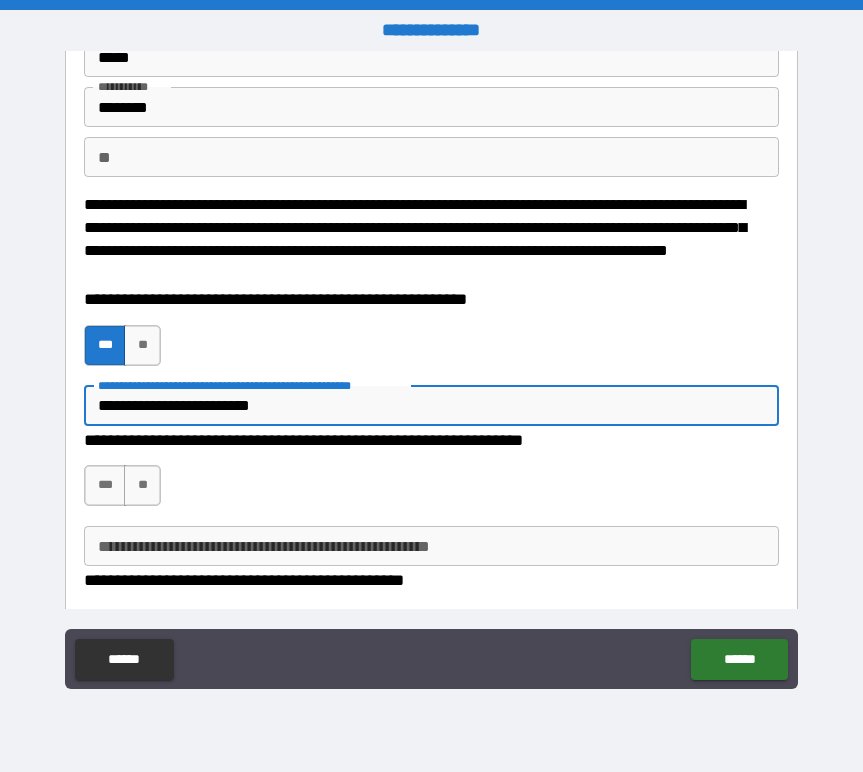 type on "**********" 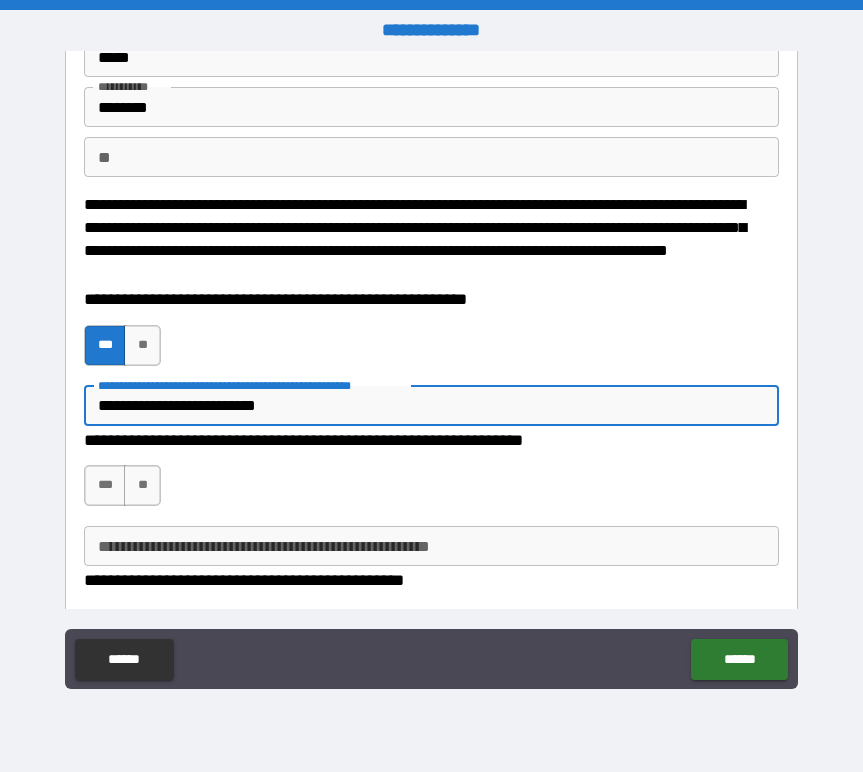 type on "**********" 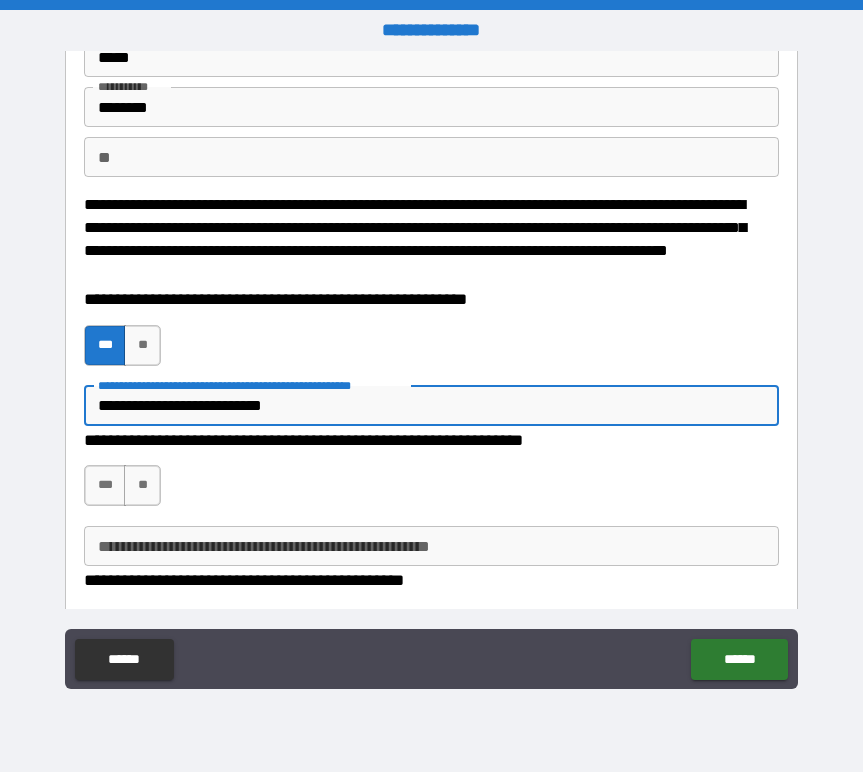 type on "**********" 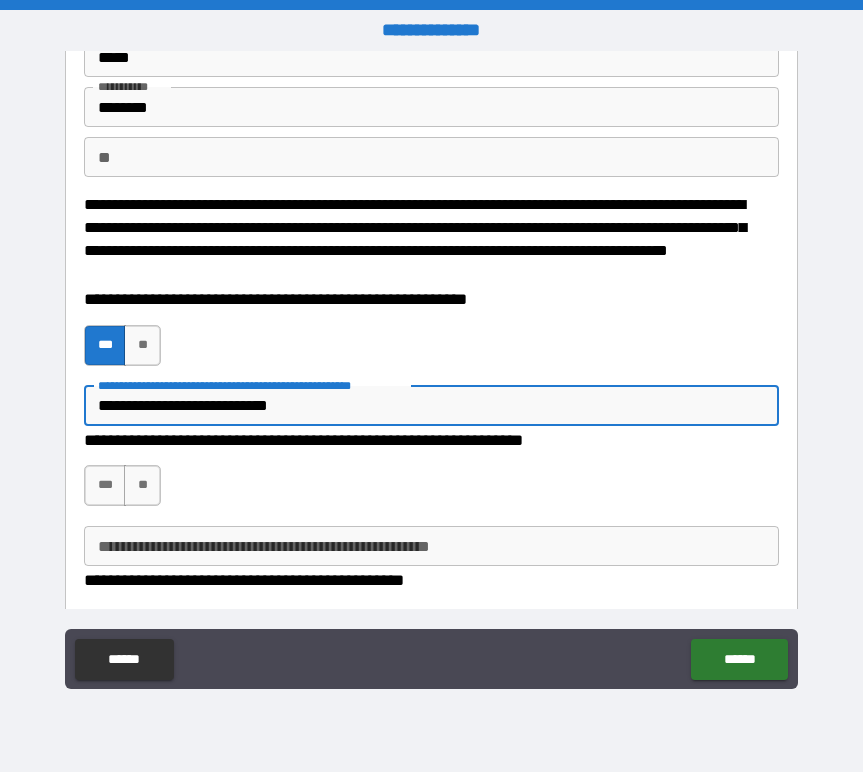type on "*" 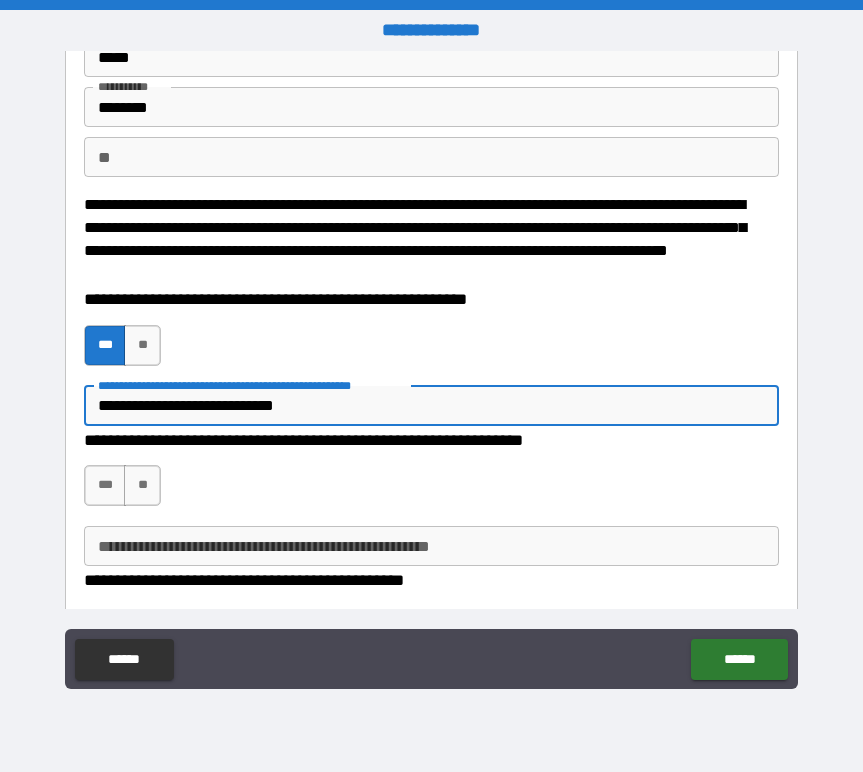 type on "**********" 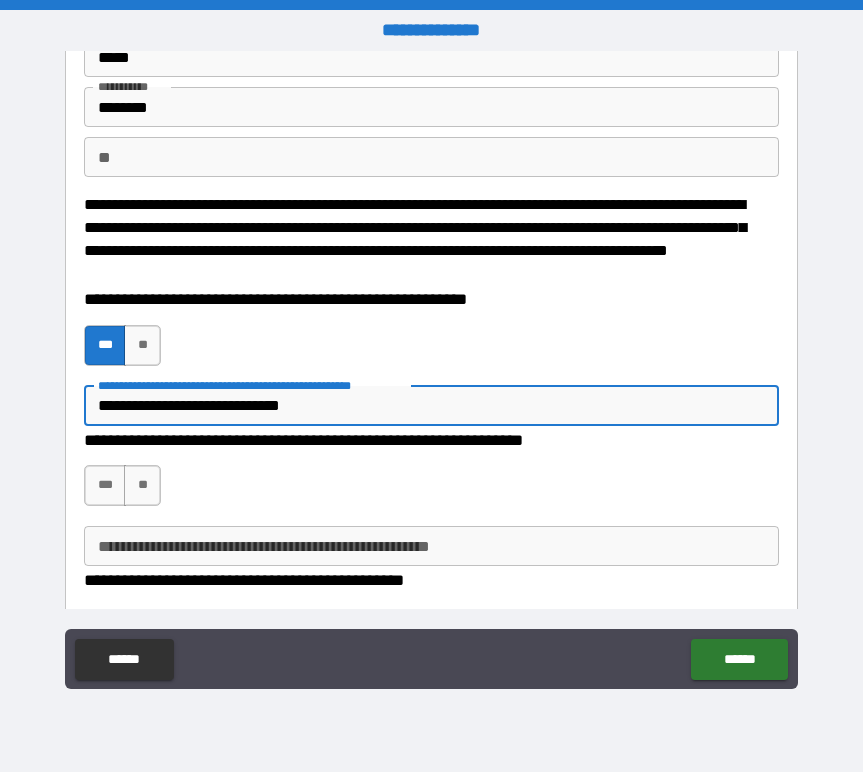 type on "*" 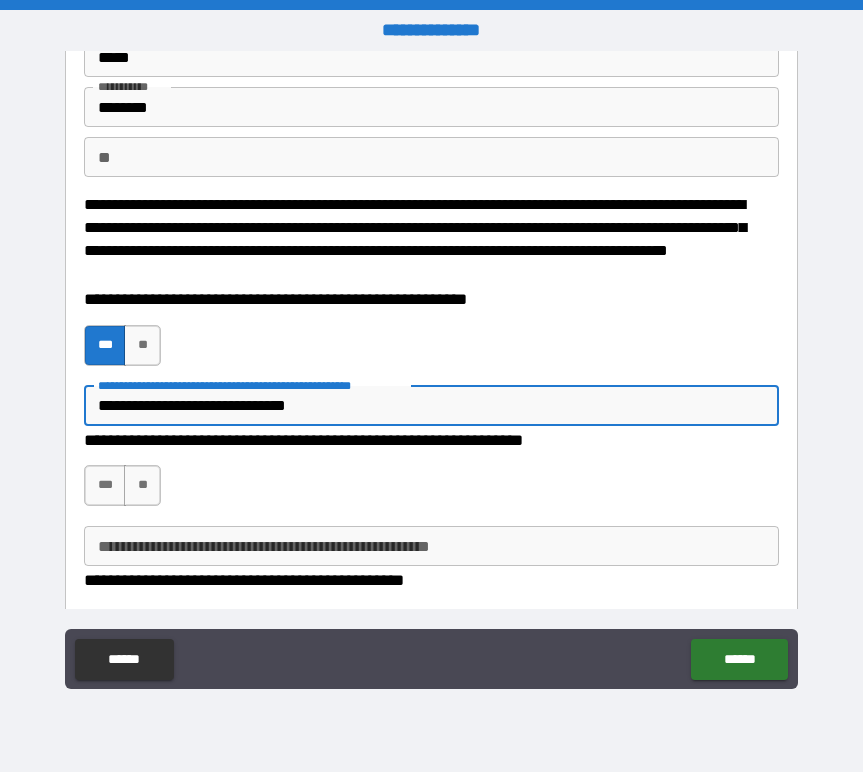 type on "*" 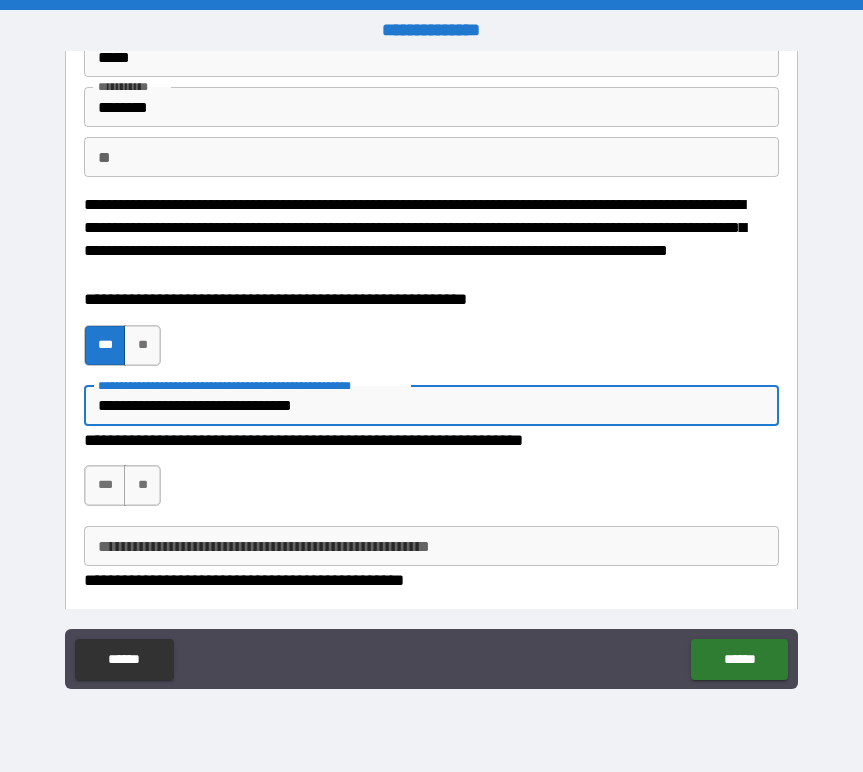 type on "**********" 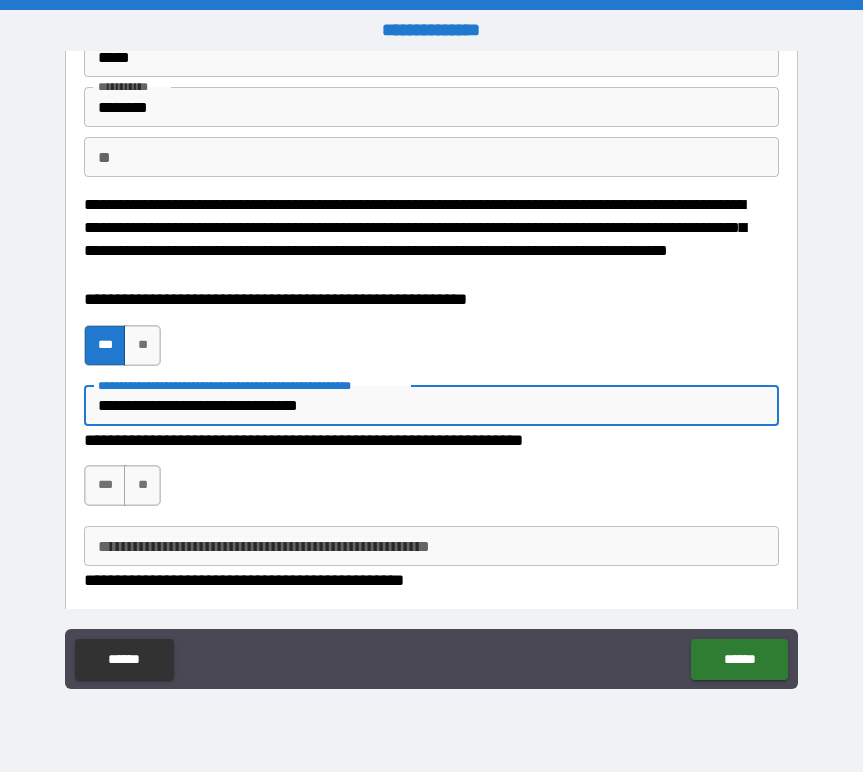type on "**********" 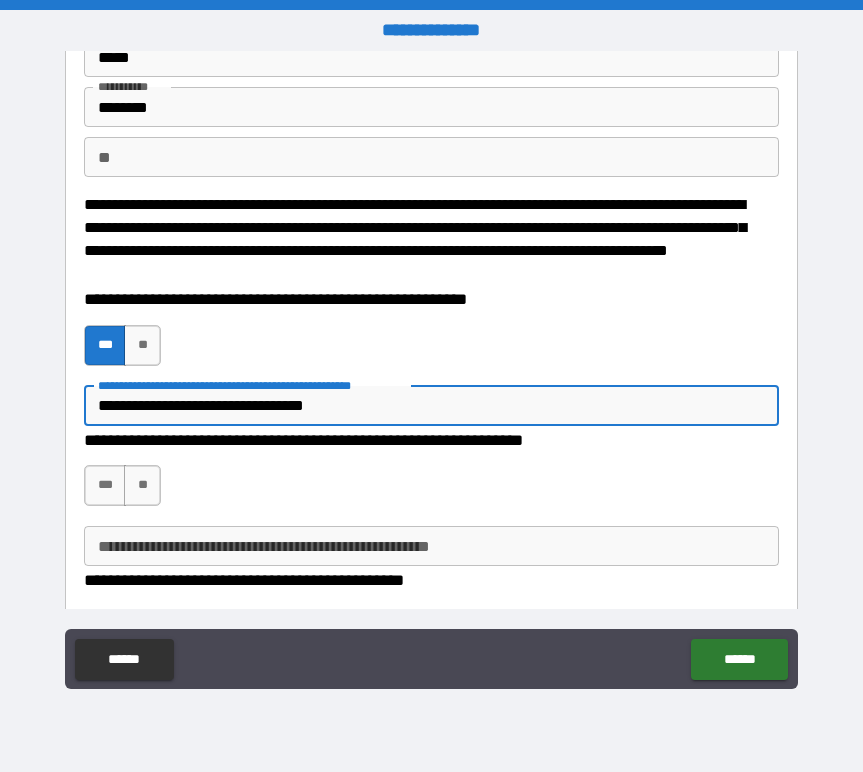 type on "*" 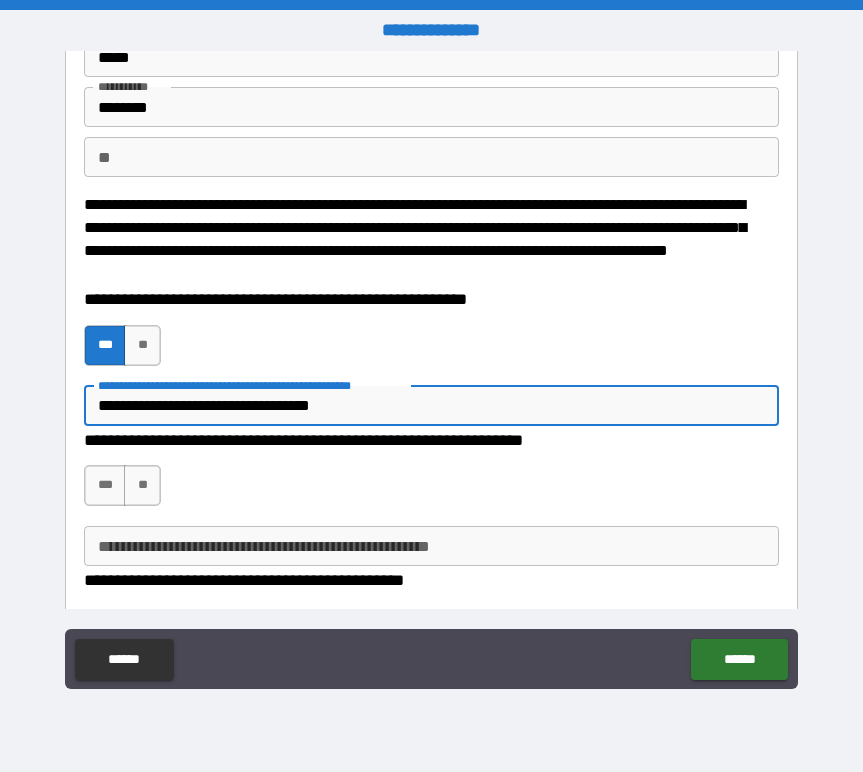 type on "**********" 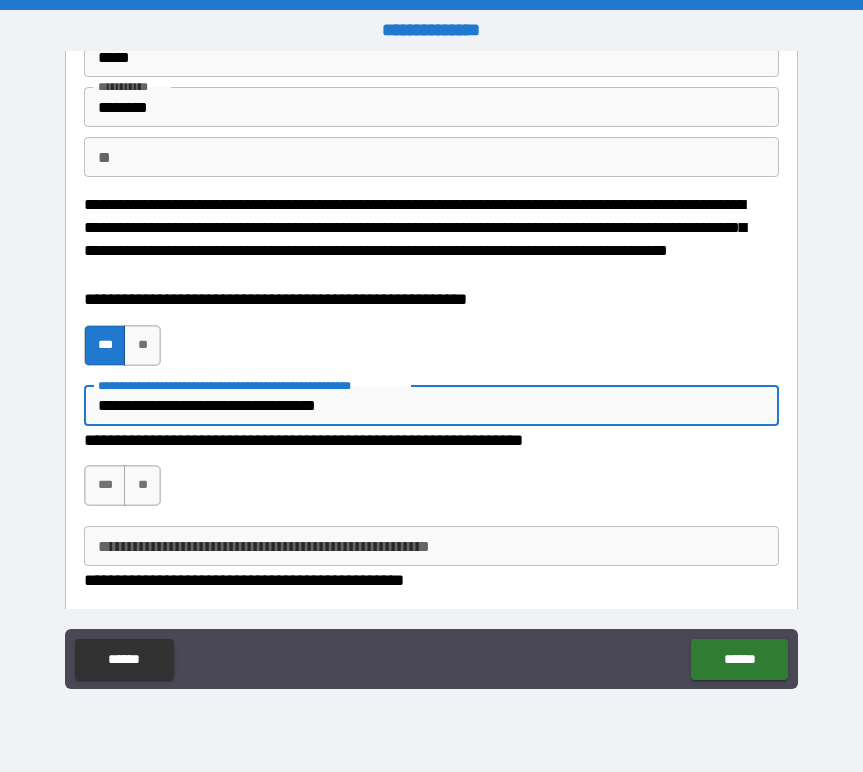 type on "*" 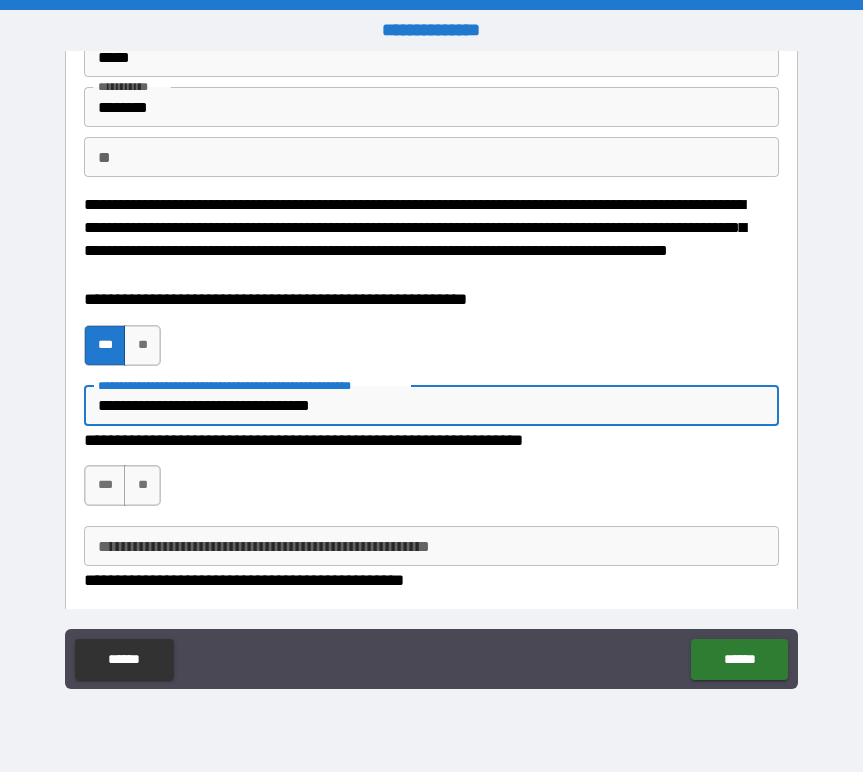 type on "**********" 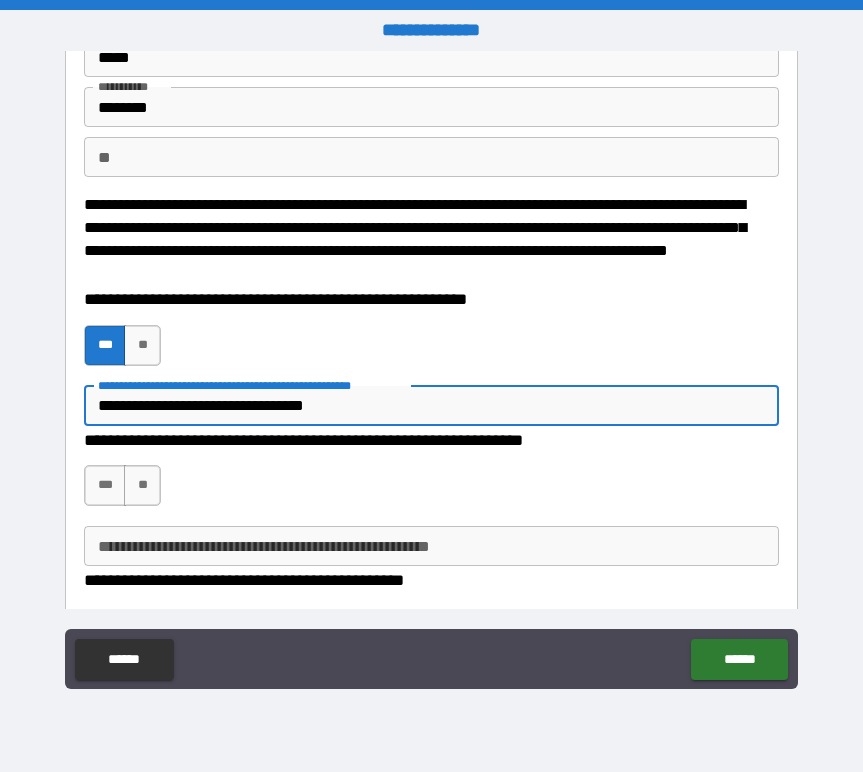 type on "**********" 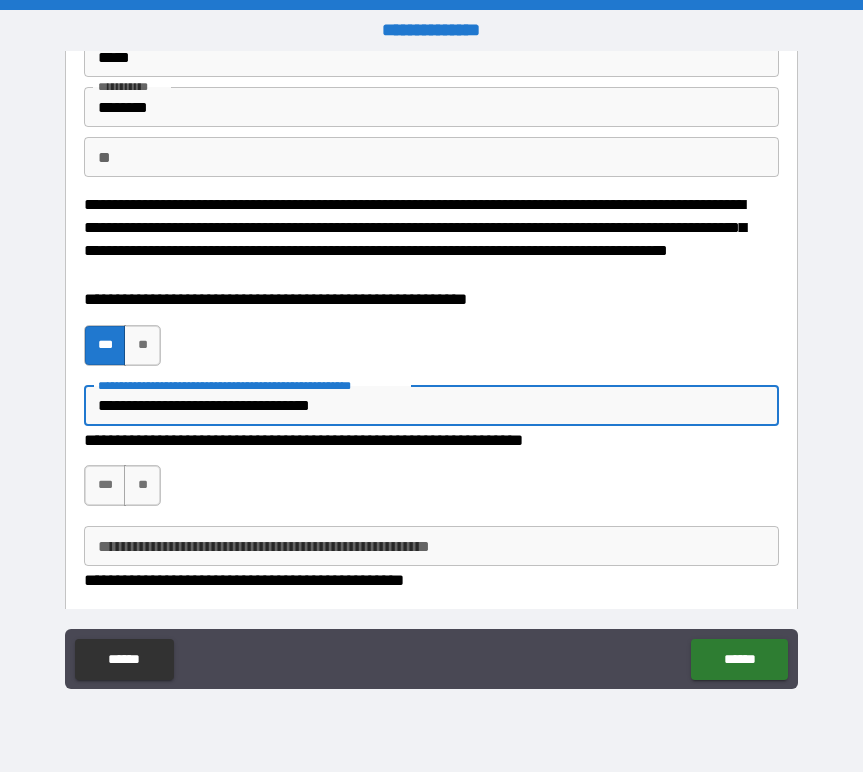 type on "**********" 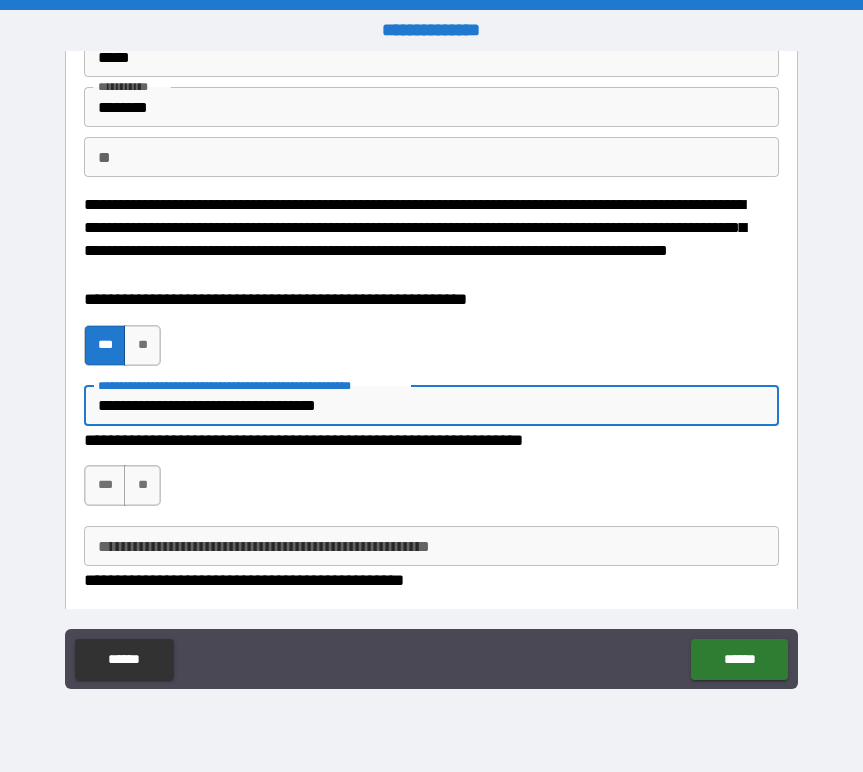 type on "*" 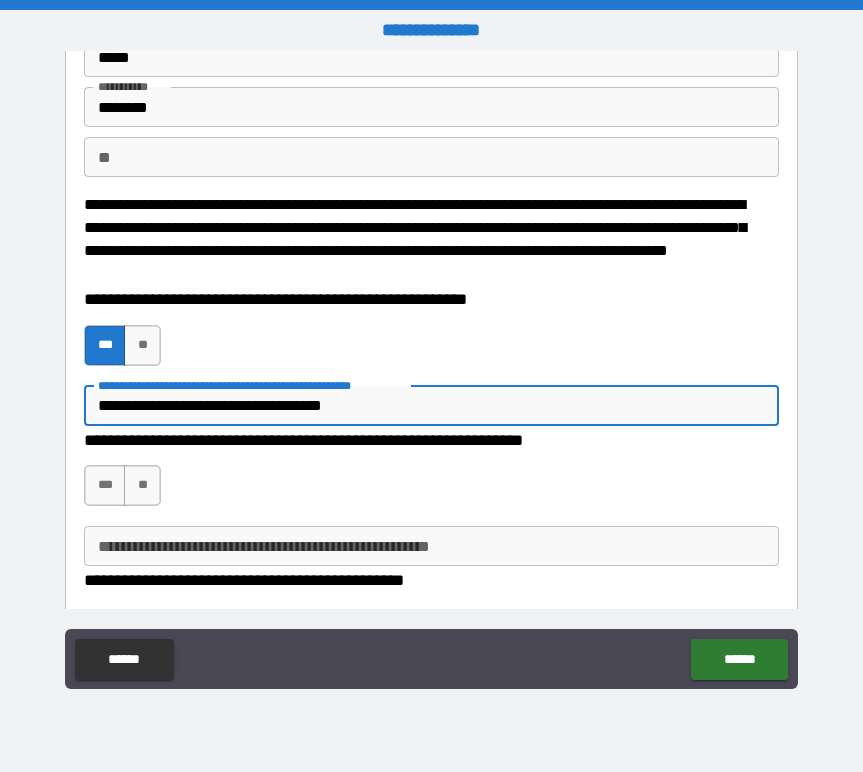 type on "*" 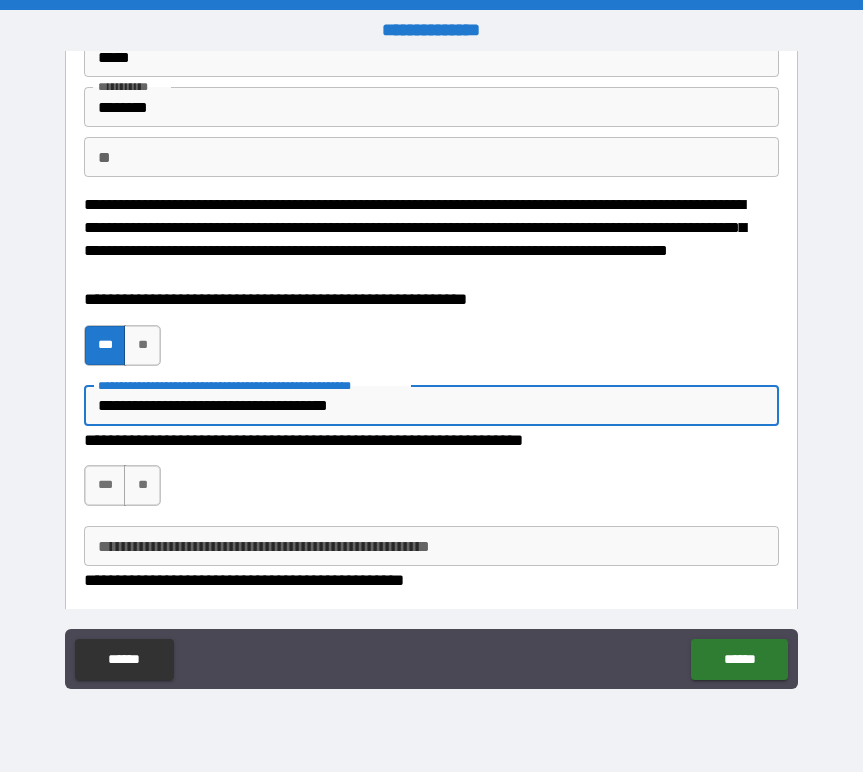 type on "**********" 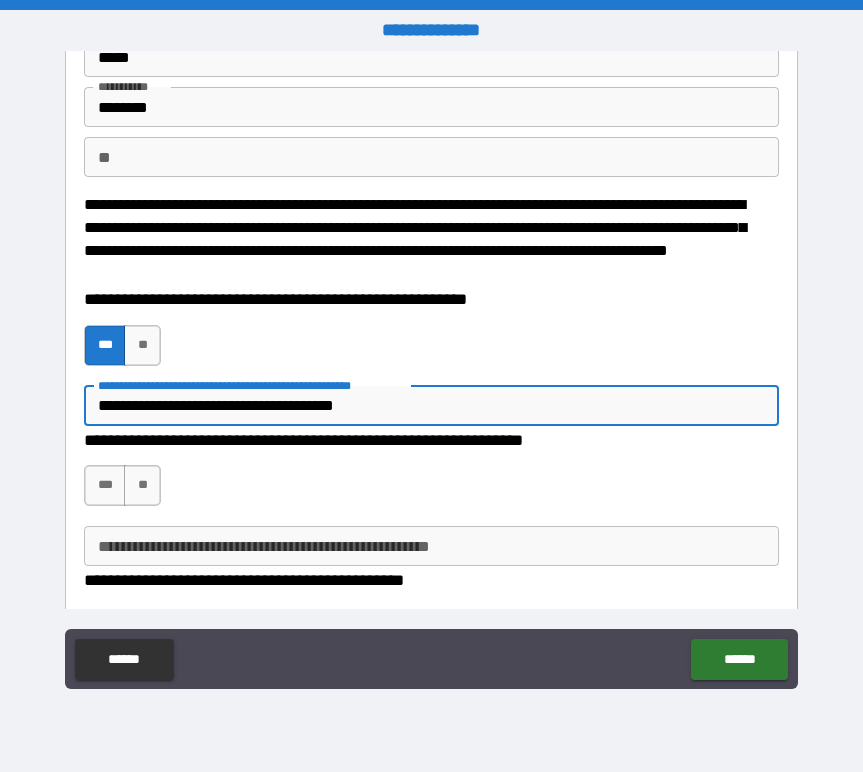 type on "*" 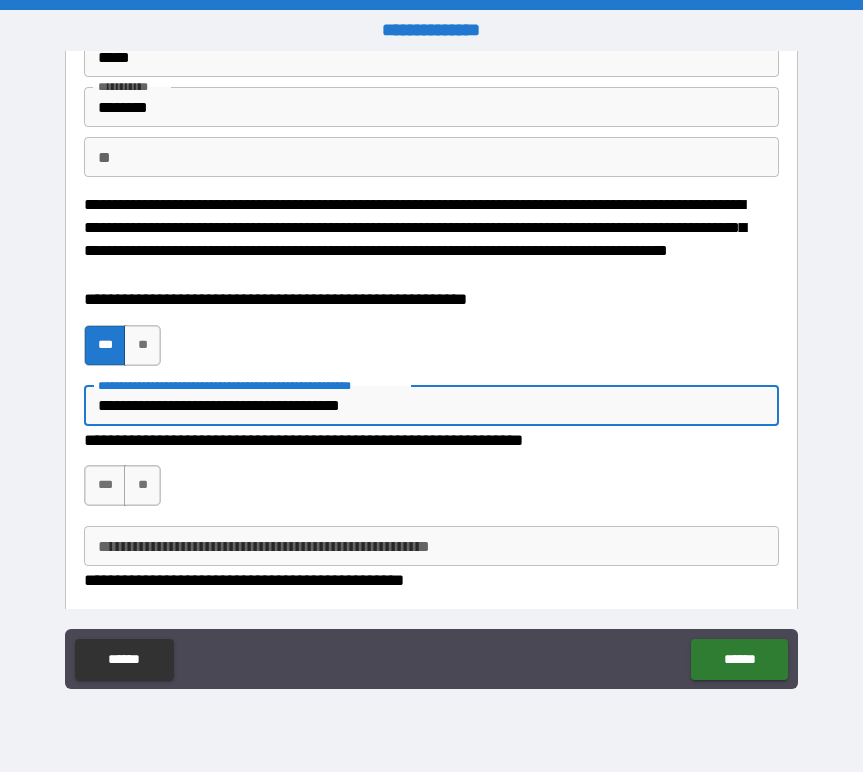 type on "*" 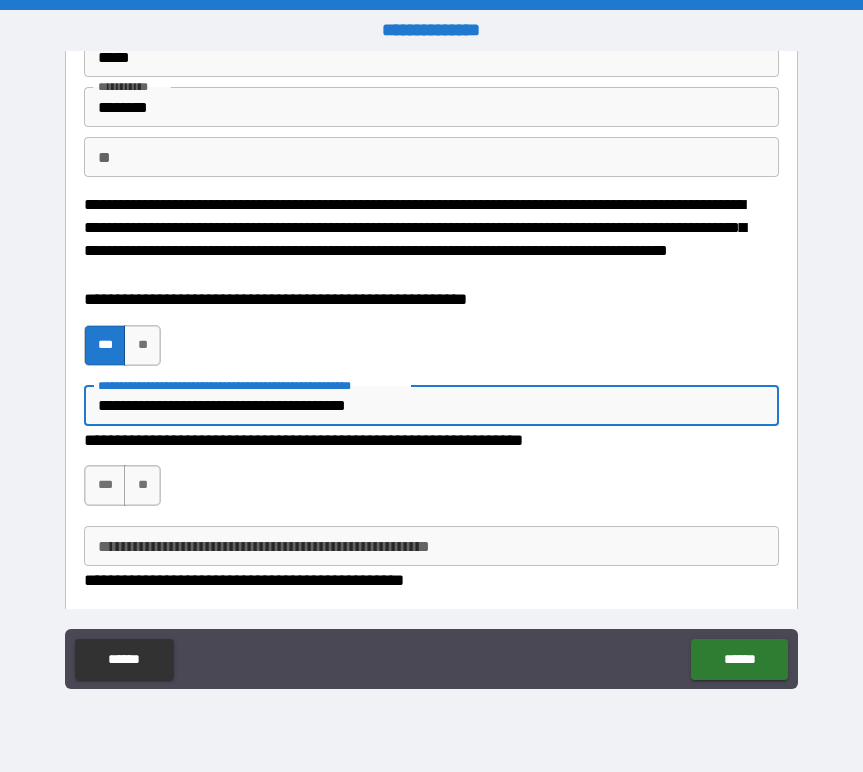type on "*" 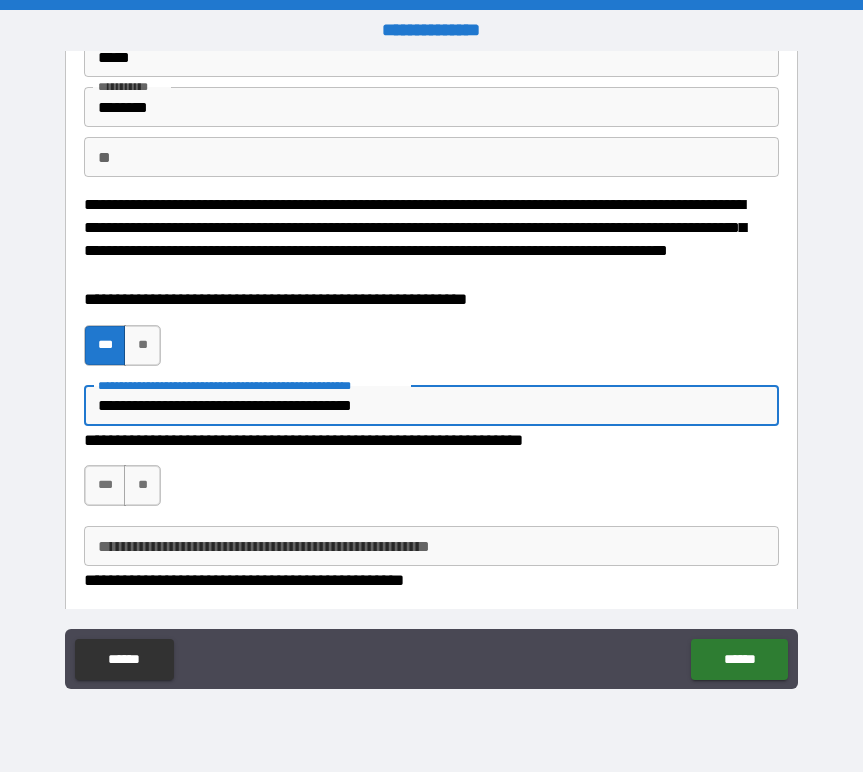 type on "**********" 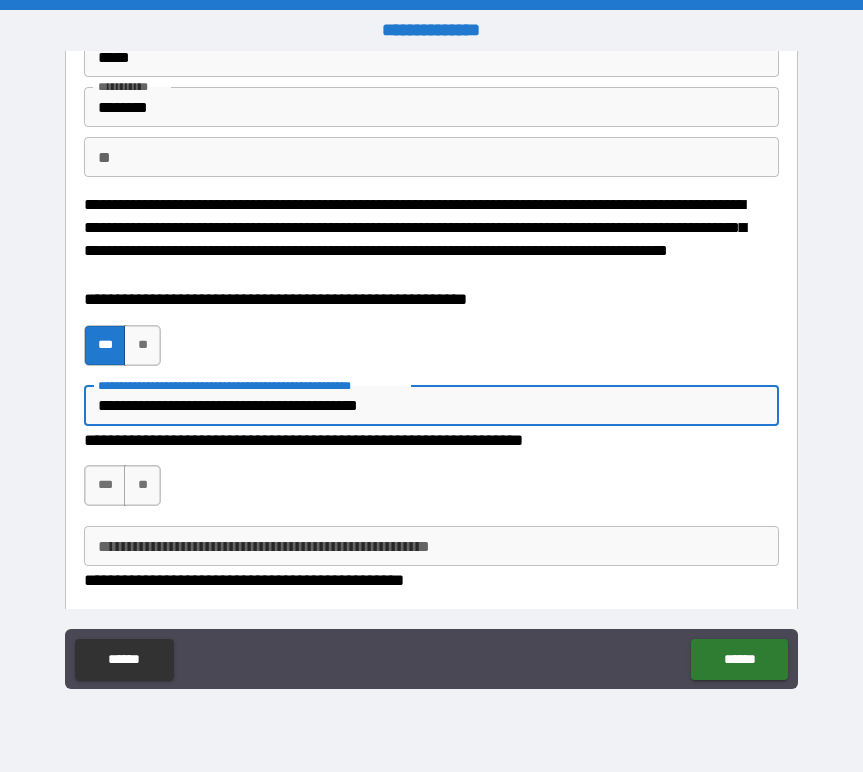 type on "*" 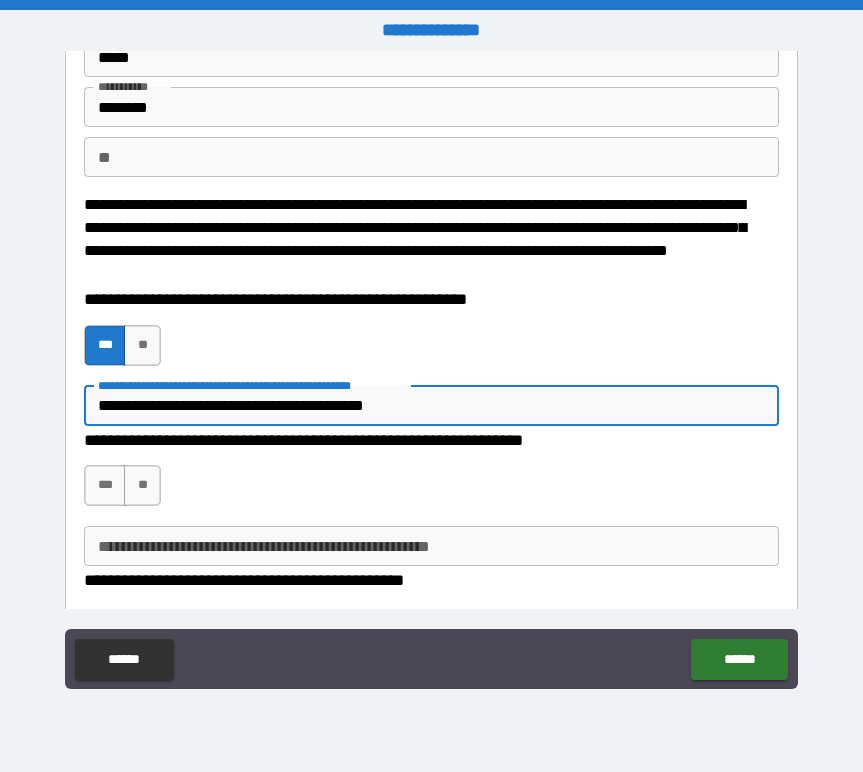 type on "*" 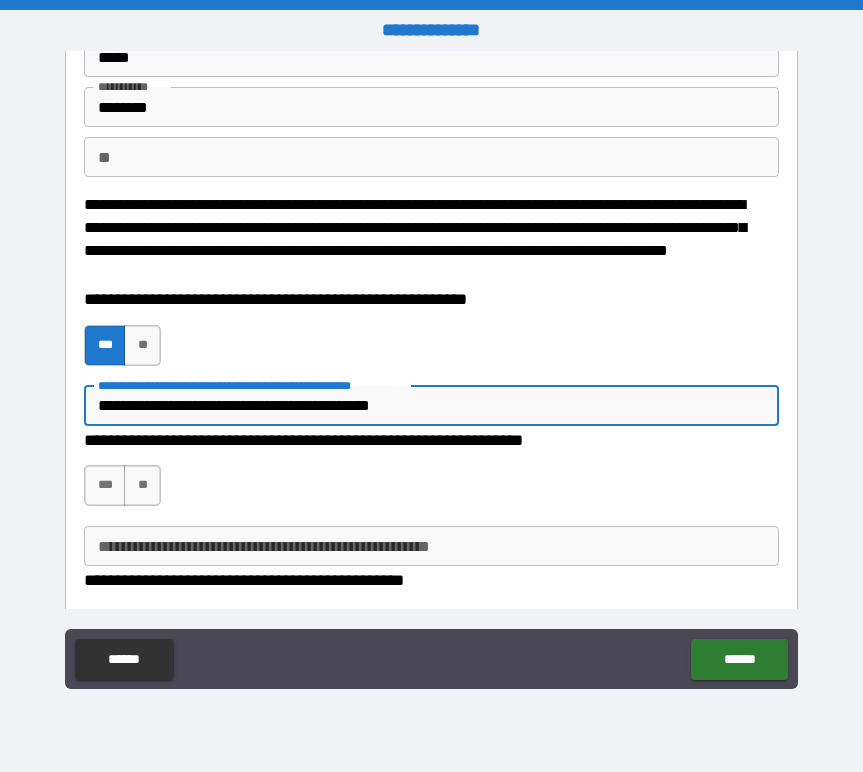 type on "*" 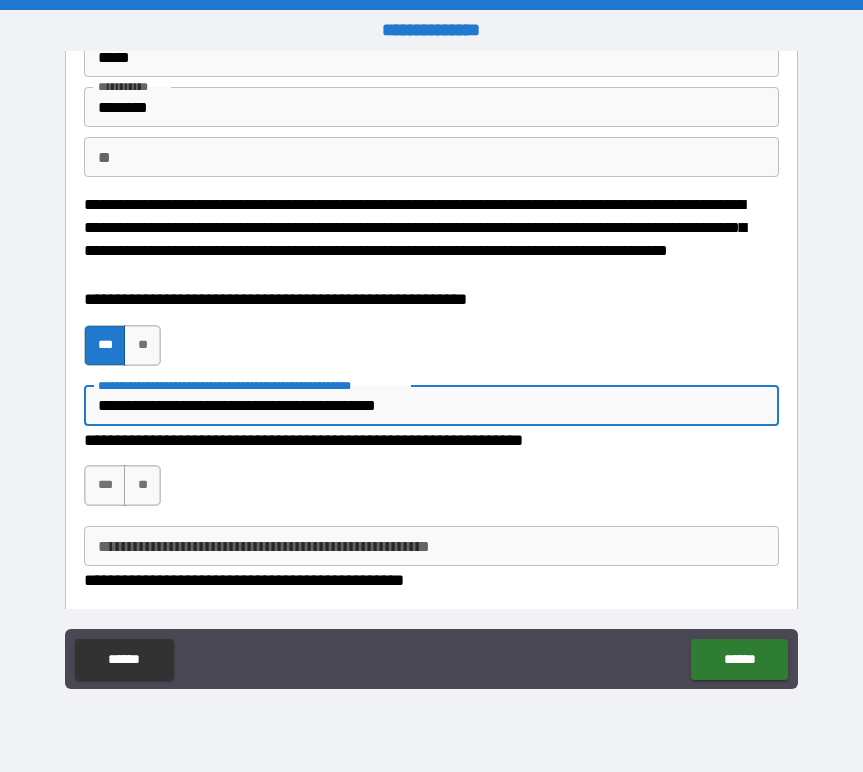 type on "**********" 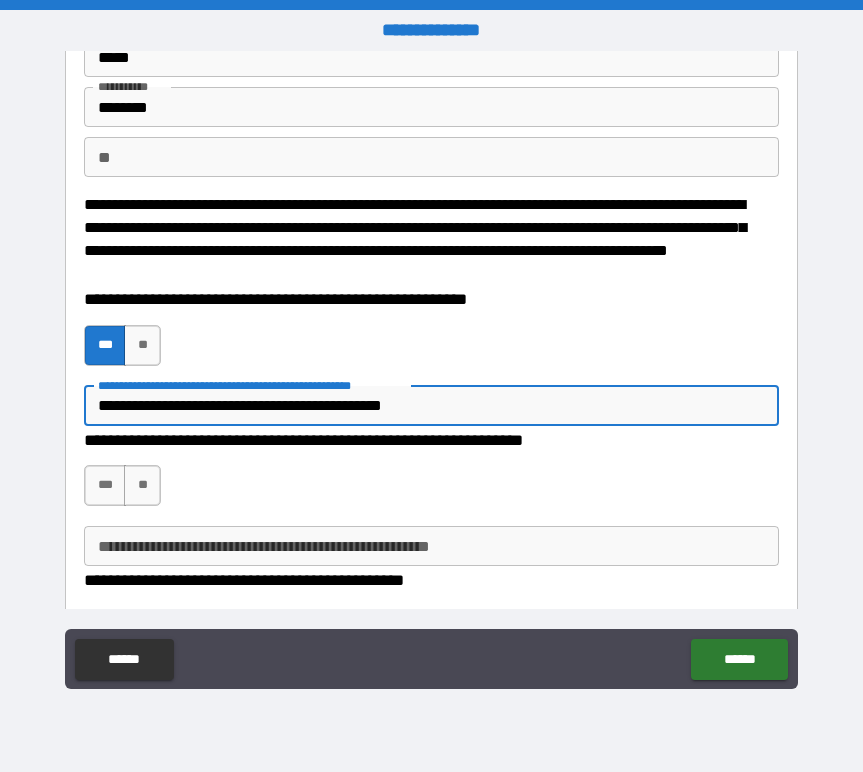 type on "*" 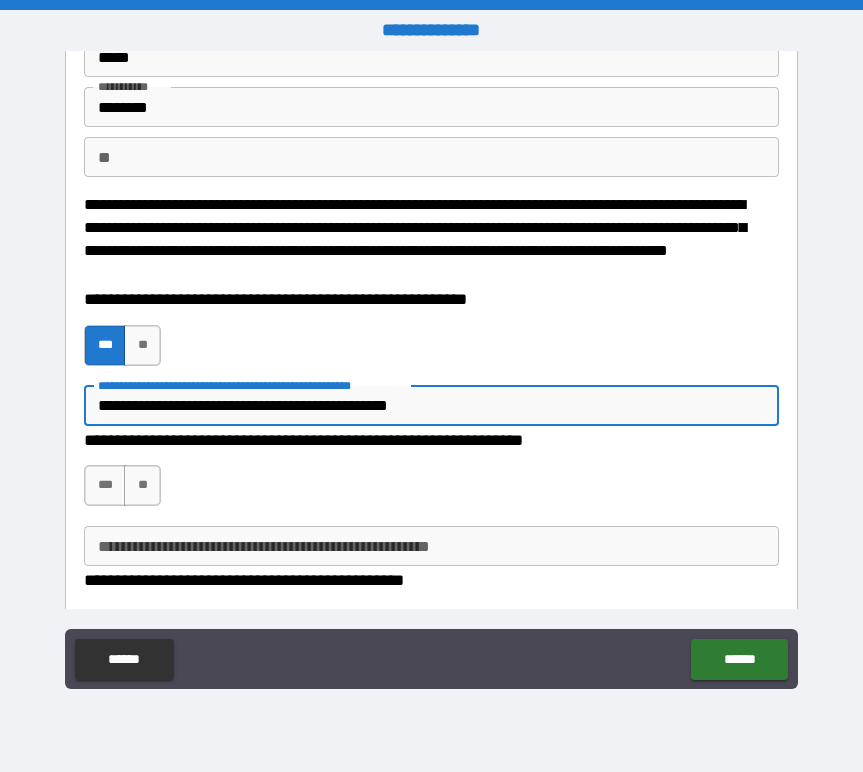 type on "*" 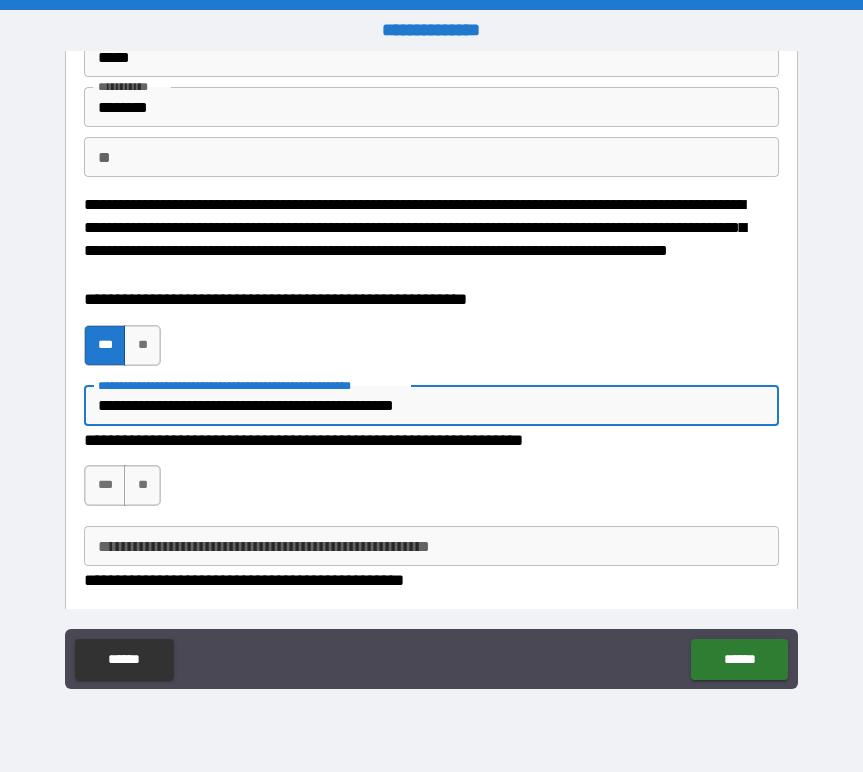 type on "**********" 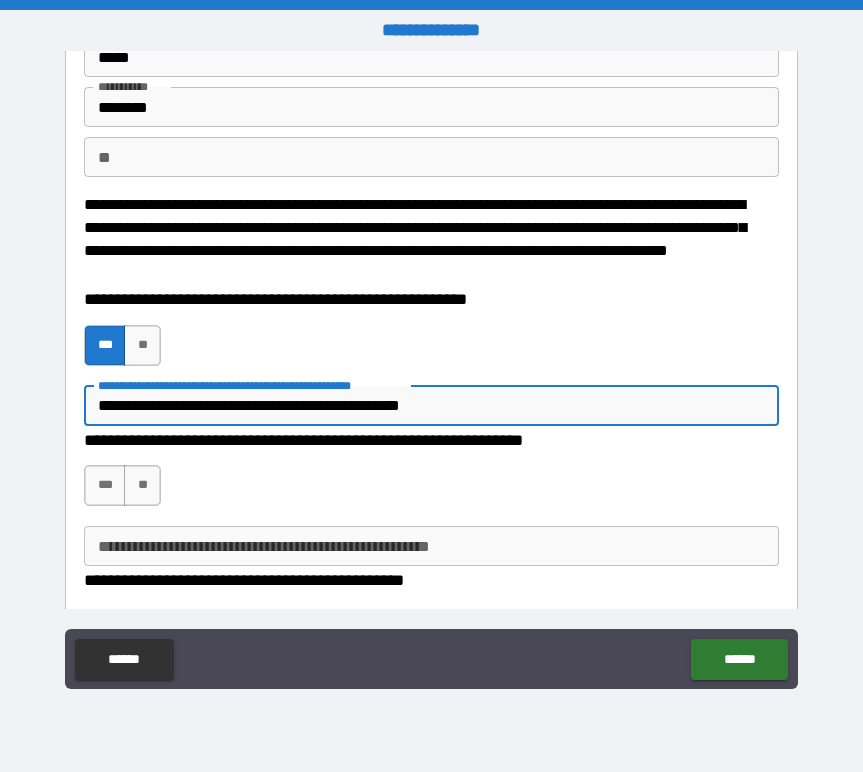type on "*" 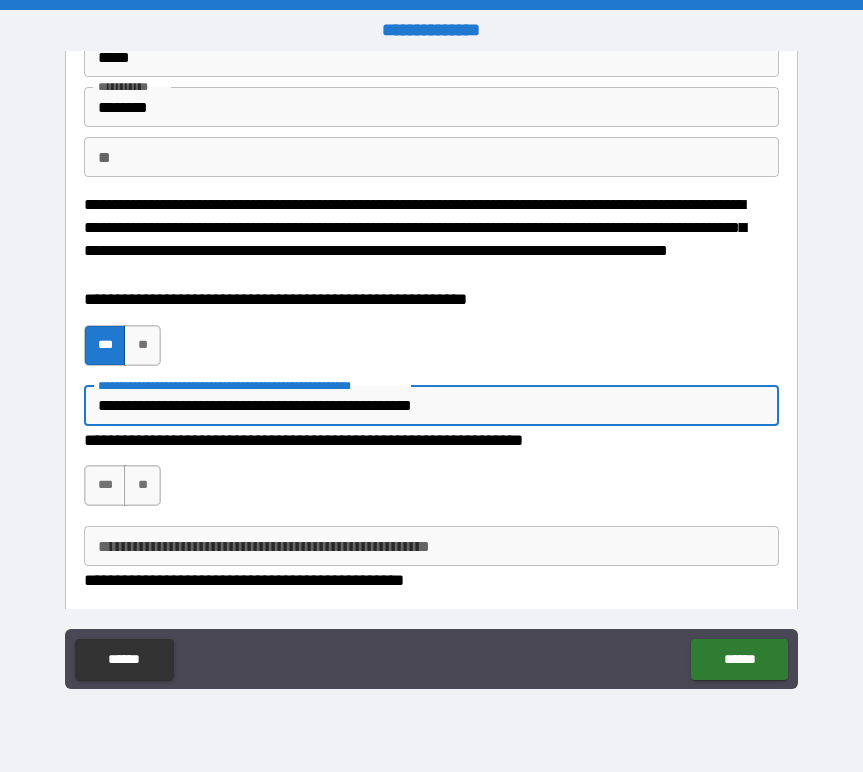type on "**********" 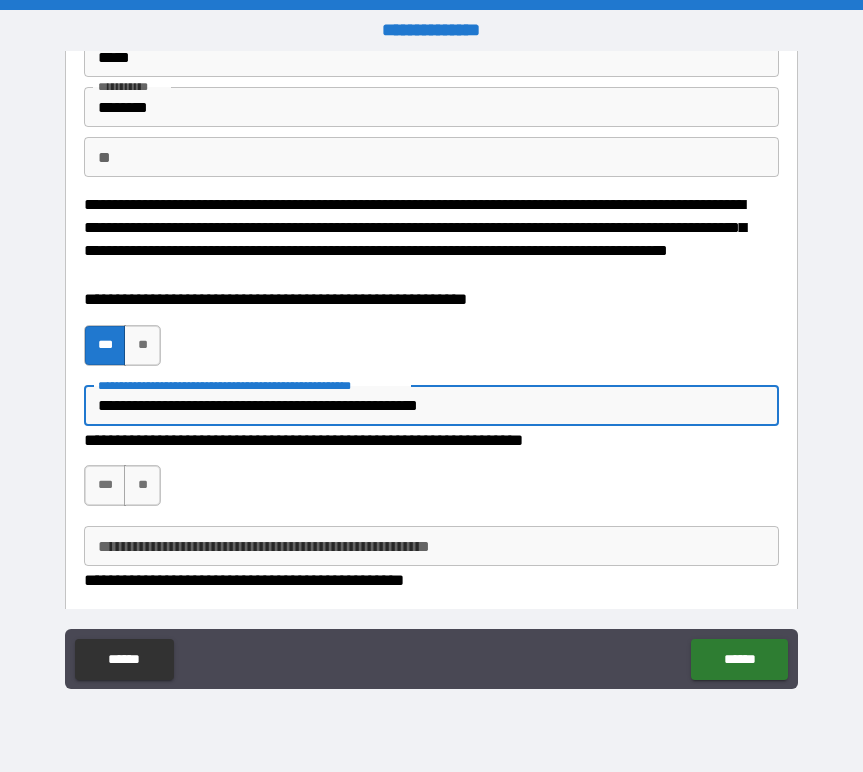 type on "**********" 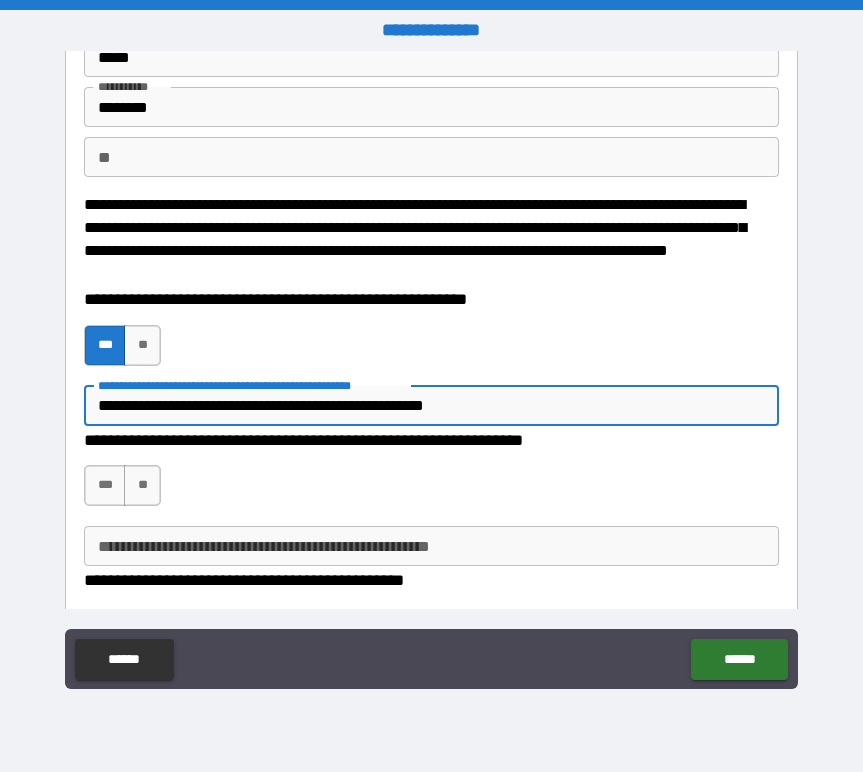 type on "*" 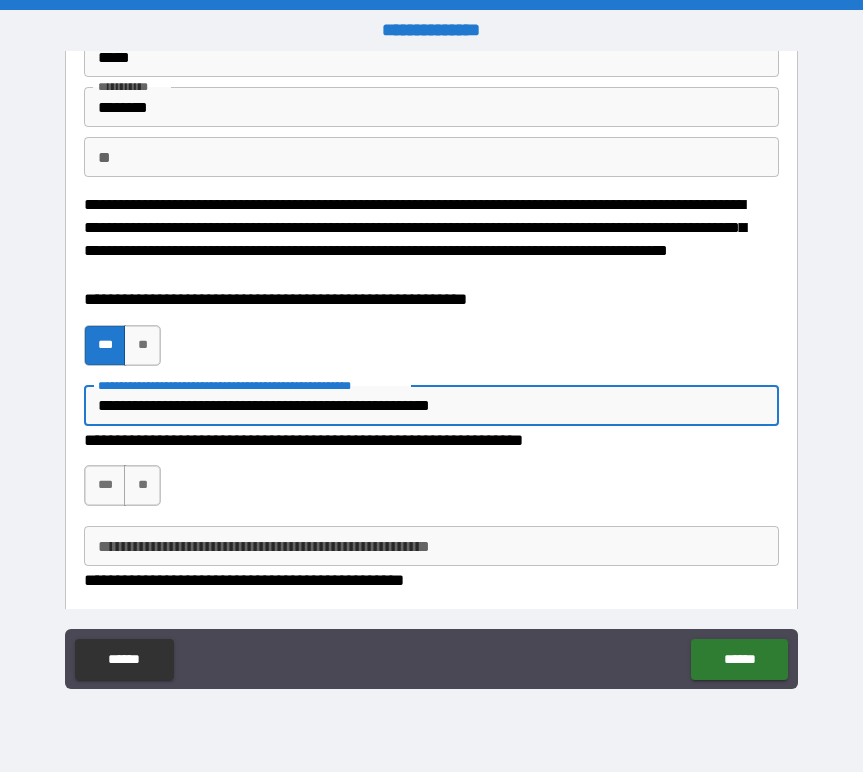 type on "**********" 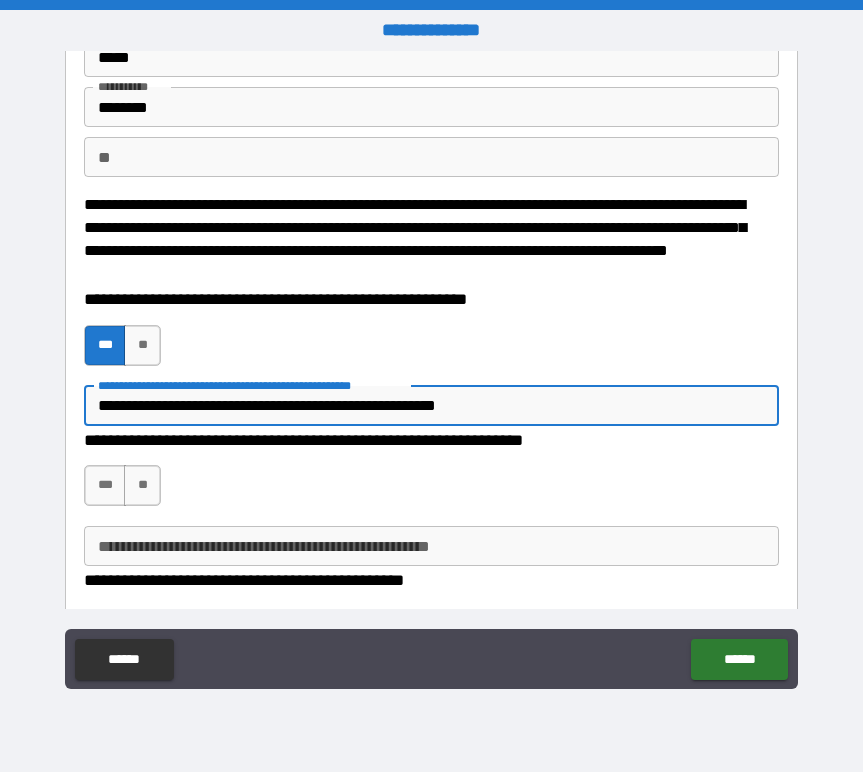 type on "**********" 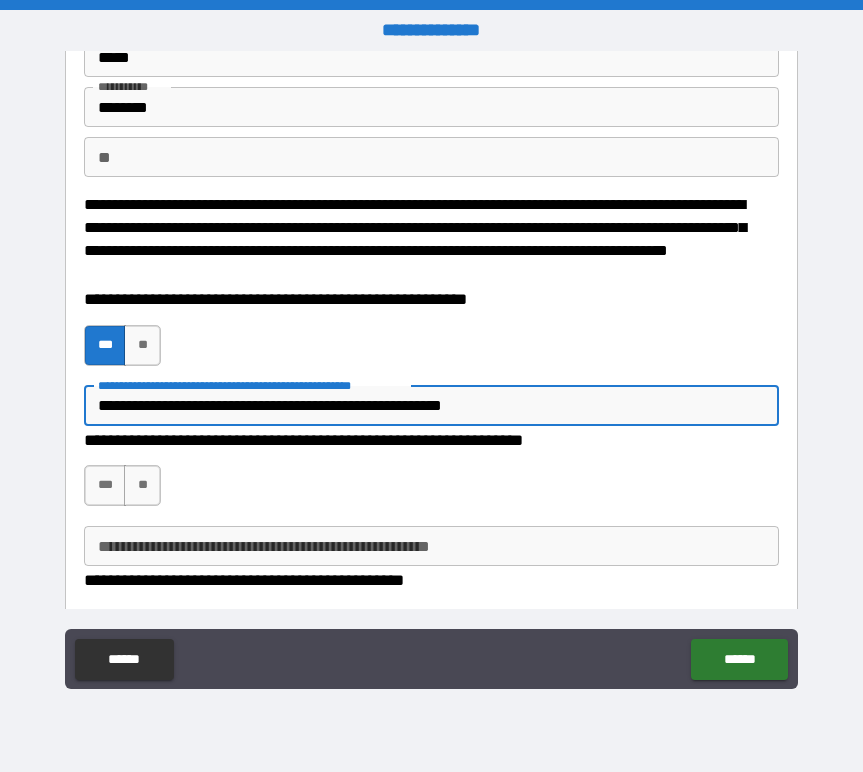 type on "**********" 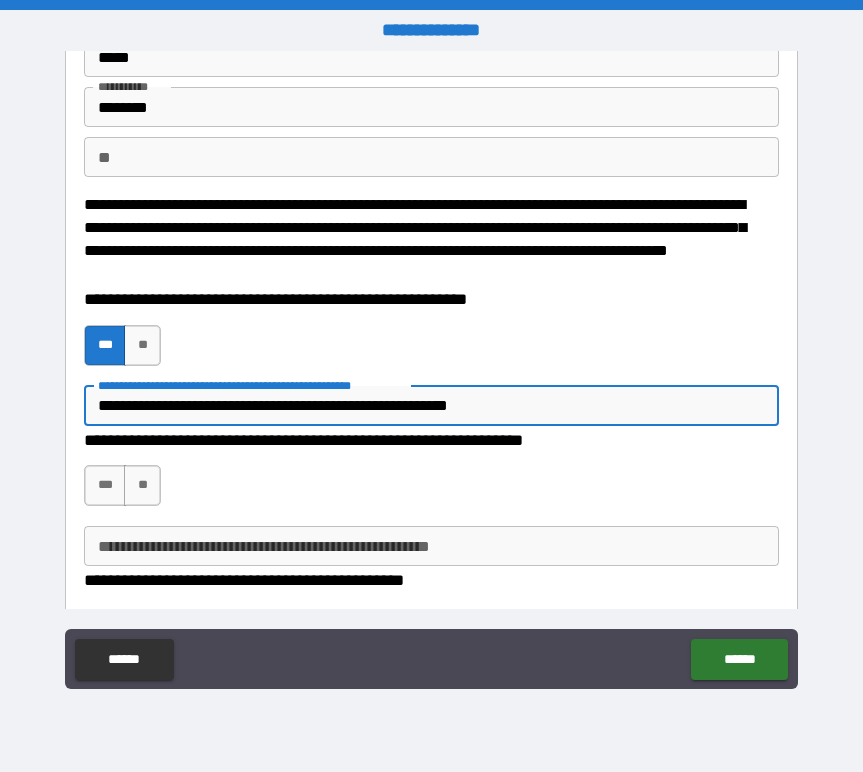 type on "*" 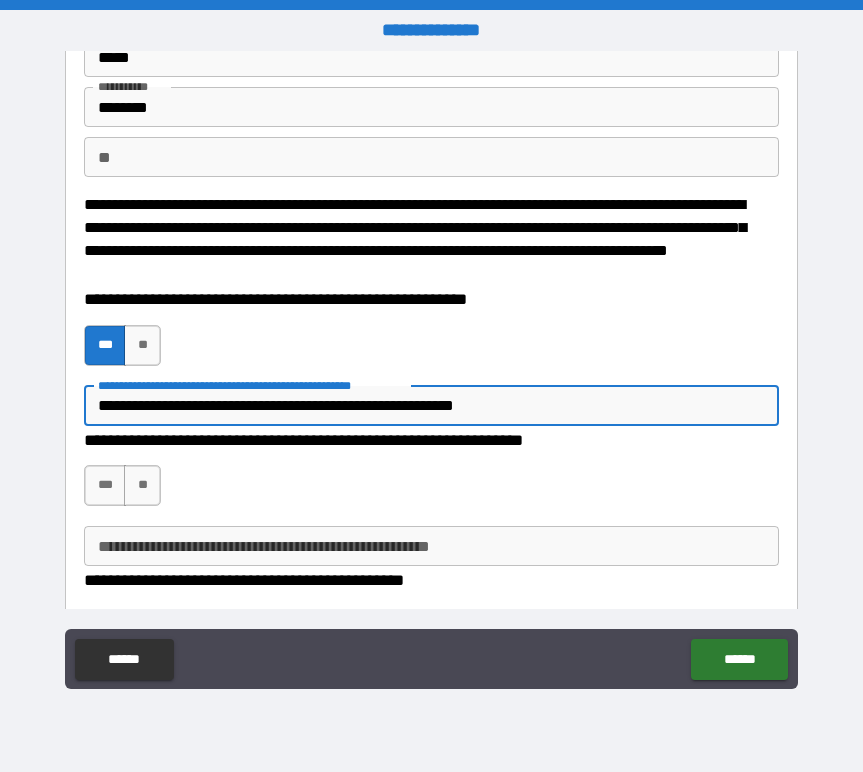 type on "*" 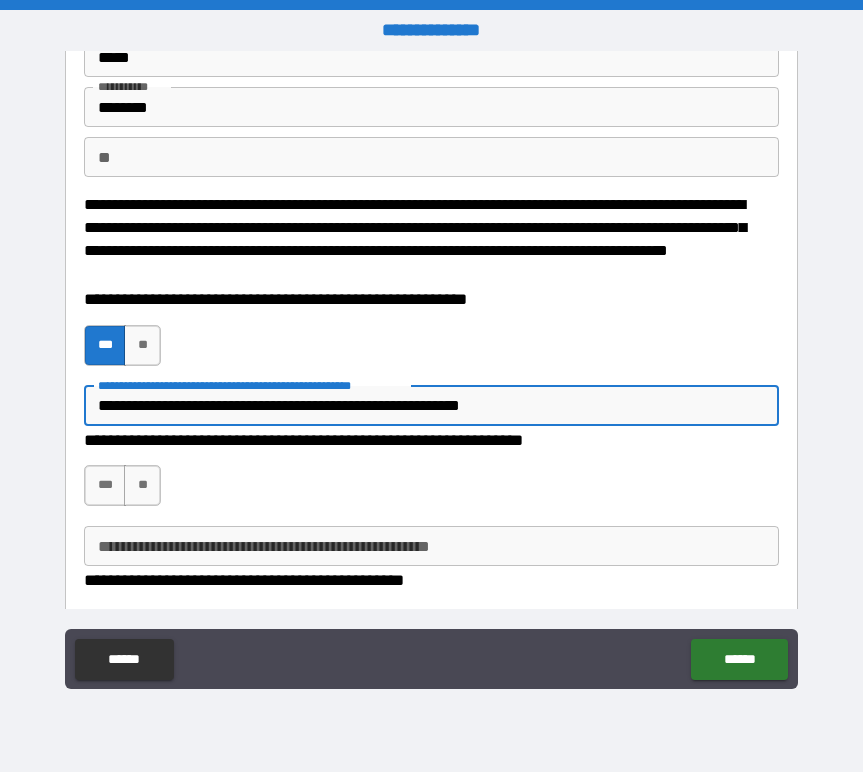 type on "**********" 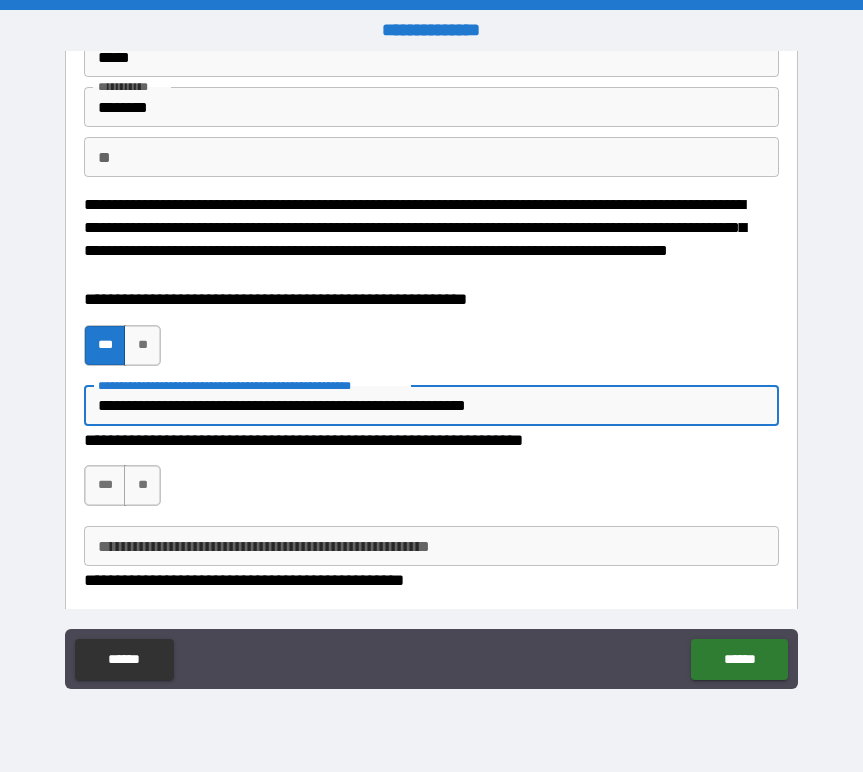 type on "**********" 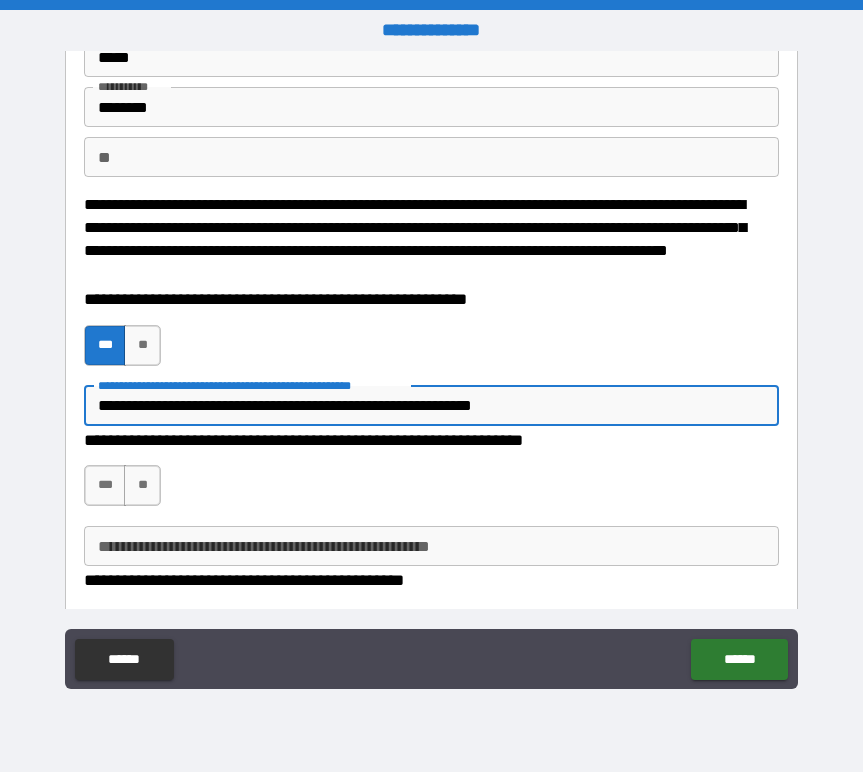 type on "**********" 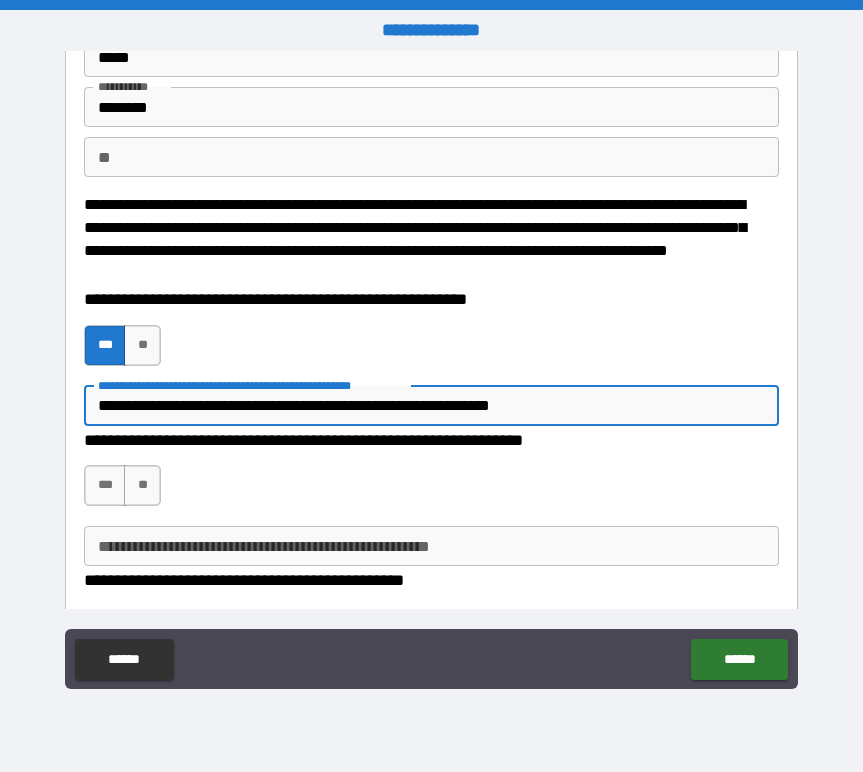 type on "**********" 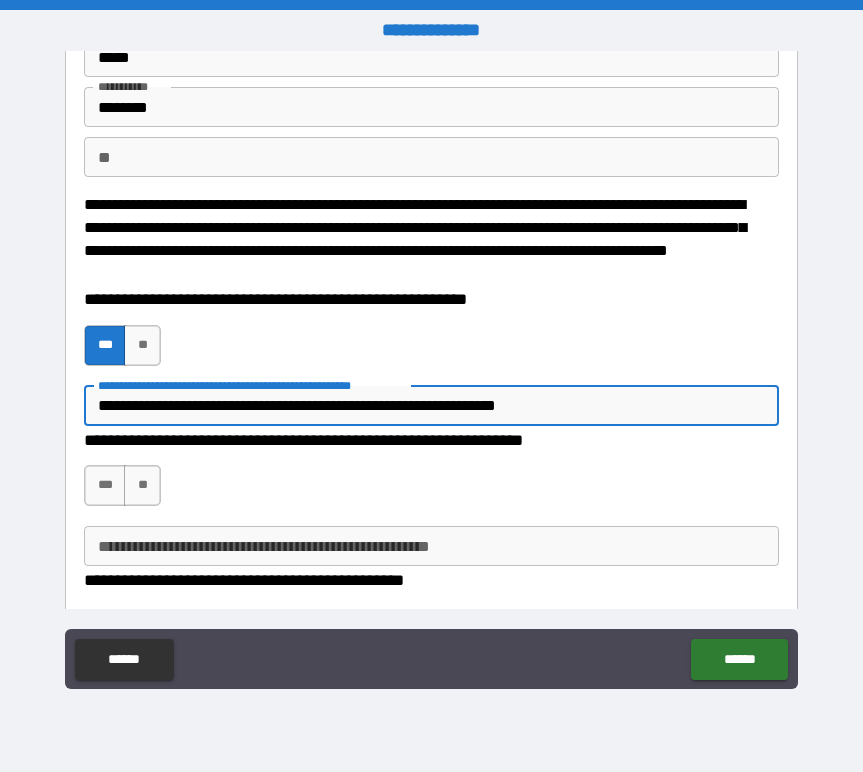 type on "*" 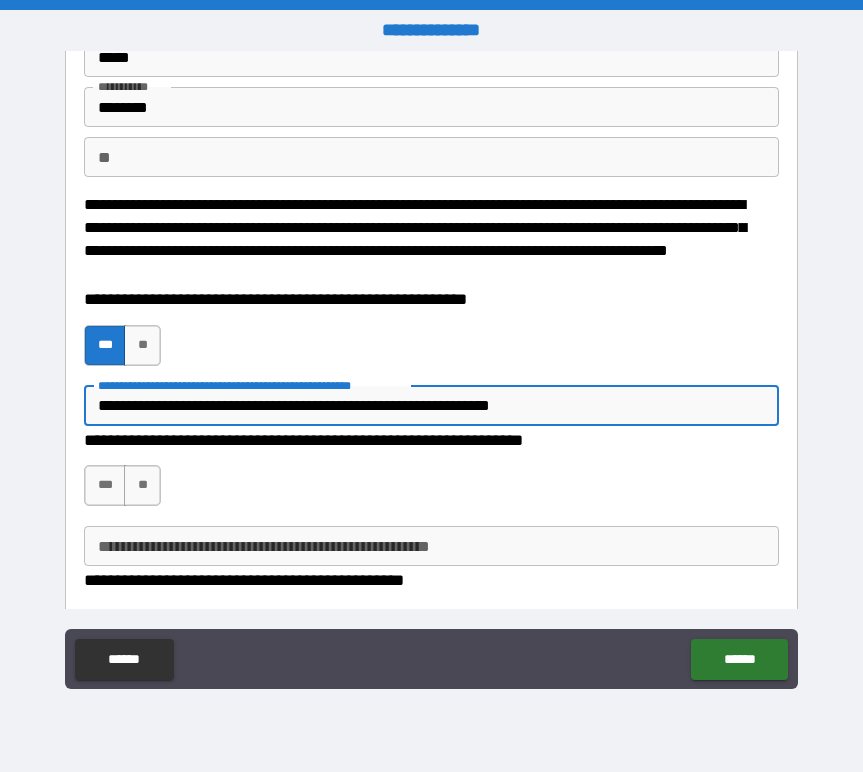 type on "*" 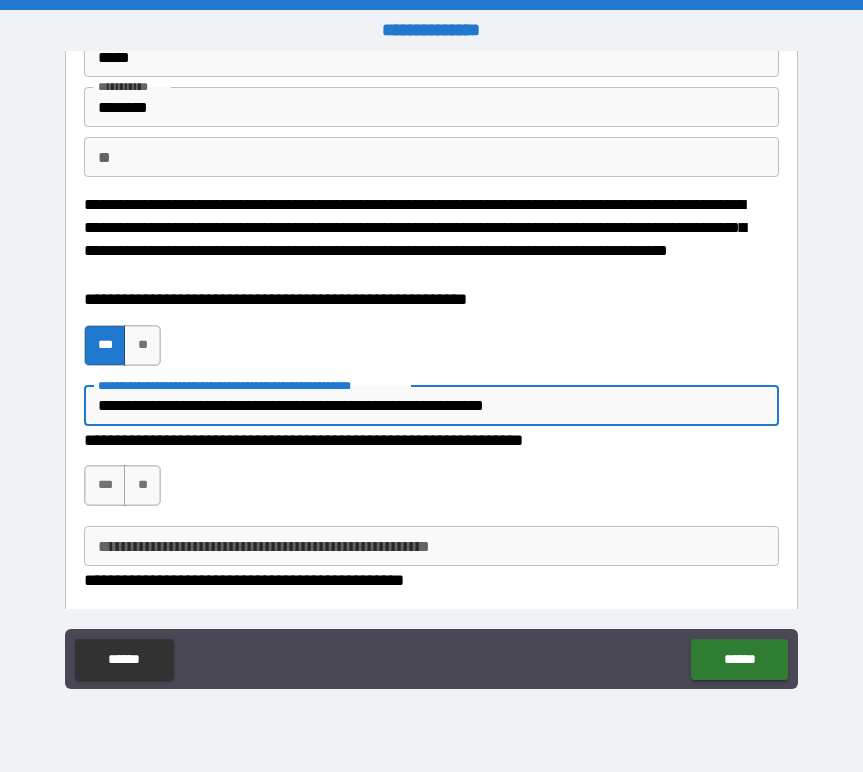 type on "*" 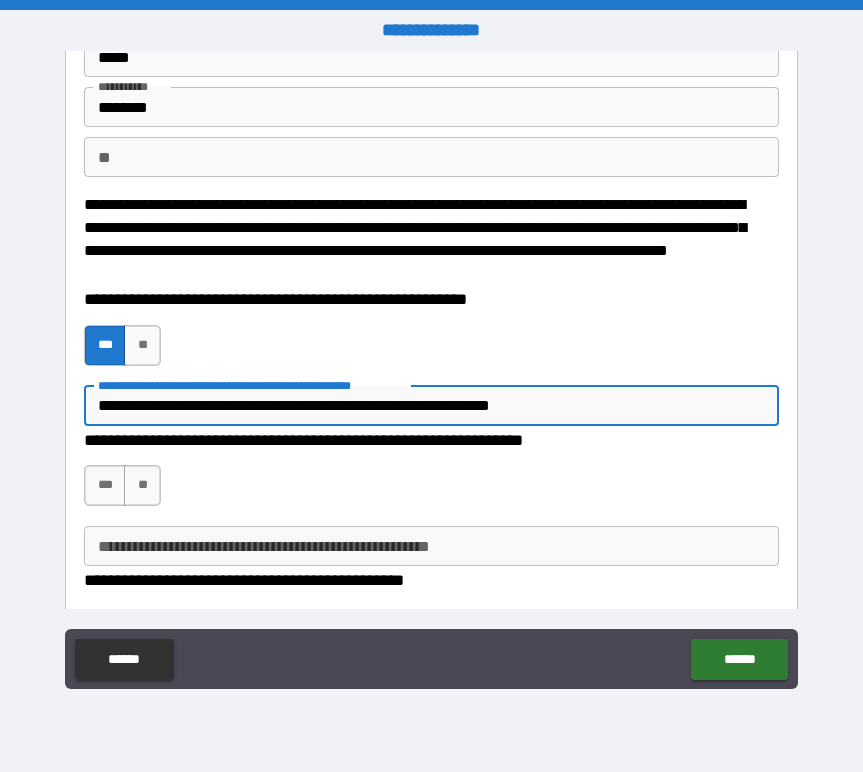 type on "*" 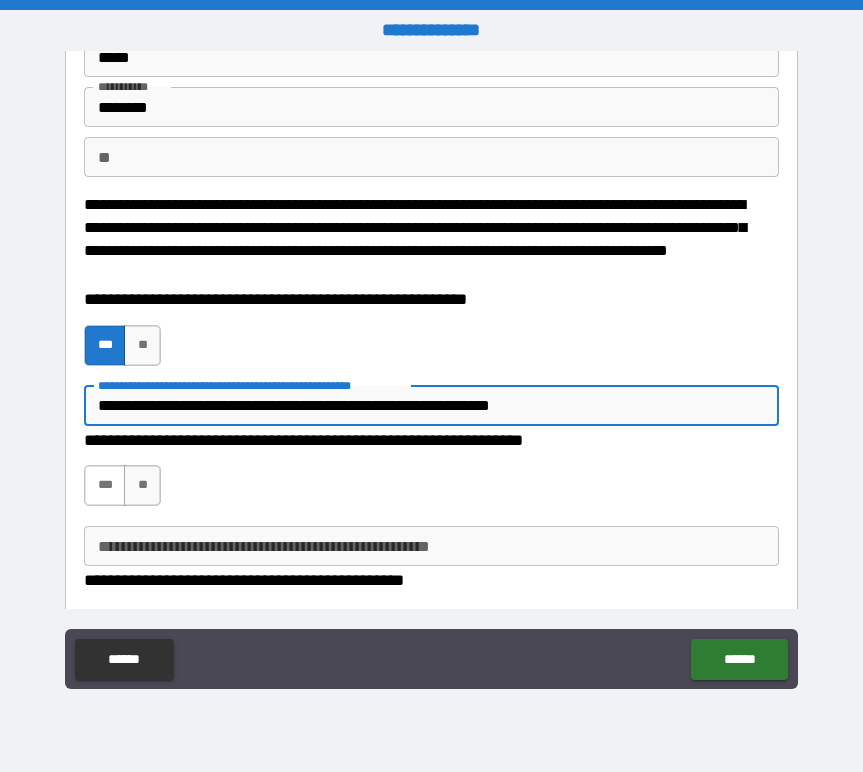 type on "**********" 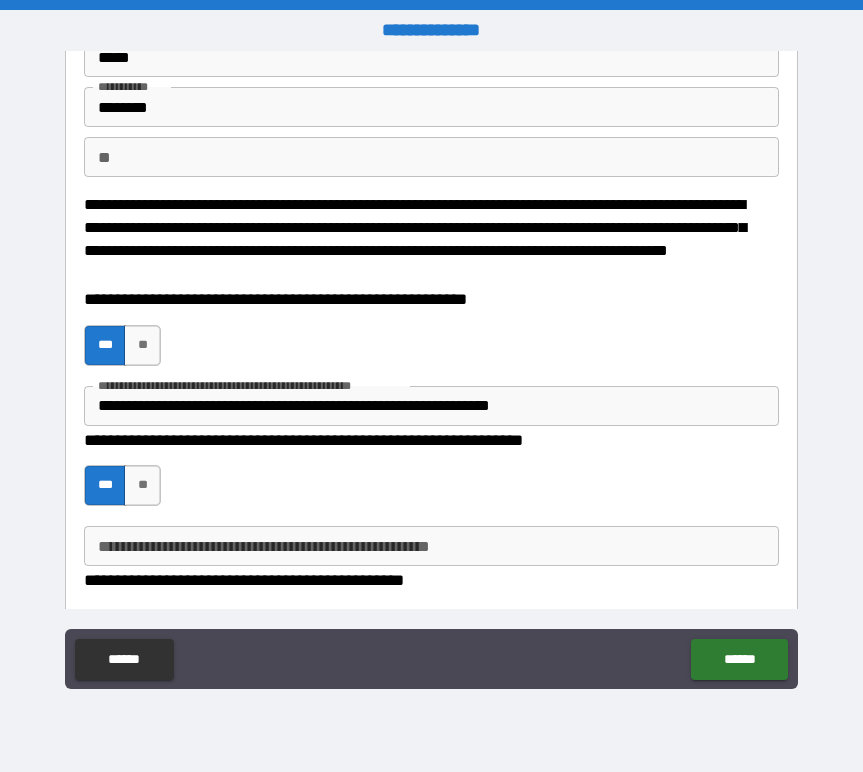 type on "*" 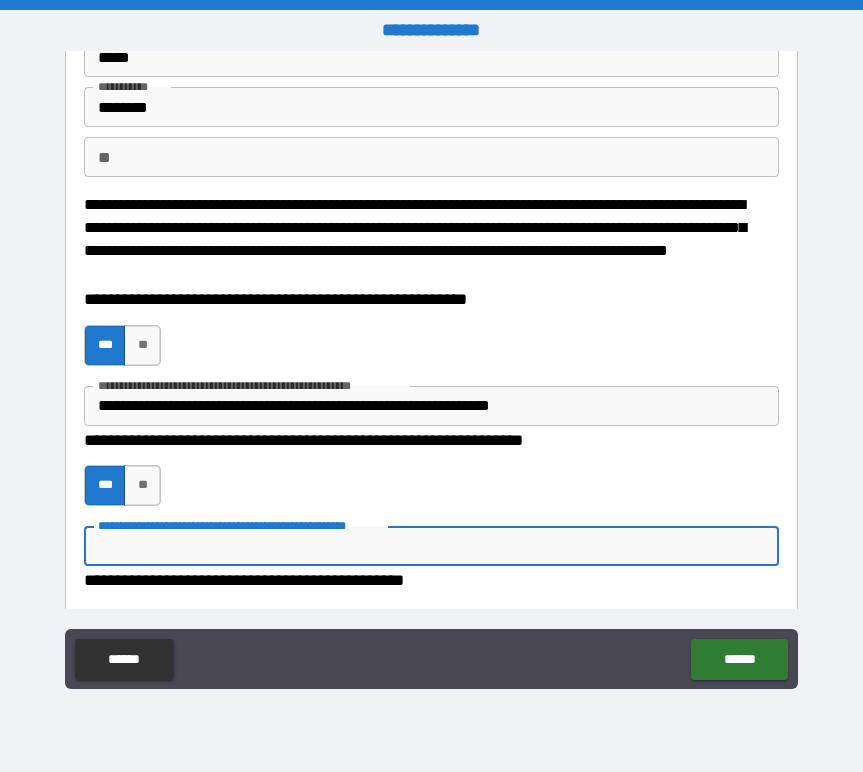 click on "**********" at bounding box center [431, 546] 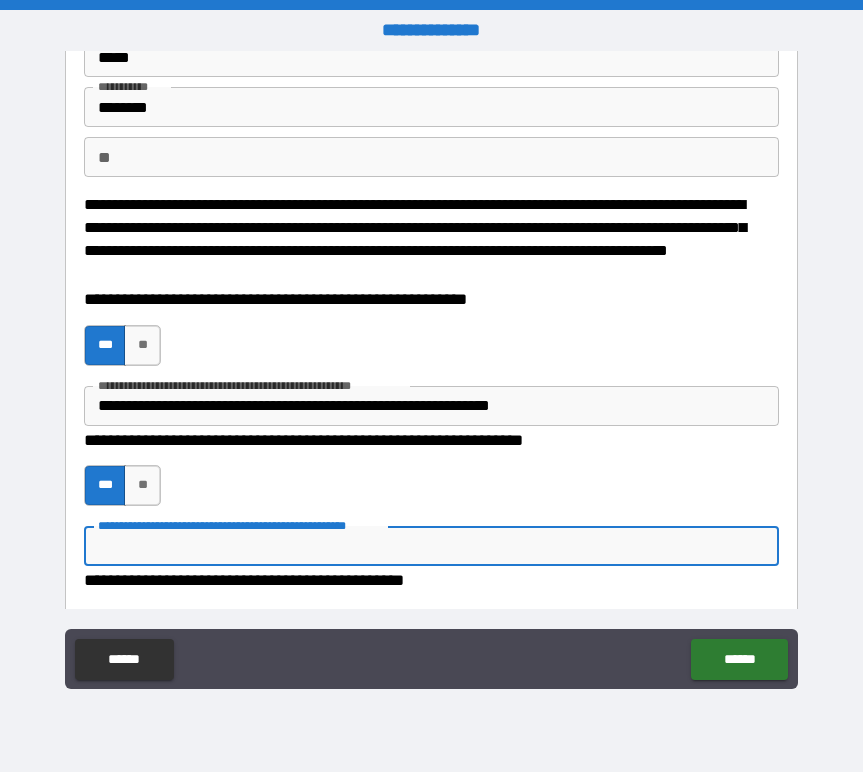 type on "*" 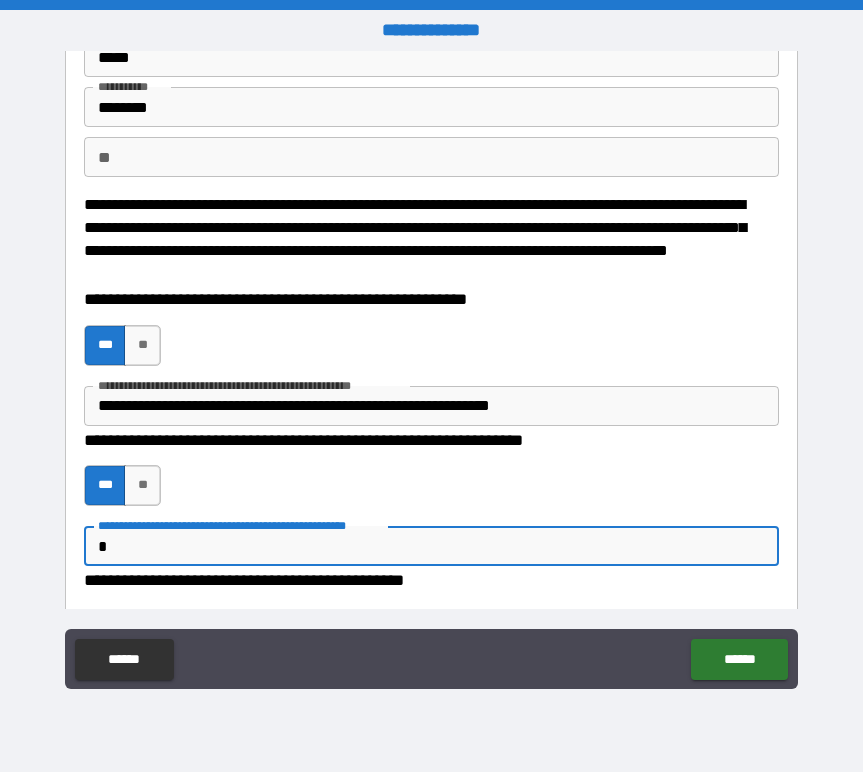 type on "**" 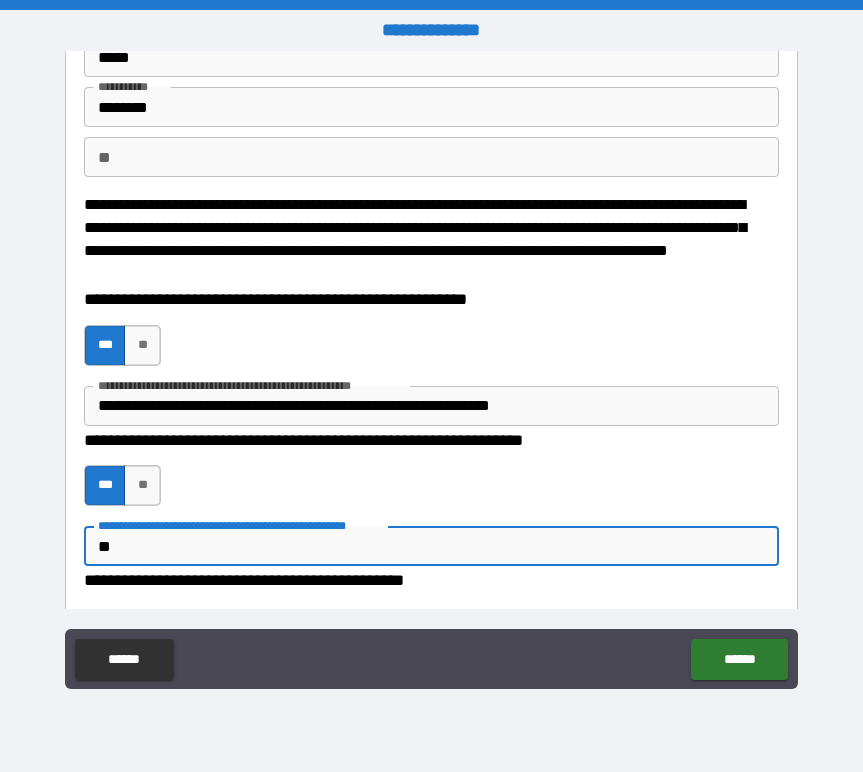 type 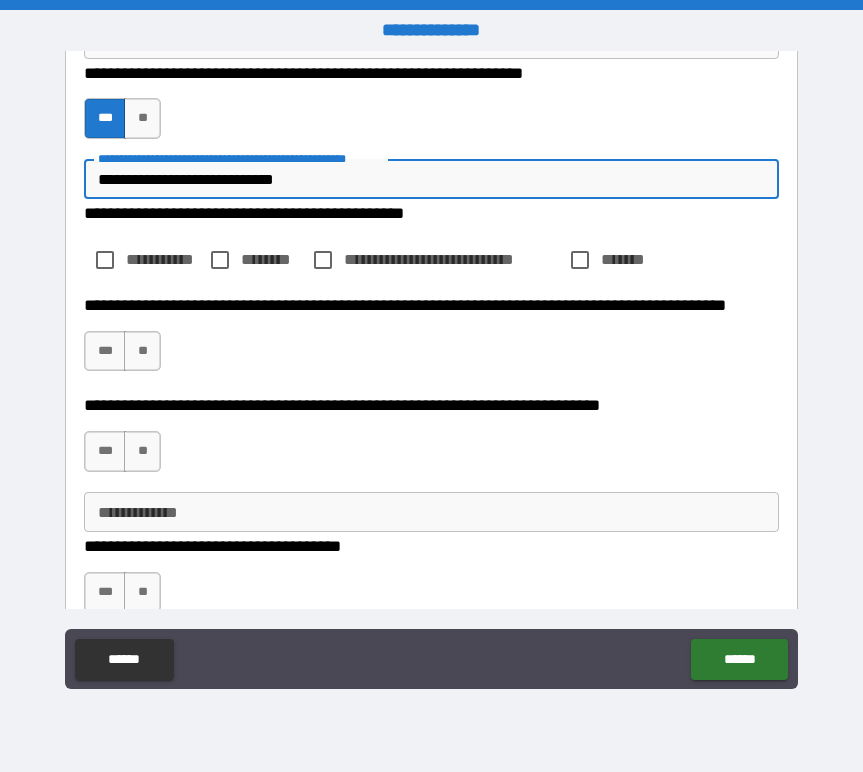 scroll, scrollTop: 513, scrollLeft: 0, axis: vertical 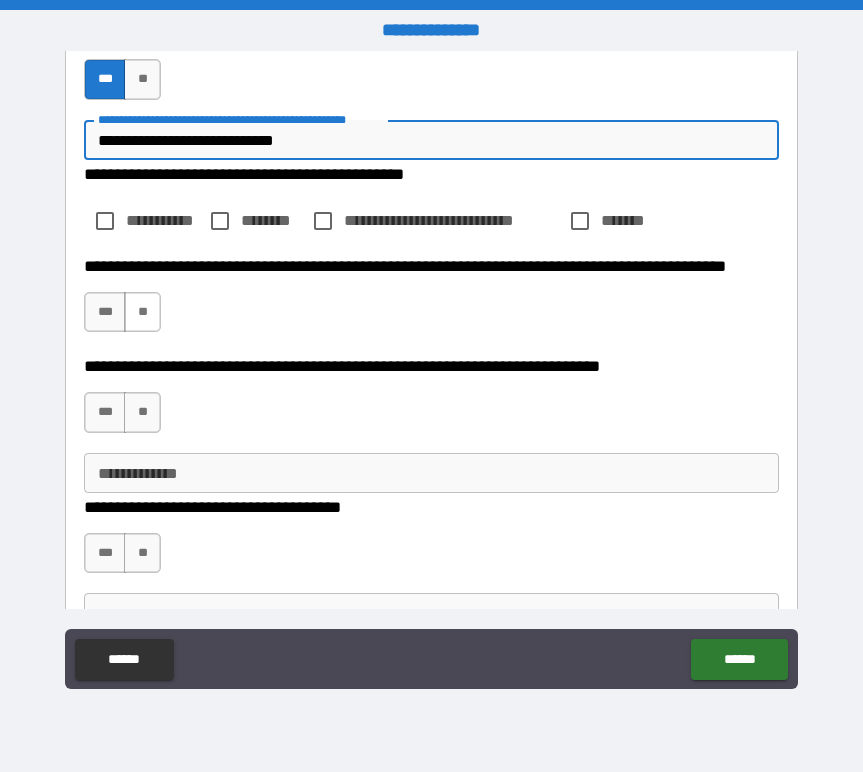 click on "**" at bounding box center [142, 312] 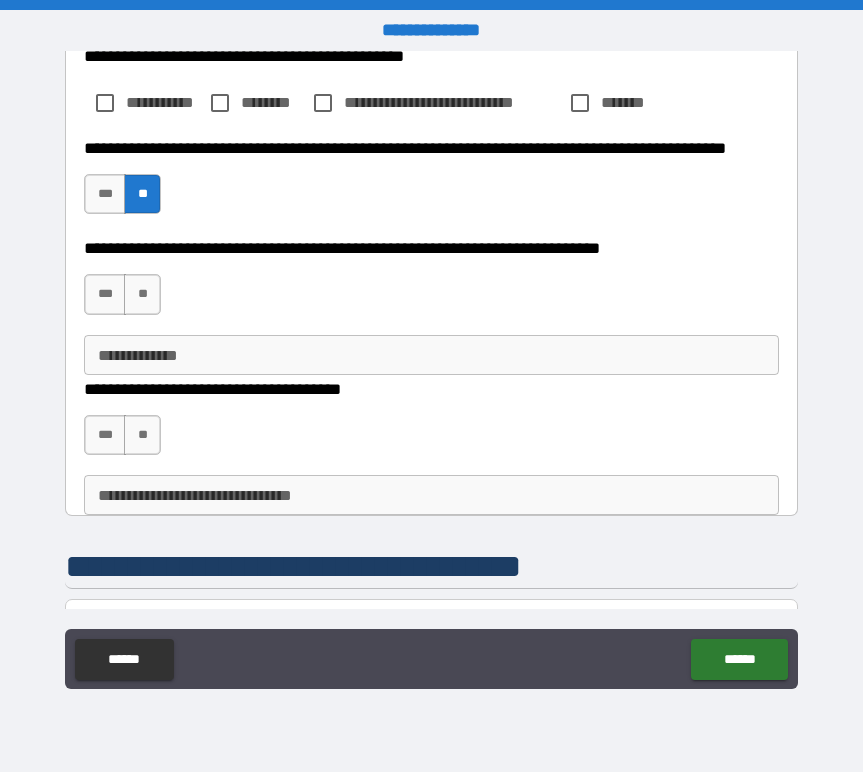 scroll, scrollTop: 636, scrollLeft: 0, axis: vertical 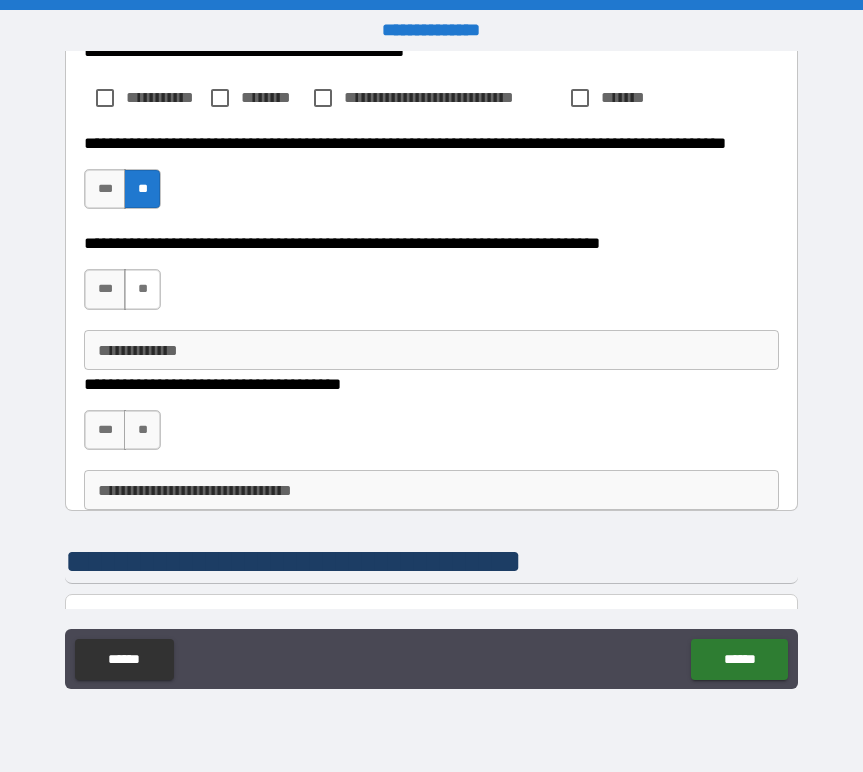 click on "**" at bounding box center [142, 289] 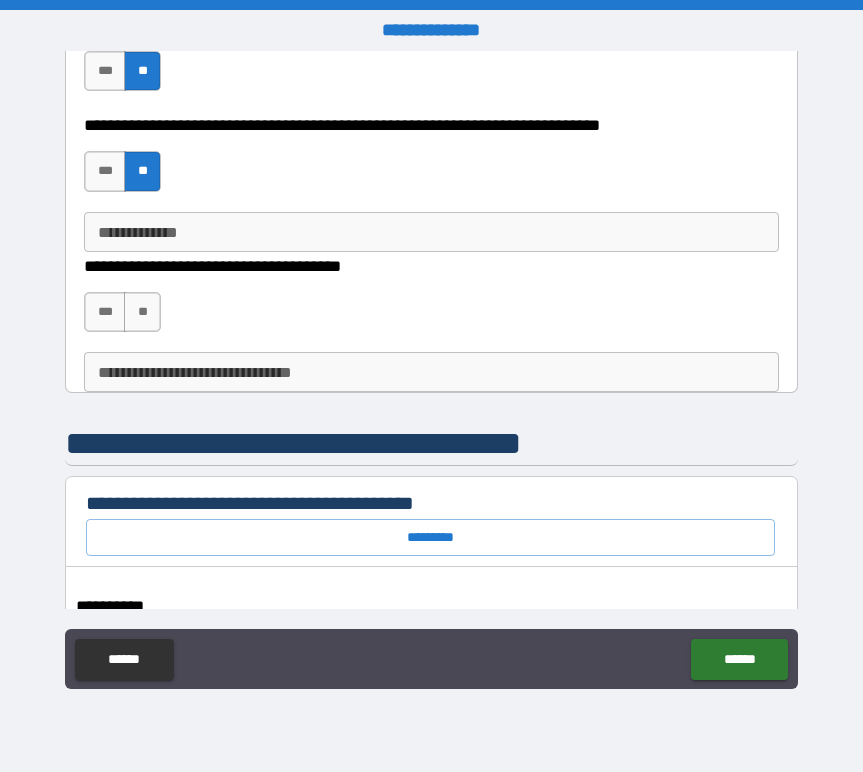 scroll, scrollTop: 757, scrollLeft: 0, axis: vertical 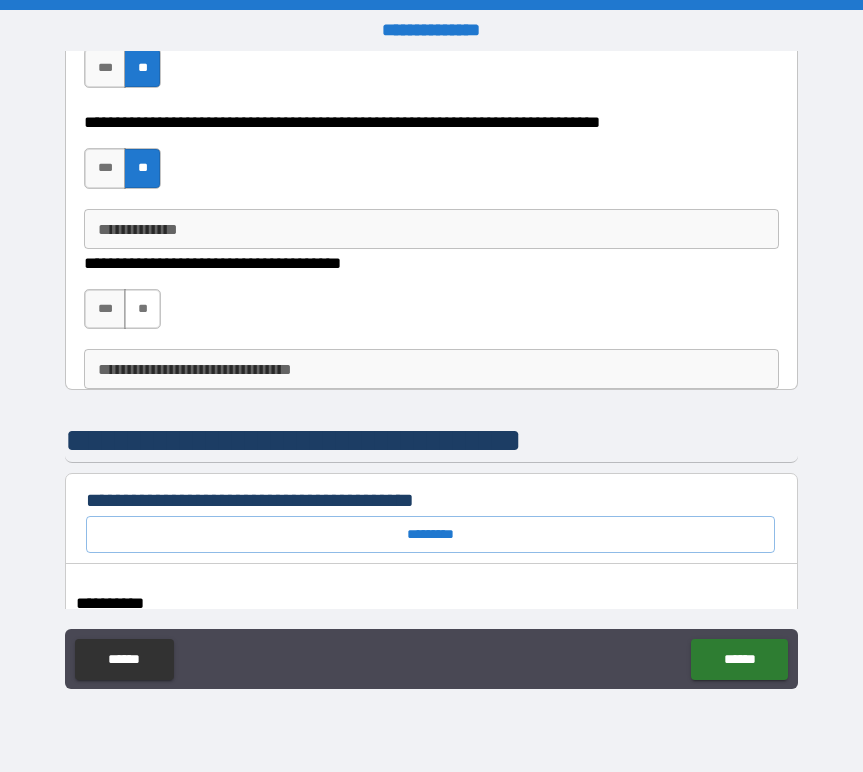 click on "**" at bounding box center (142, 309) 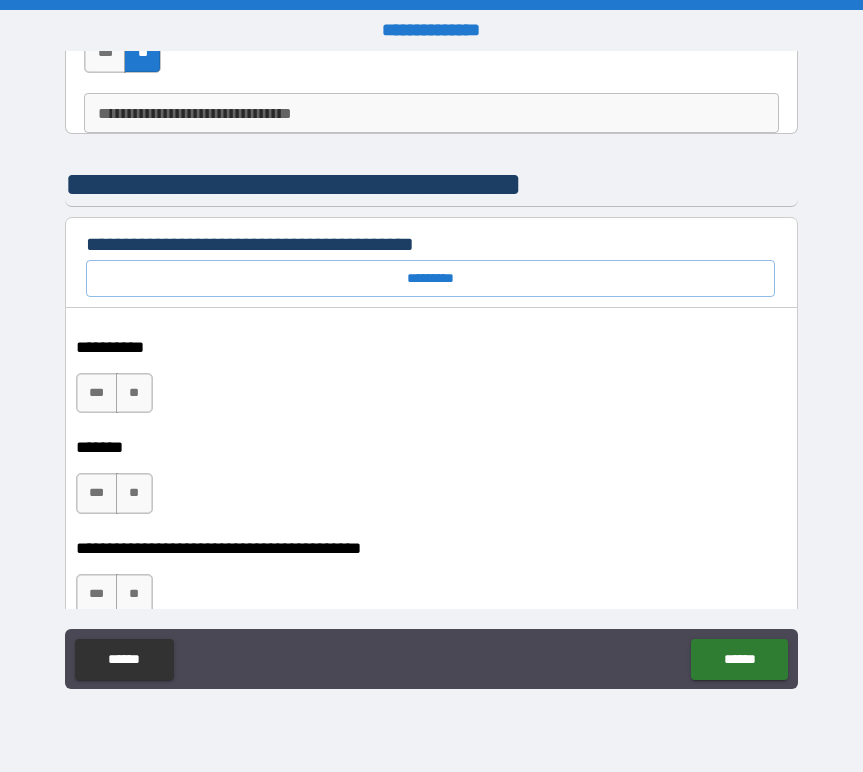 scroll, scrollTop: 1032, scrollLeft: 0, axis: vertical 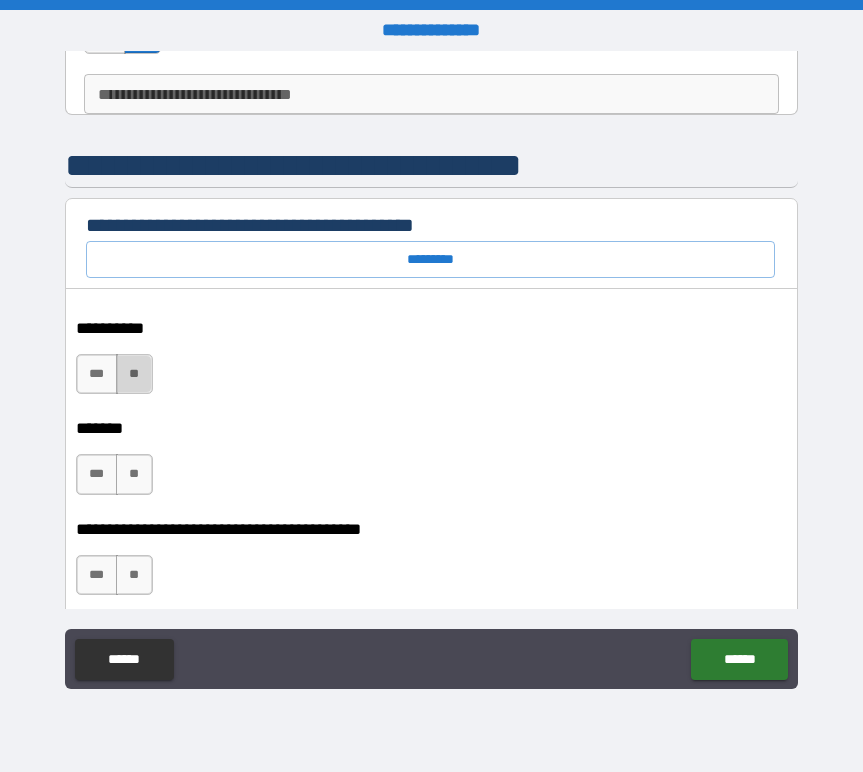 click on "**" at bounding box center [134, 374] 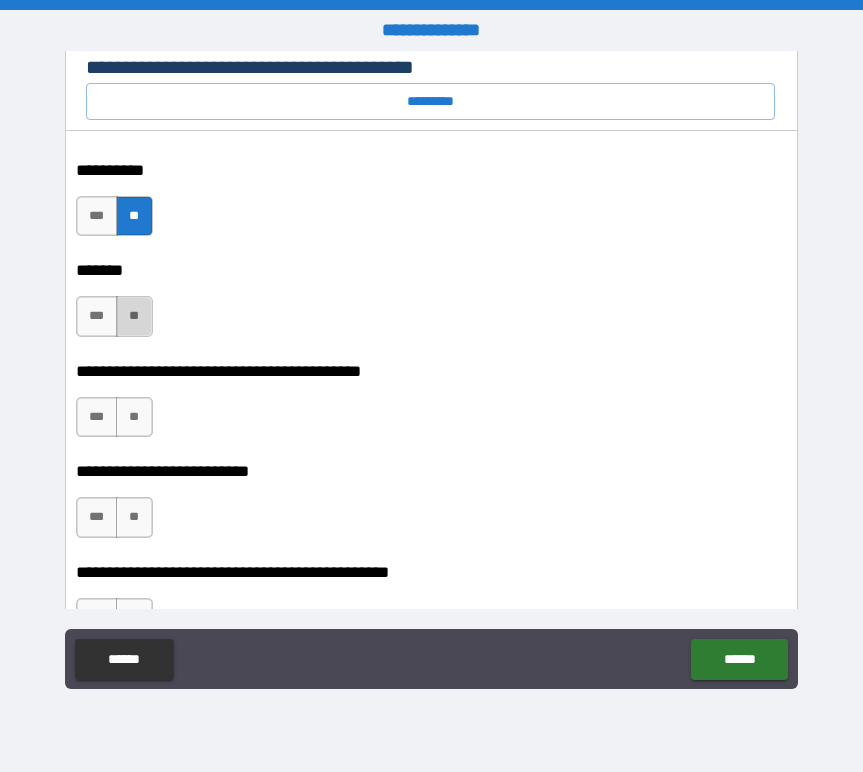 click on "**" at bounding box center (134, 316) 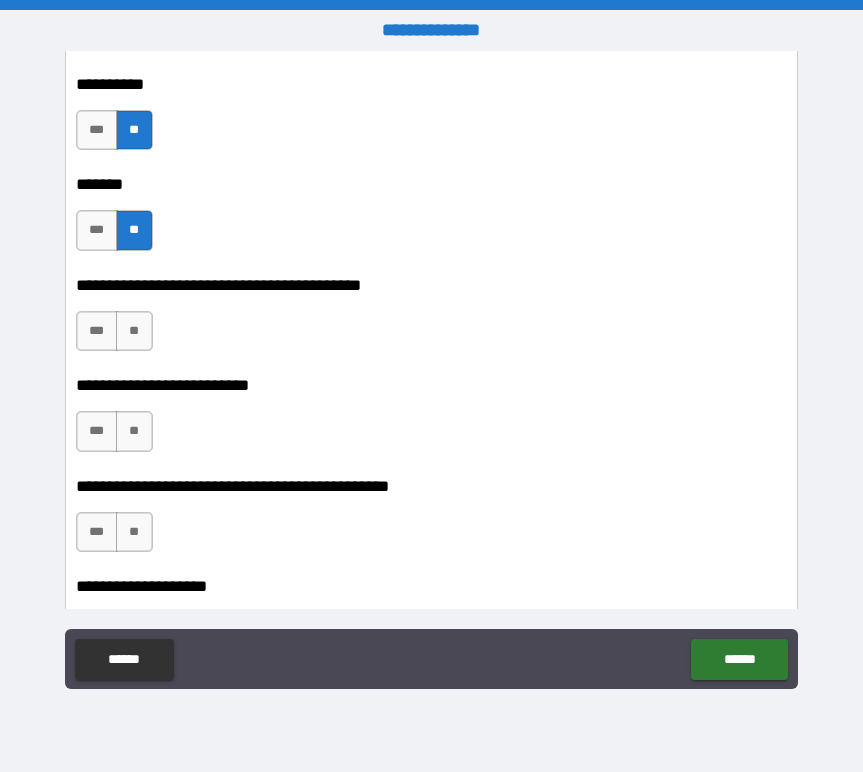 scroll, scrollTop: 1299, scrollLeft: 0, axis: vertical 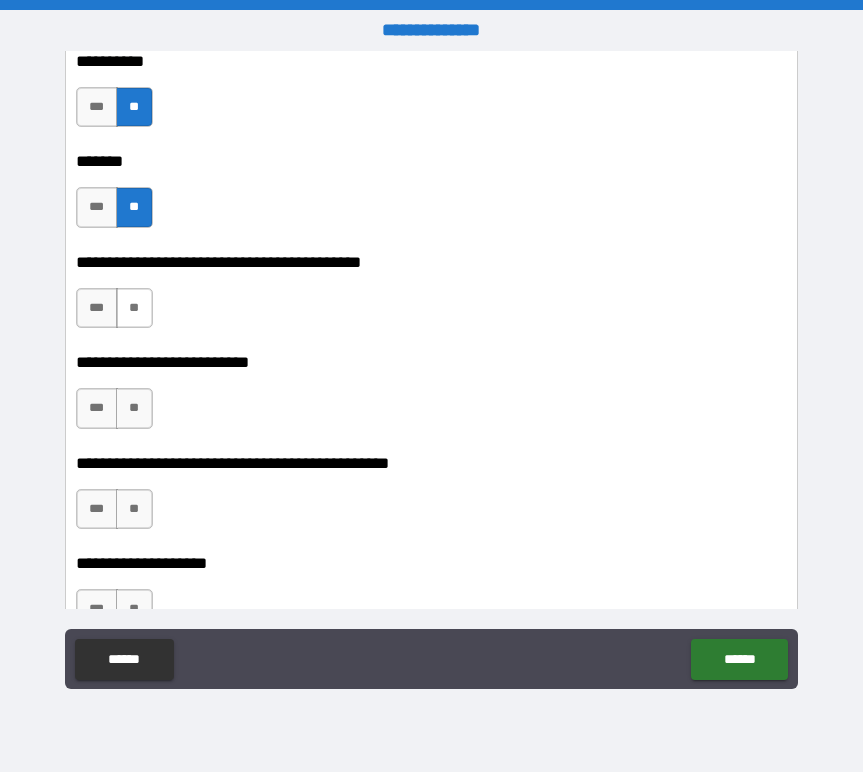 click on "**" at bounding box center (134, 308) 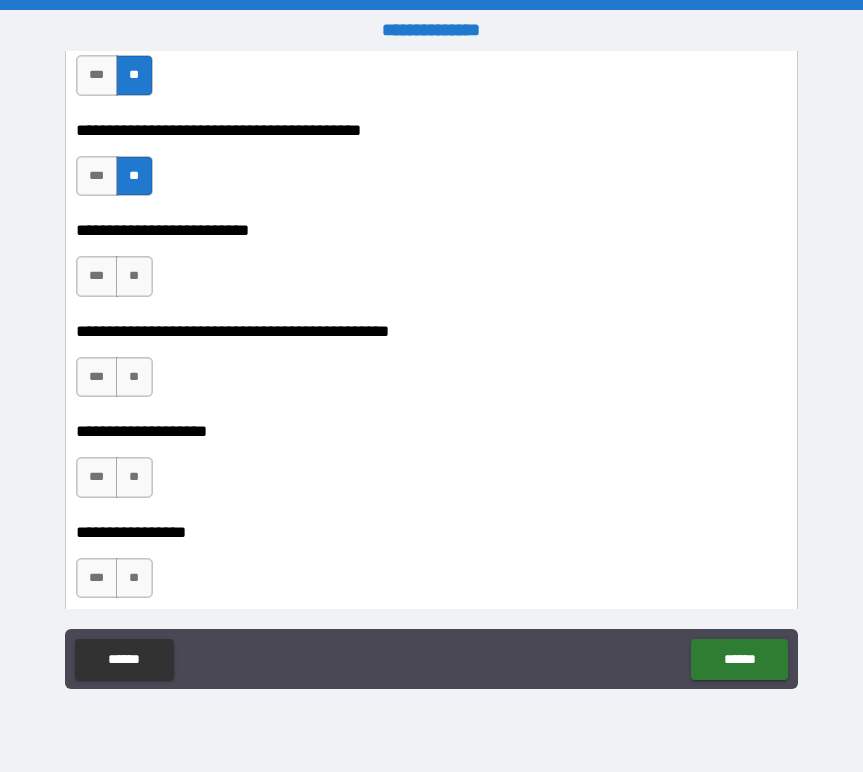 scroll, scrollTop: 1437, scrollLeft: 0, axis: vertical 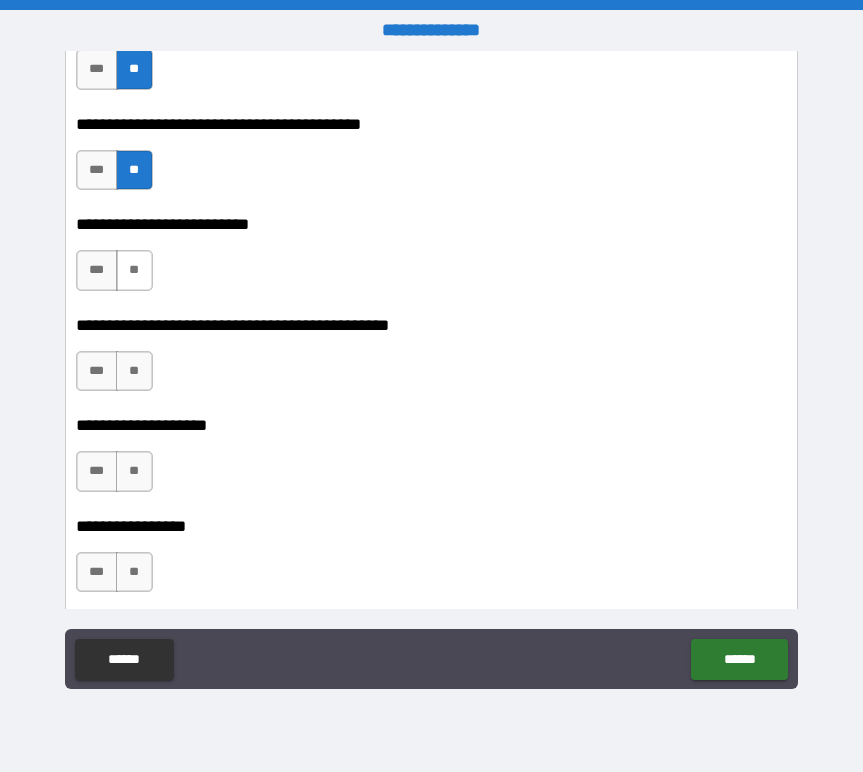 click on "**" at bounding box center [134, 270] 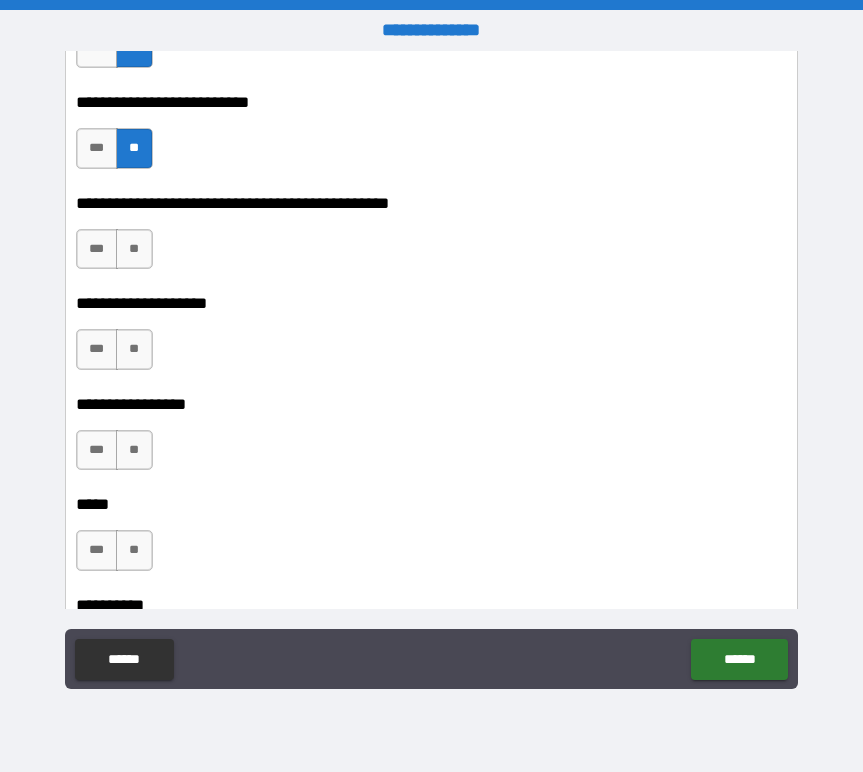 scroll, scrollTop: 1560, scrollLeft: 0, axis: vertical 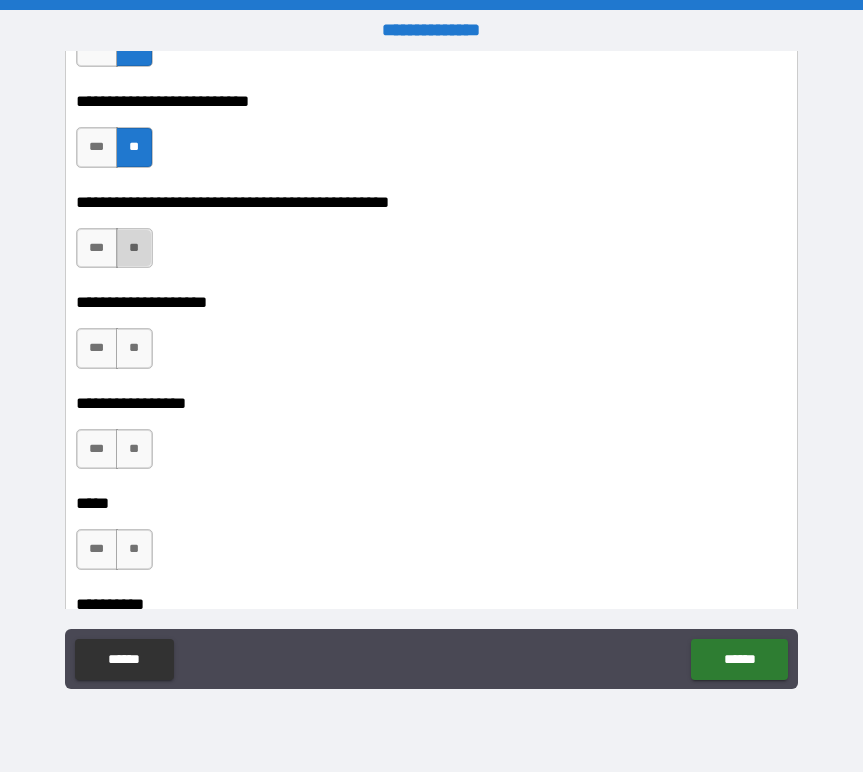 click on "**" at bounding box center [134, 248] 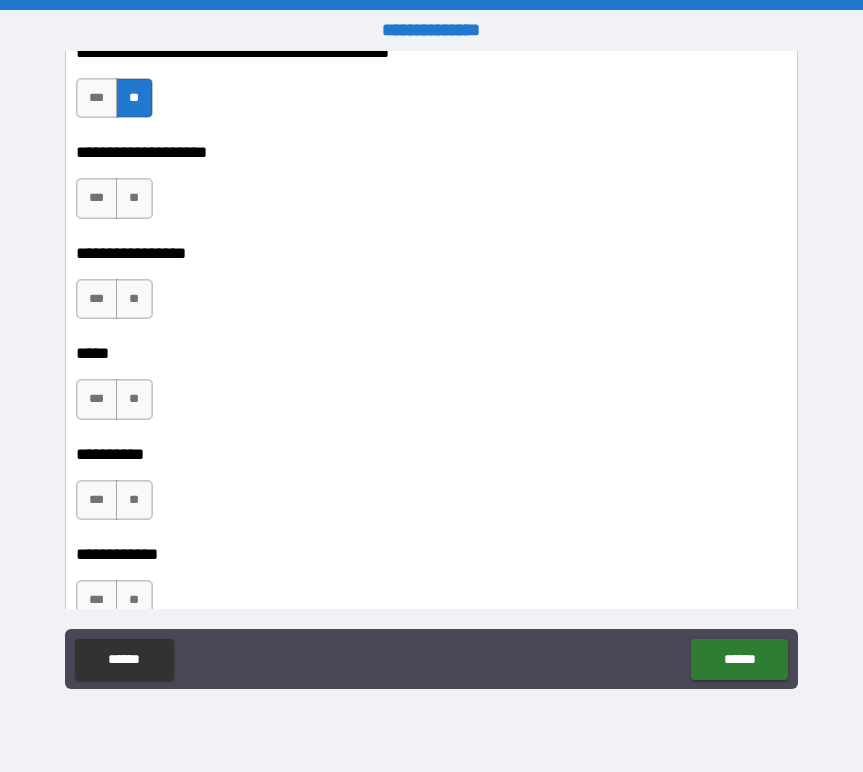 scroll, scrollTop: 1712, scrollLeft: 0, axis: vertical 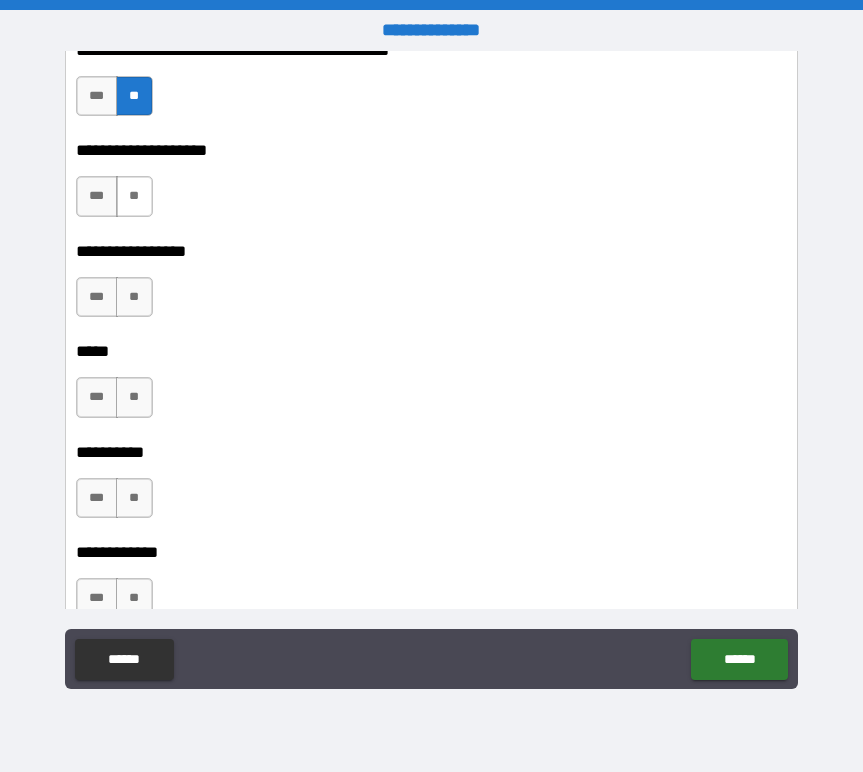 click on "**" at bounding box center (134, 196) 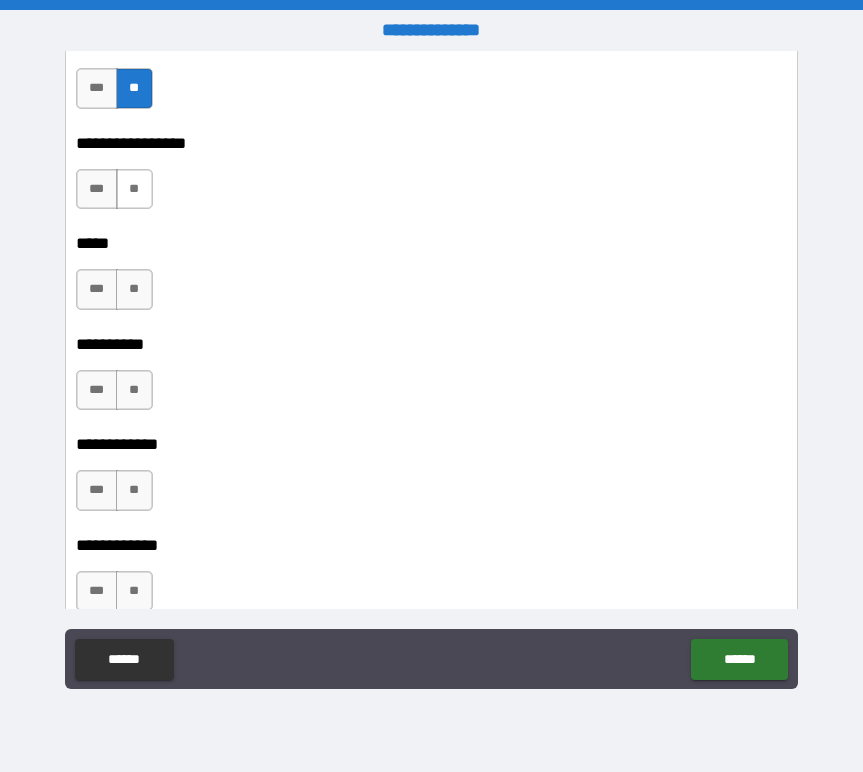 click on "**" at bounding box center (134, 189) 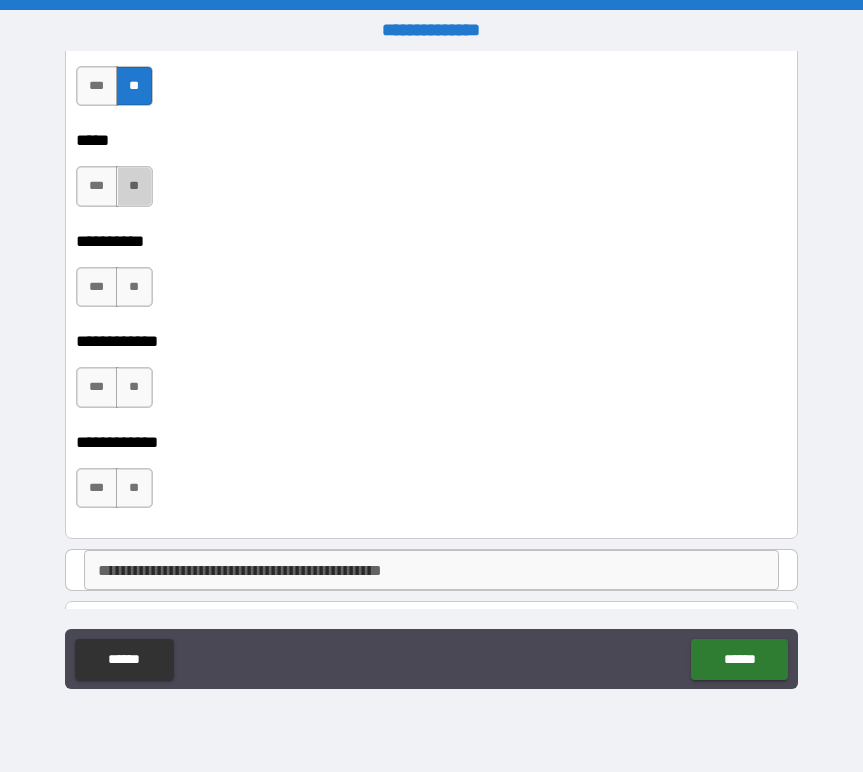 click on "**" at bounding box center [134, 186] 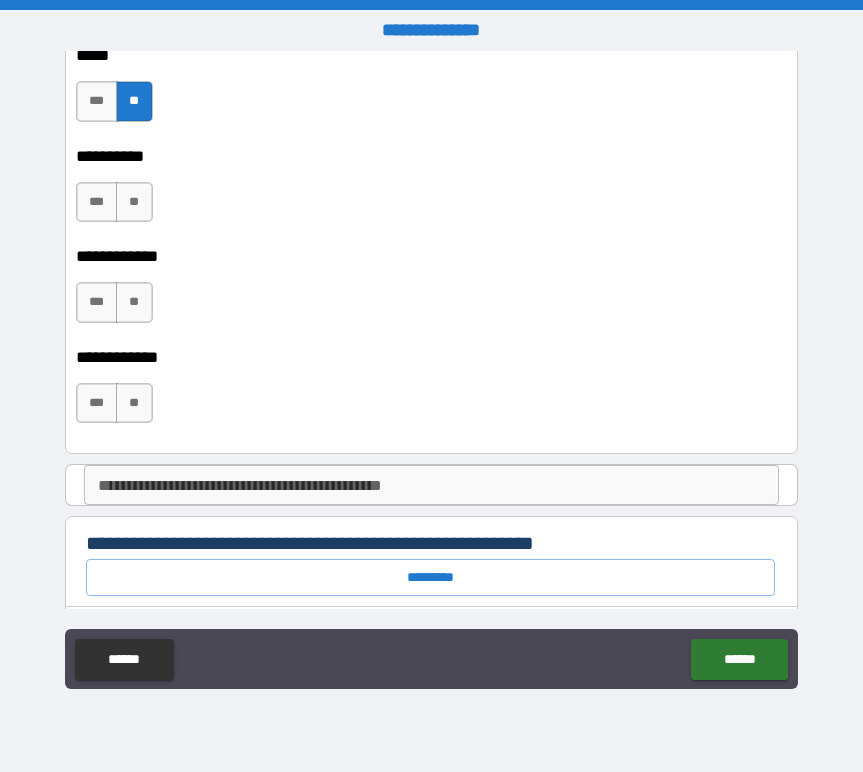 scroll, scrollTop: 2023, scrollLeft: 0, axis: vertical 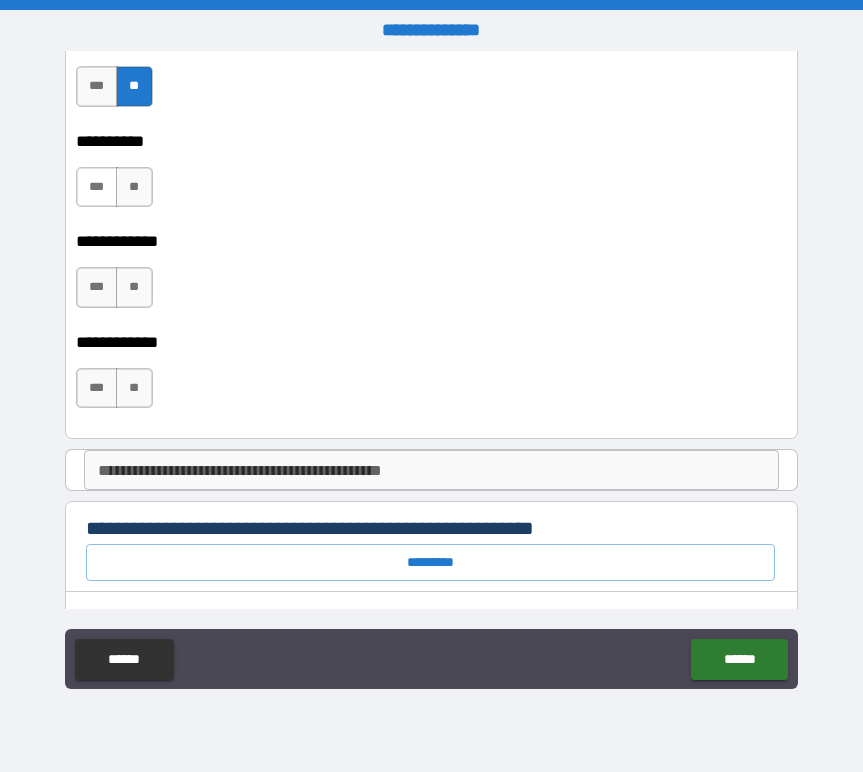 click on "***" at bounding box center [97, 187] 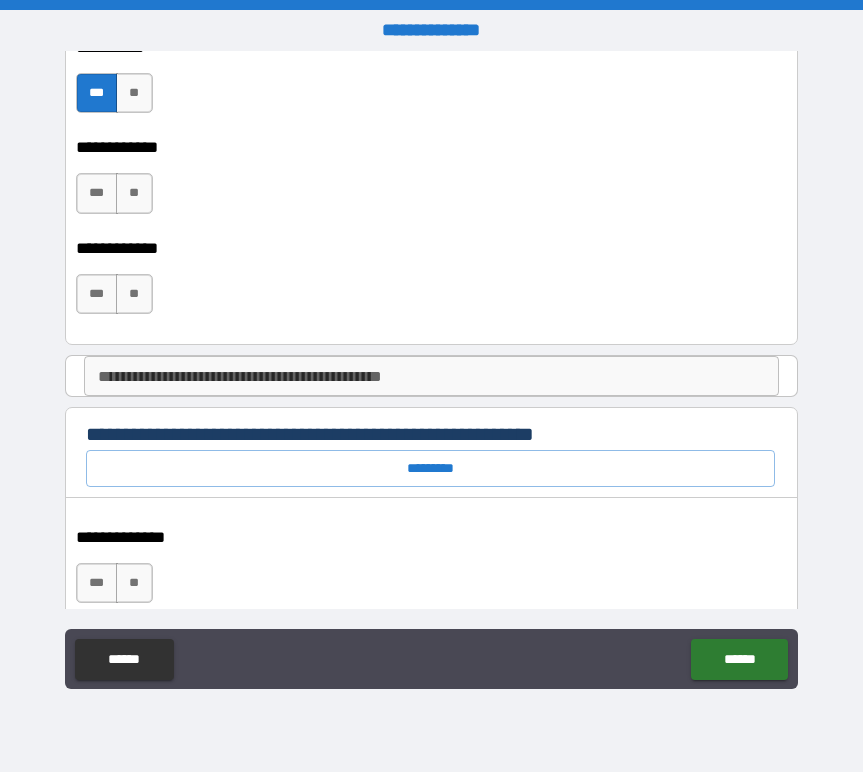 scroll, scrollTop: 2126, scrollLeft: 0, axis: vertical 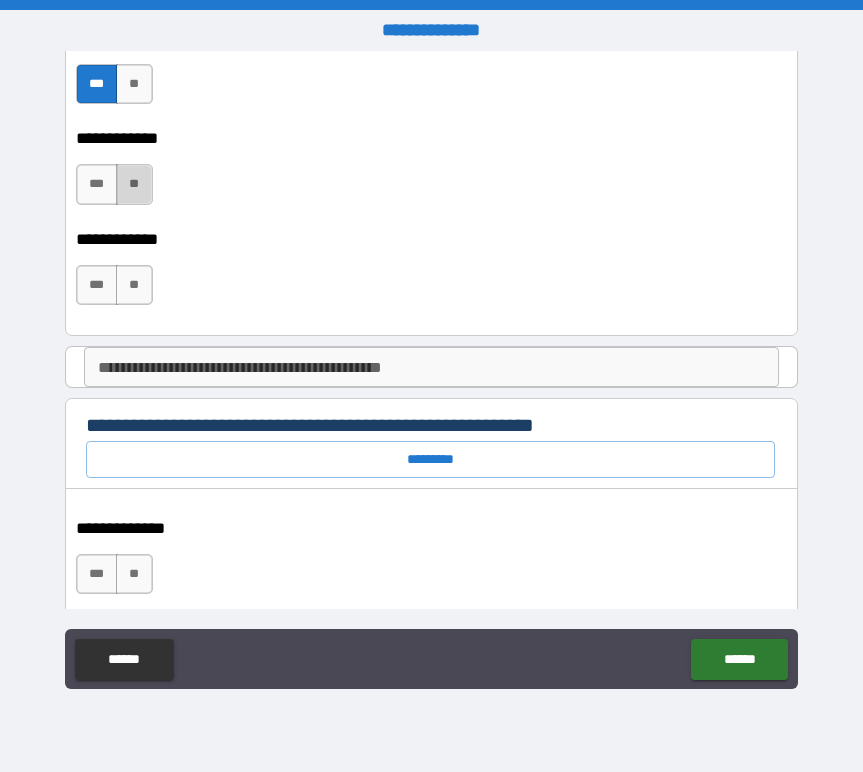 click on "**" at bounding box center (134, 184) 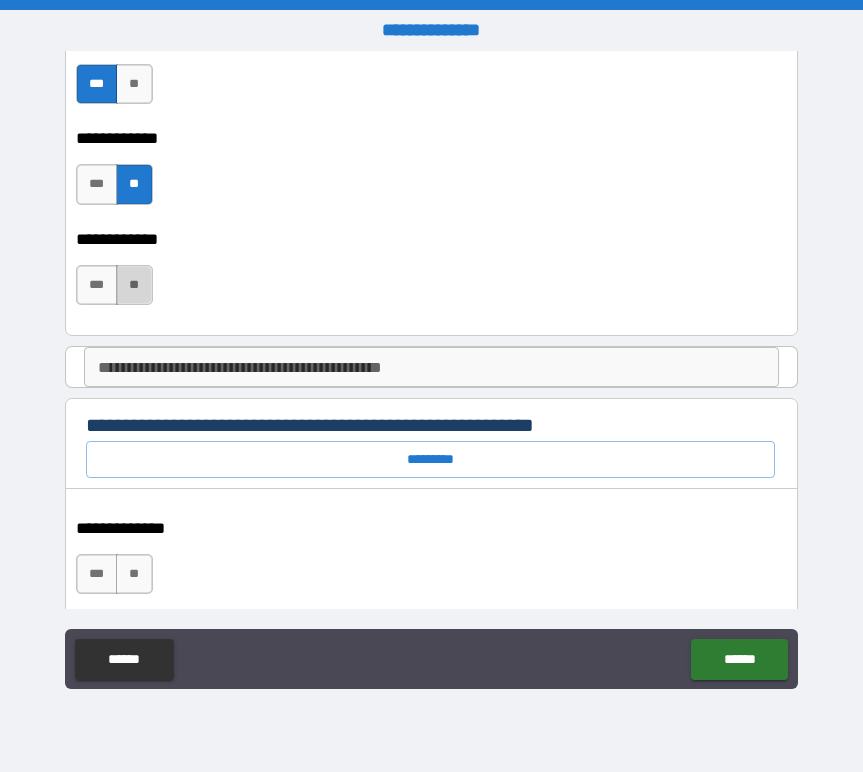click on "**" at bounding box center (134, 285) 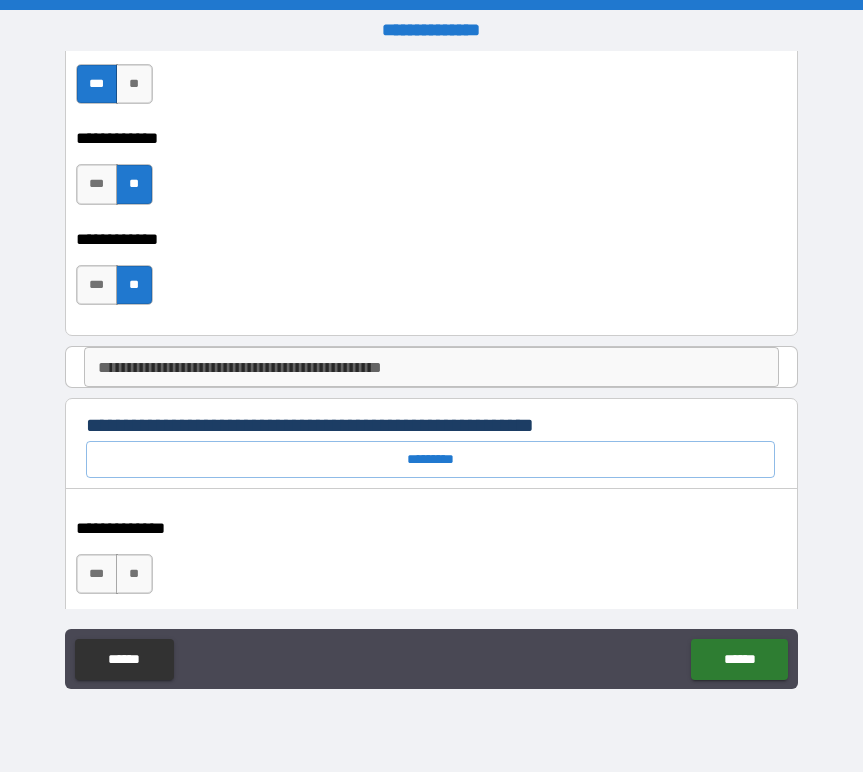 click on "**********" at bounding box center (431, 367) 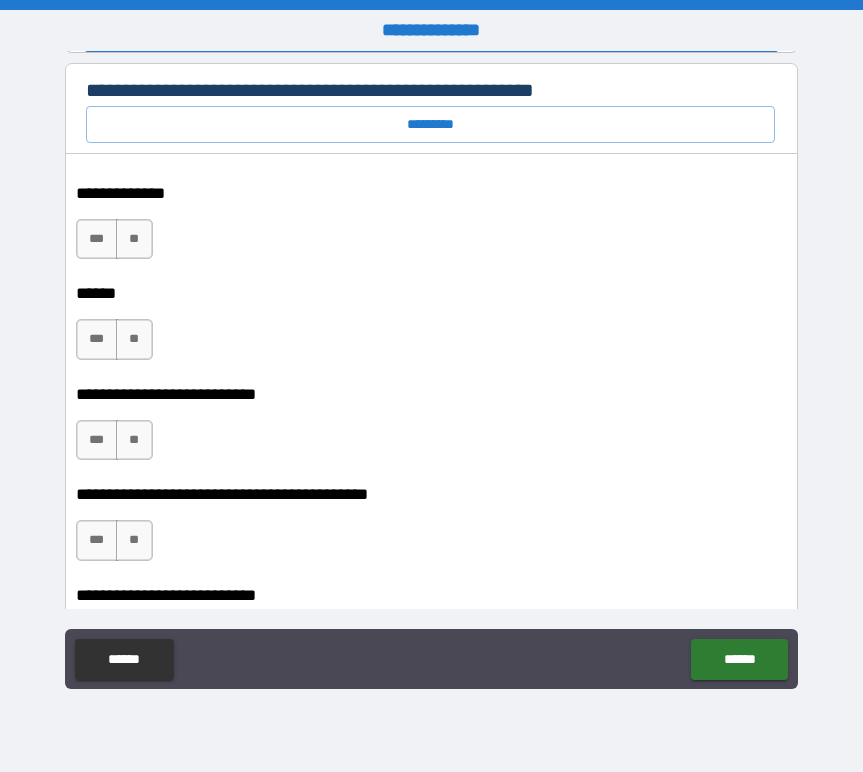scroll, scrollTop: 2460, scrollLeft: 0, axis: vertical 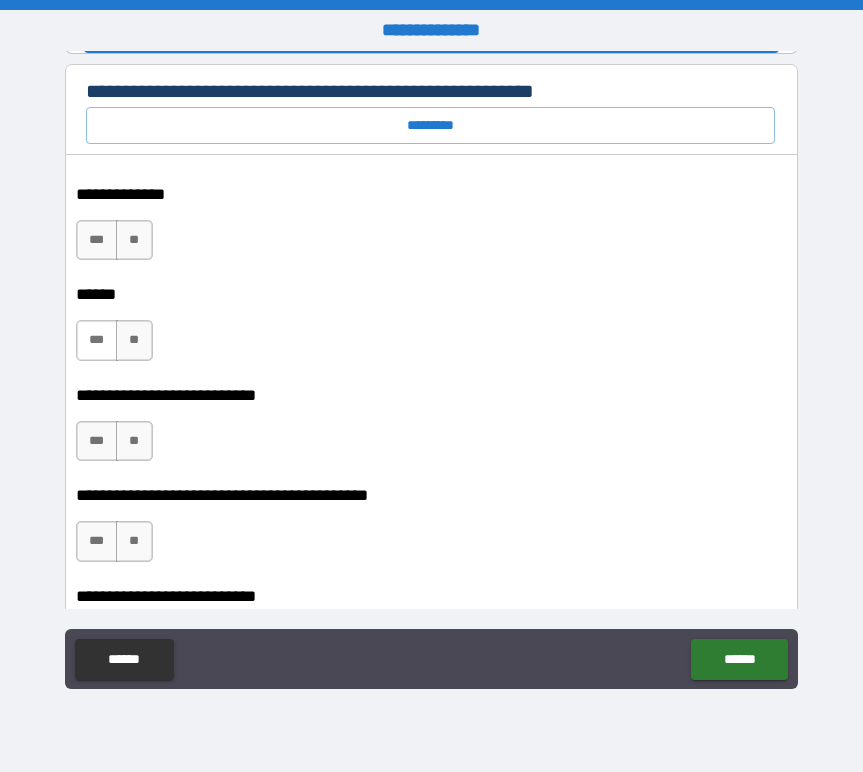click on "***" at bounding box center [97, 340] 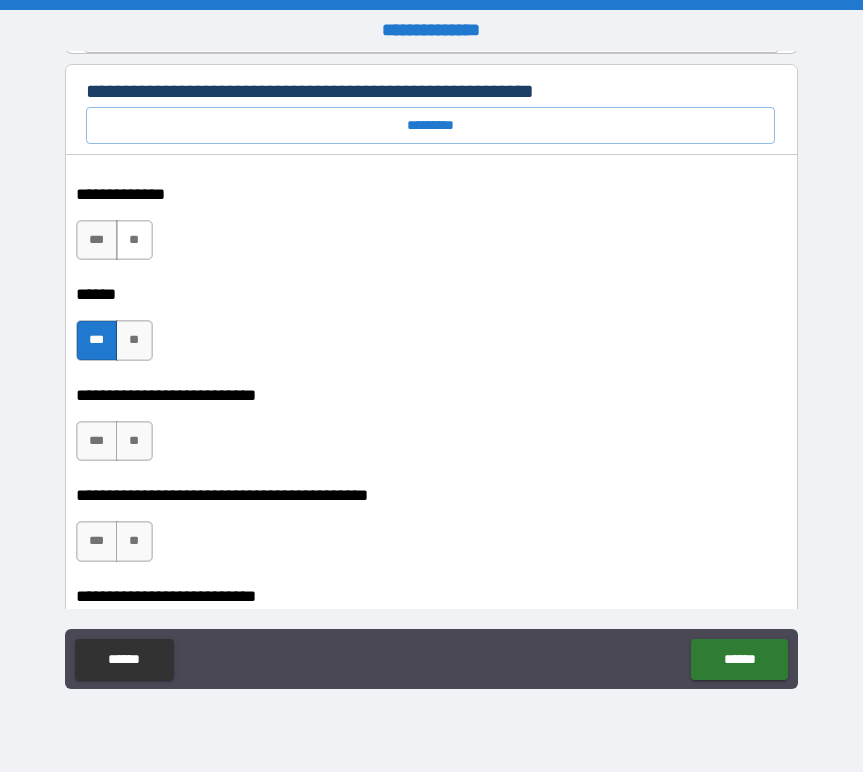 click on "**" at bounding box center (134, 240) 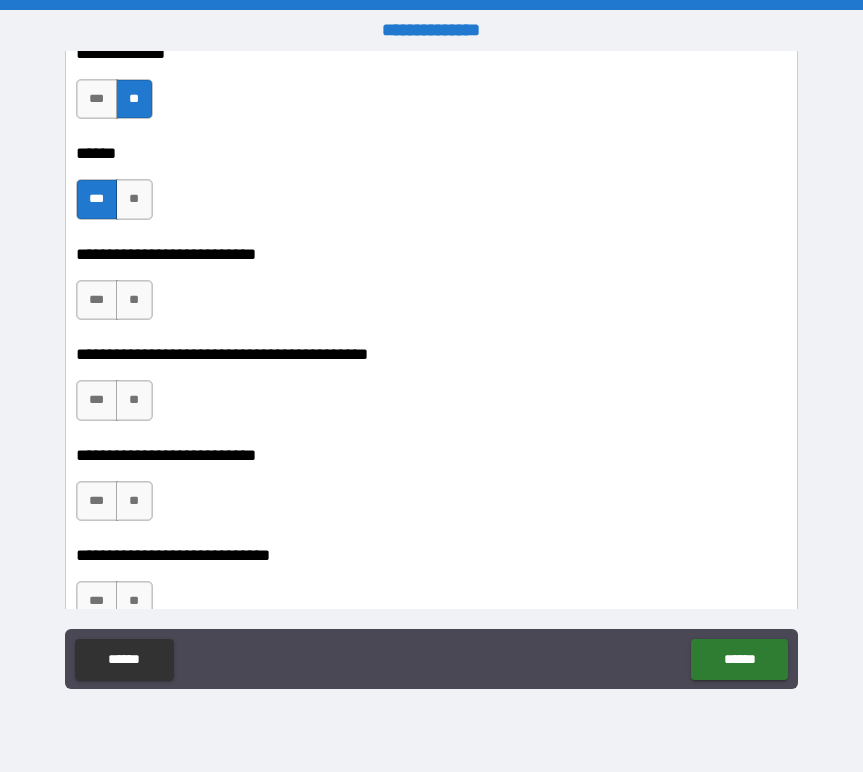 scroll, scrollTop: 2635, scrollLeft: 0, axis: vertical 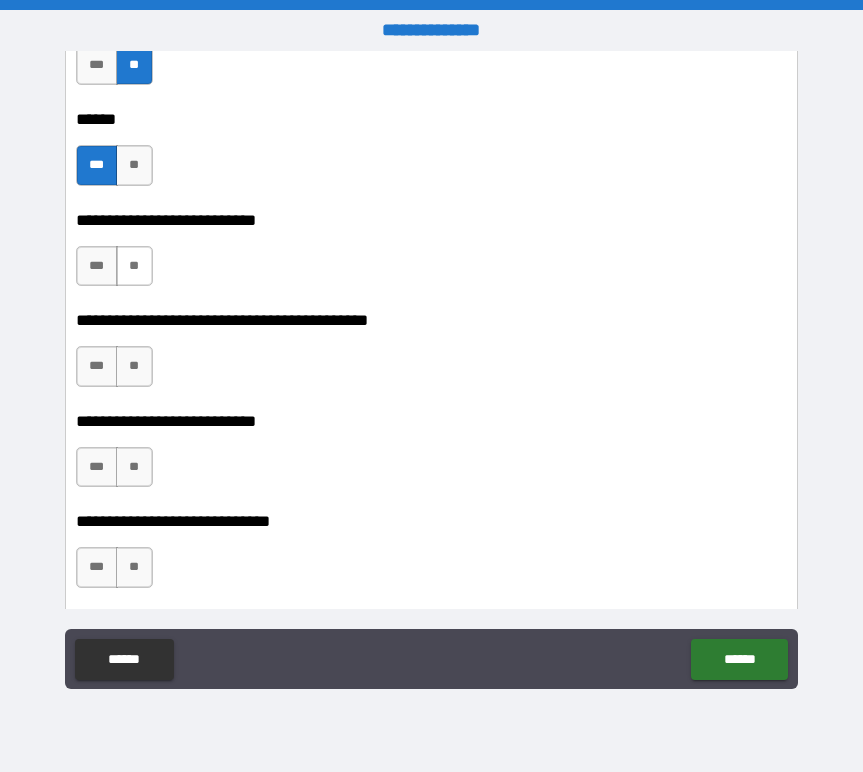 click on "**" at bounding box center [134, 266] 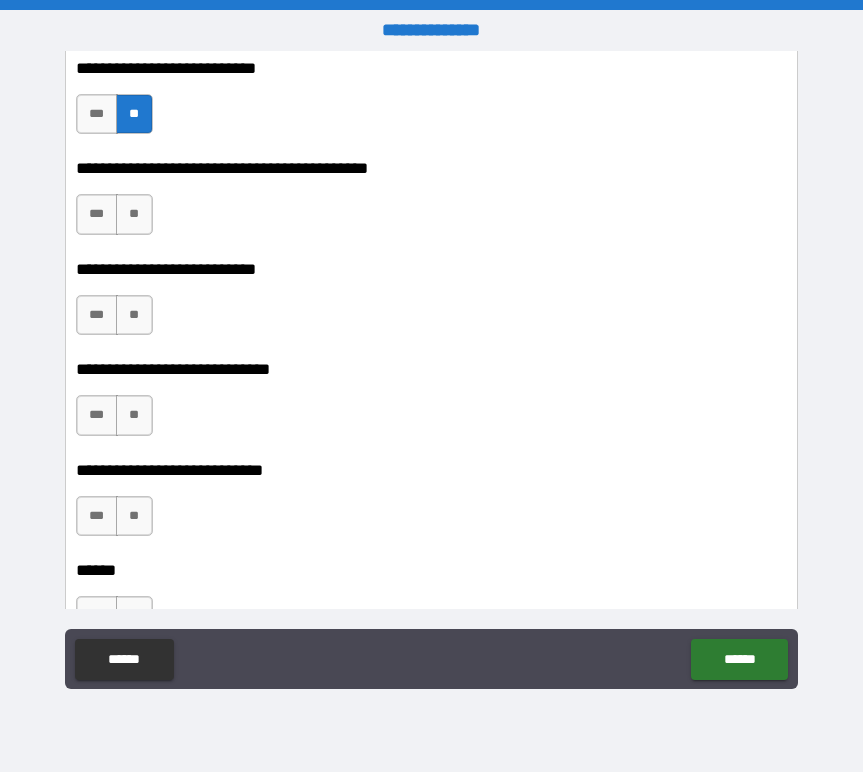 scroll, scrollTop: 2788, scrollLeft: 0, axis: vertical 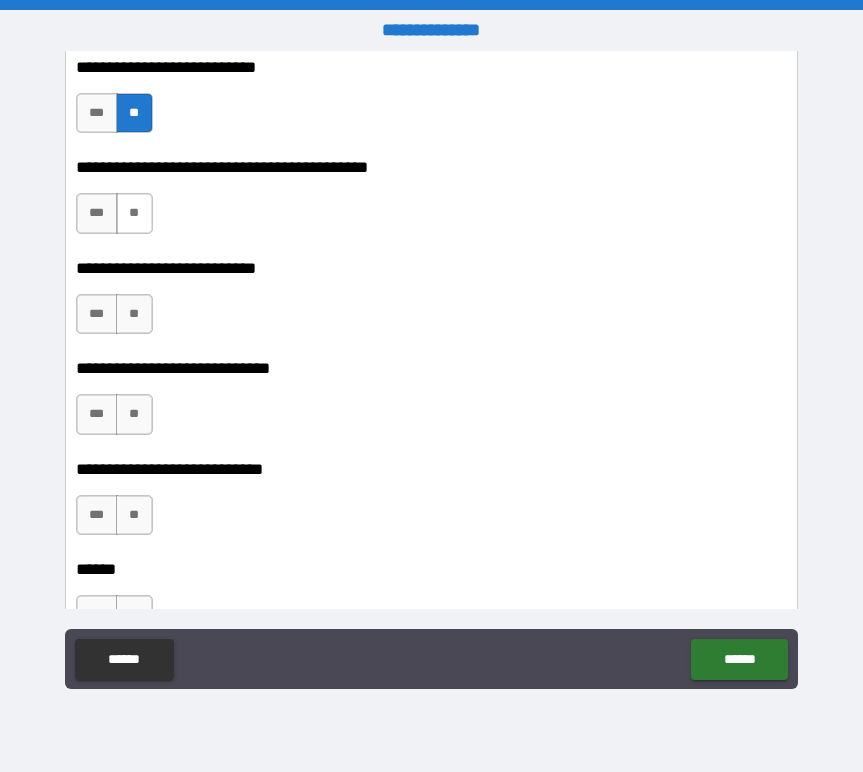 click on "**" at bounding box center (134, 213) 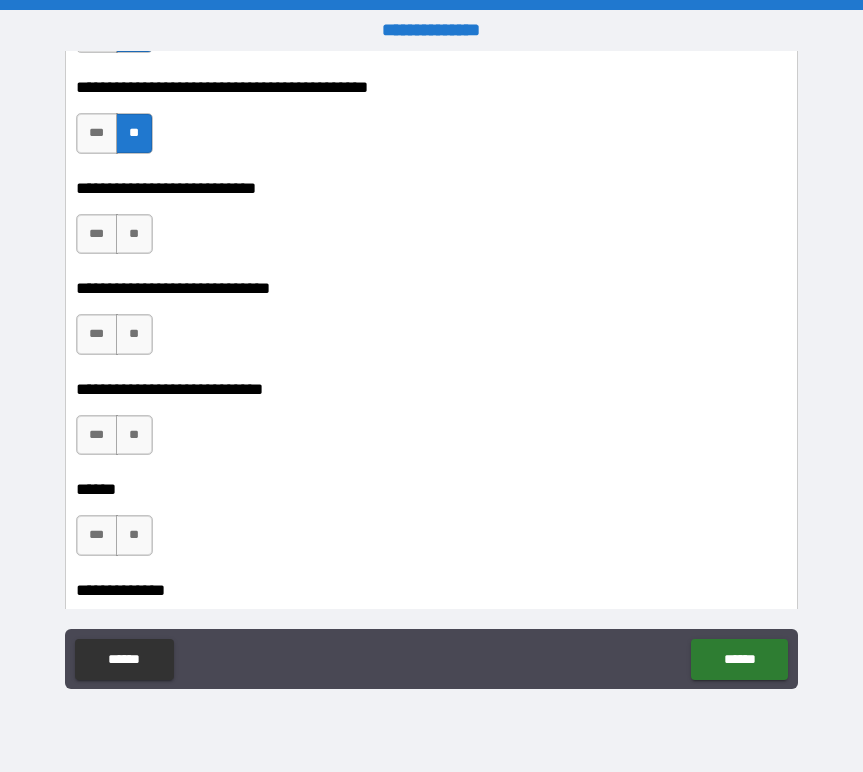 scroll, scrollTop: 2873, scrollLeft: 0, axis: vertical 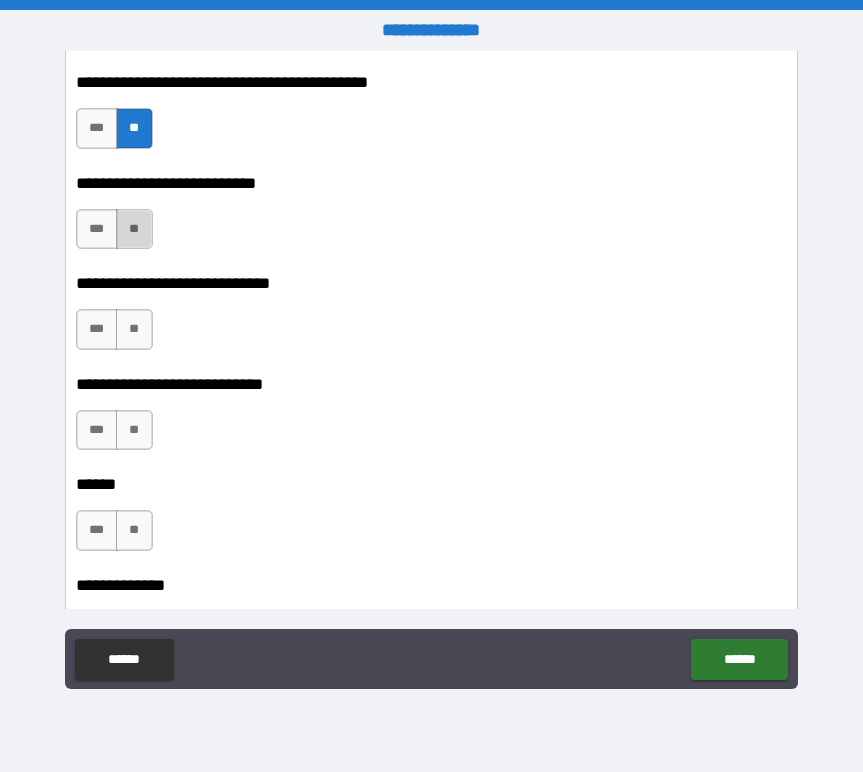 click on "**" at bounding box center (134, 229) 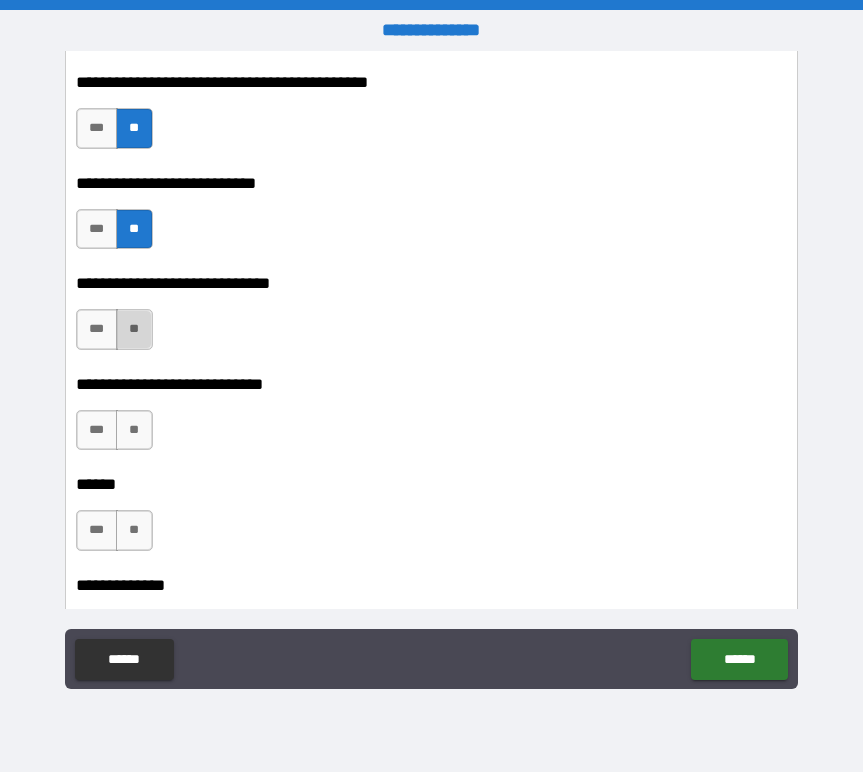 click on "**" at bounding box center (134, 329) 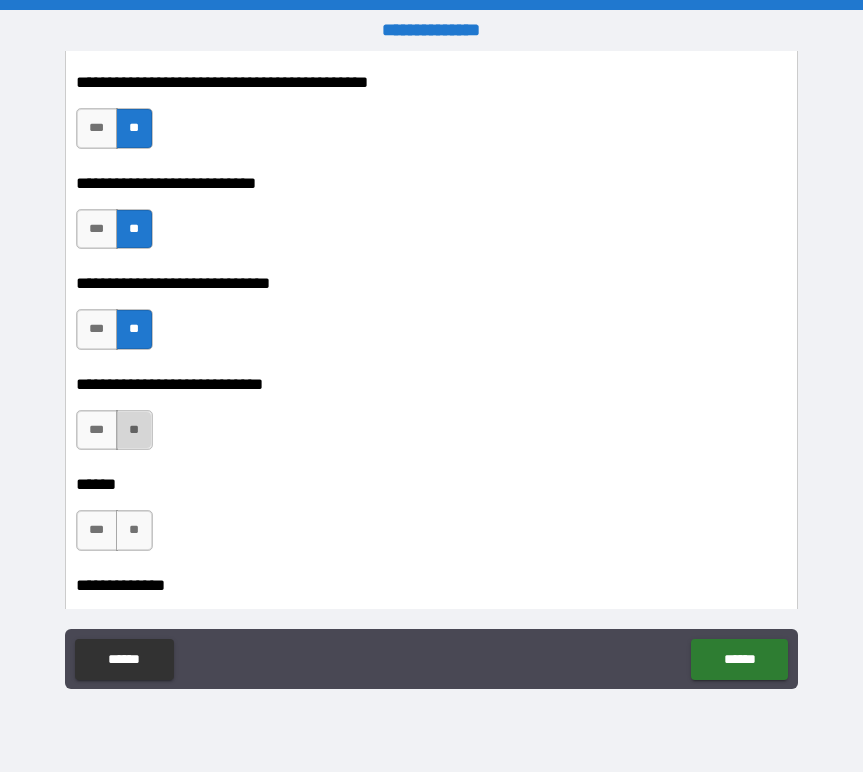 click on "**" at bounding box center [134, 430] 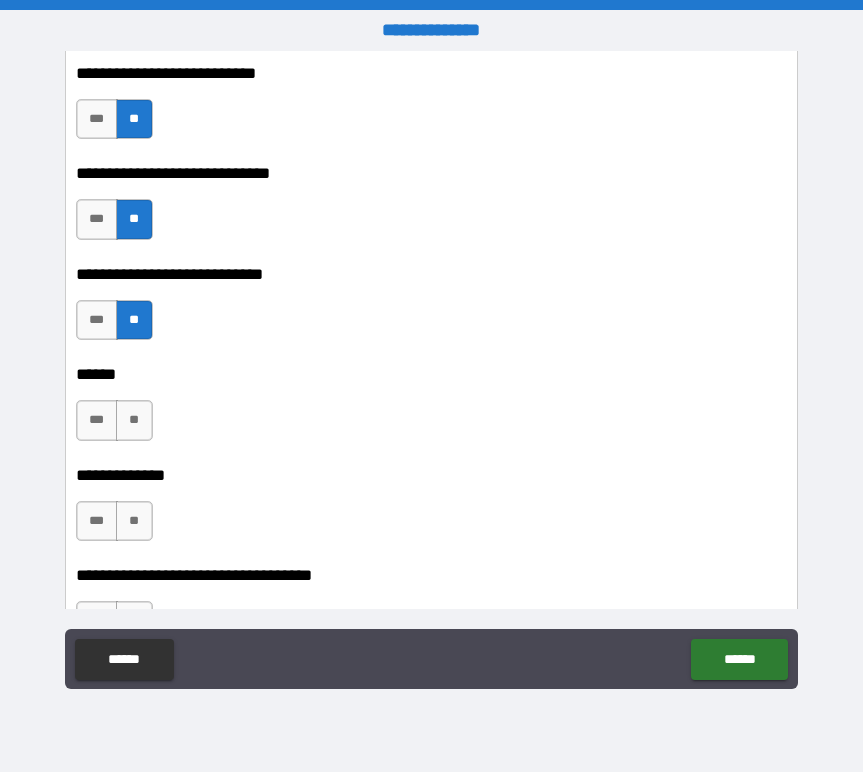 click on "**" at bounding box center (134, 420) 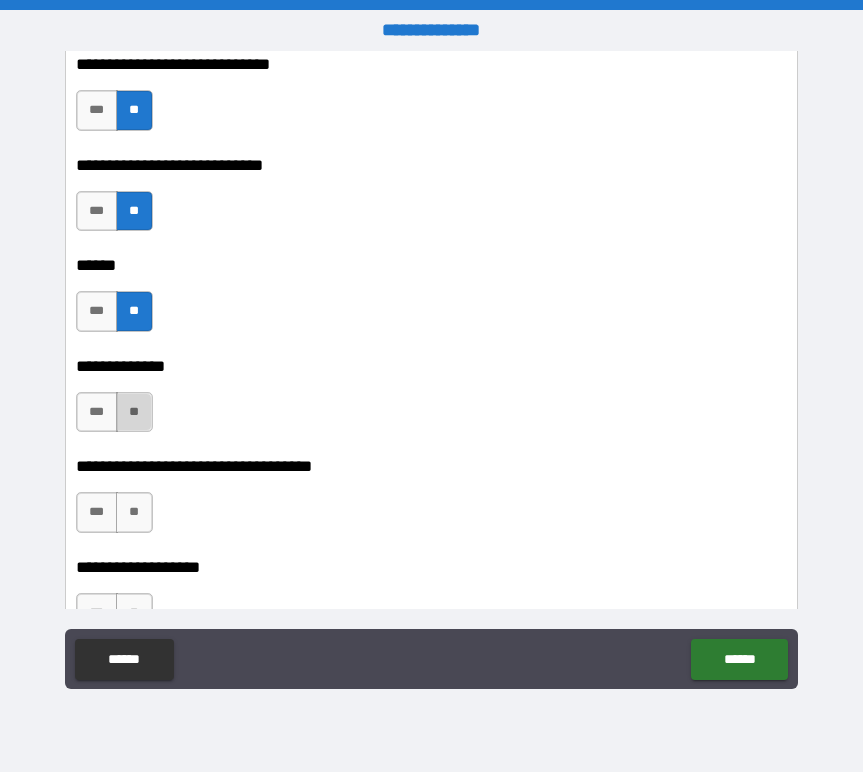 click on "**" at bounding box center (134, 412) 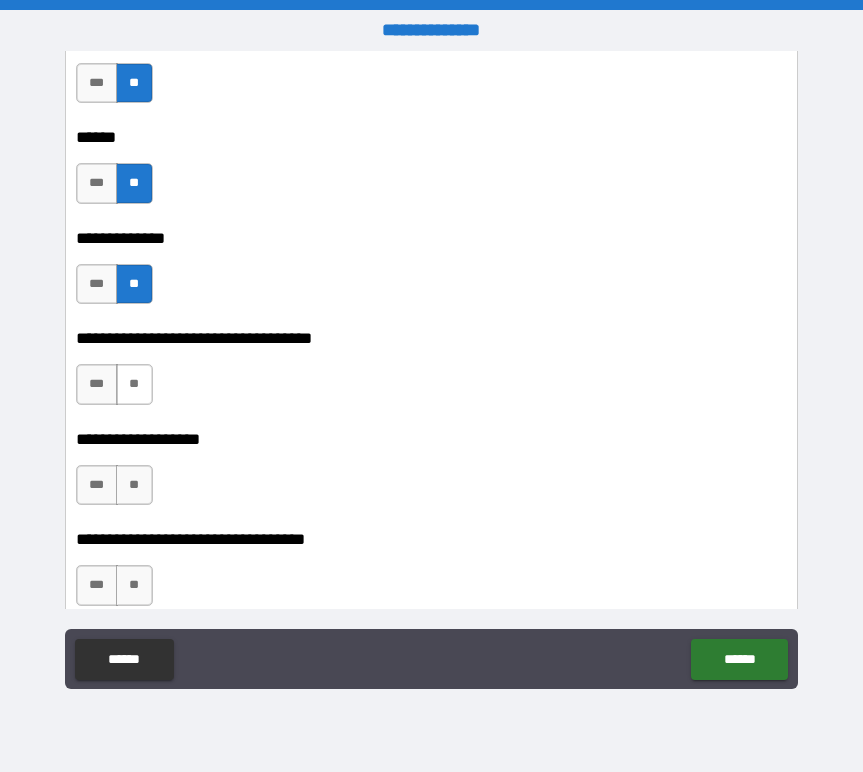 click on "**" at bounding box center [134, 384] 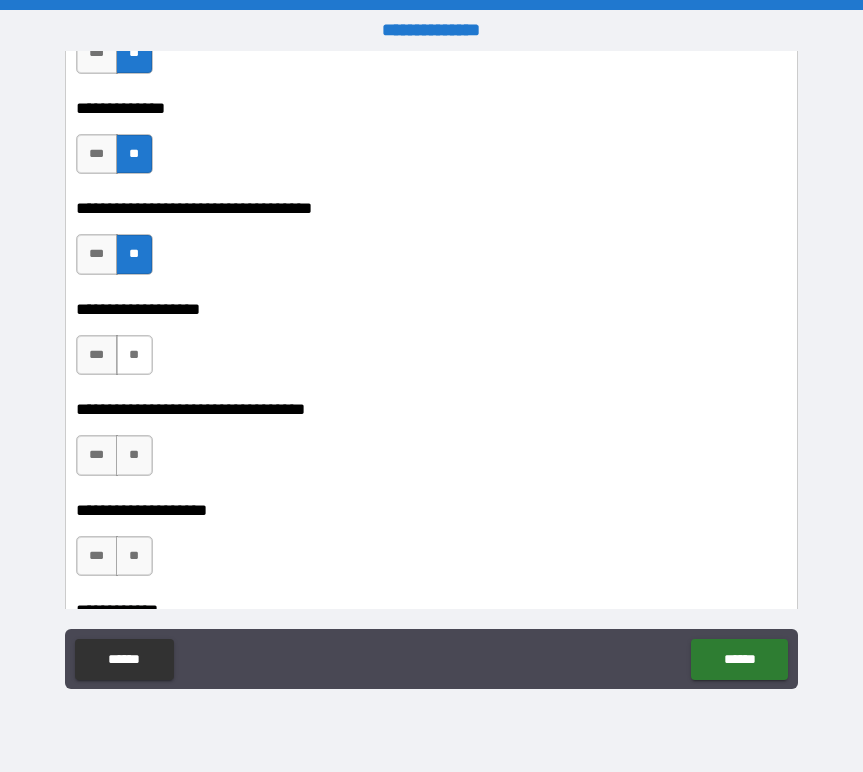 click on "**" at bounding box center [134, 355] 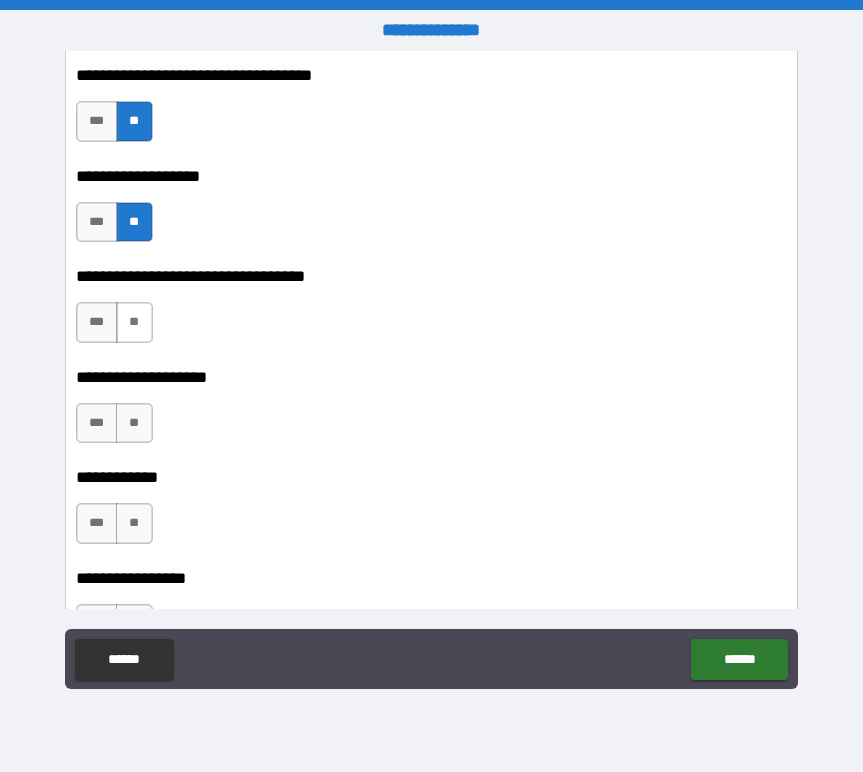 click on "**" at bounding box center (134, 322) 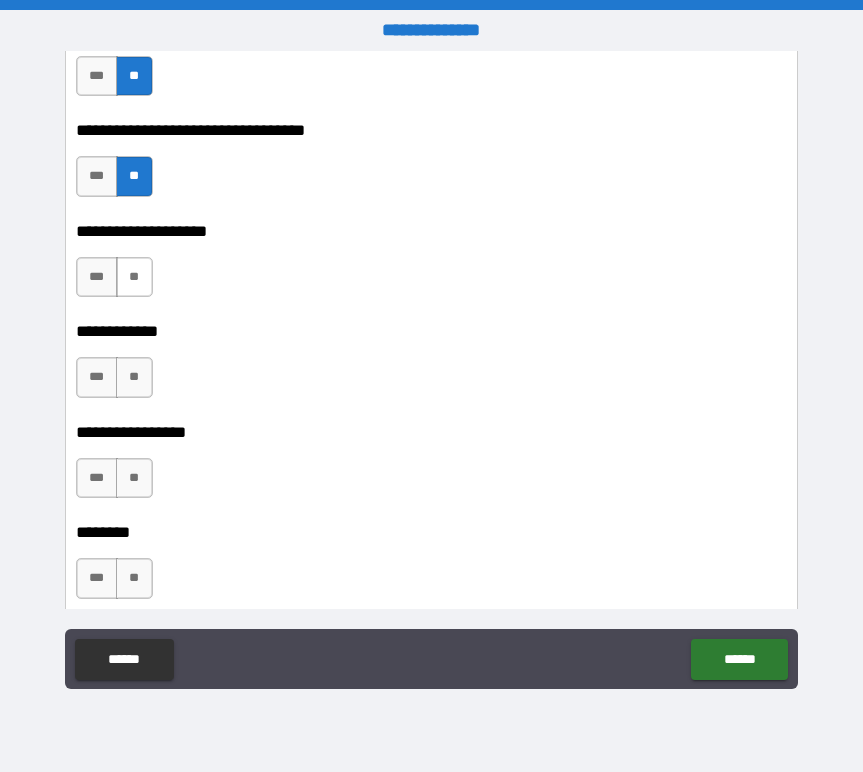 click on "**" at bounding box center (134, 277) 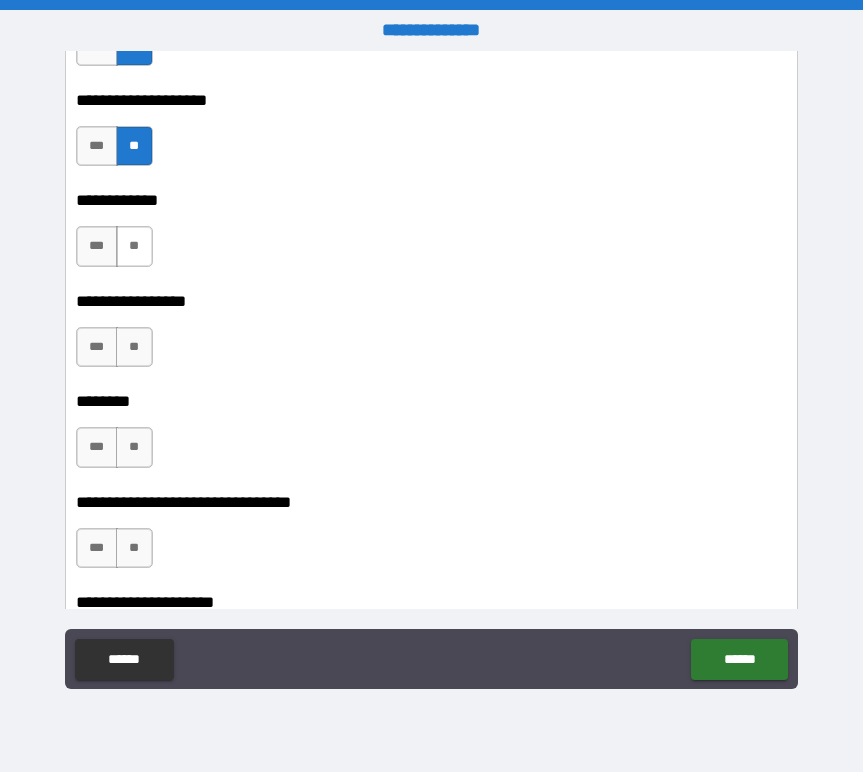 click on "**" at bounding box center (134, 246) 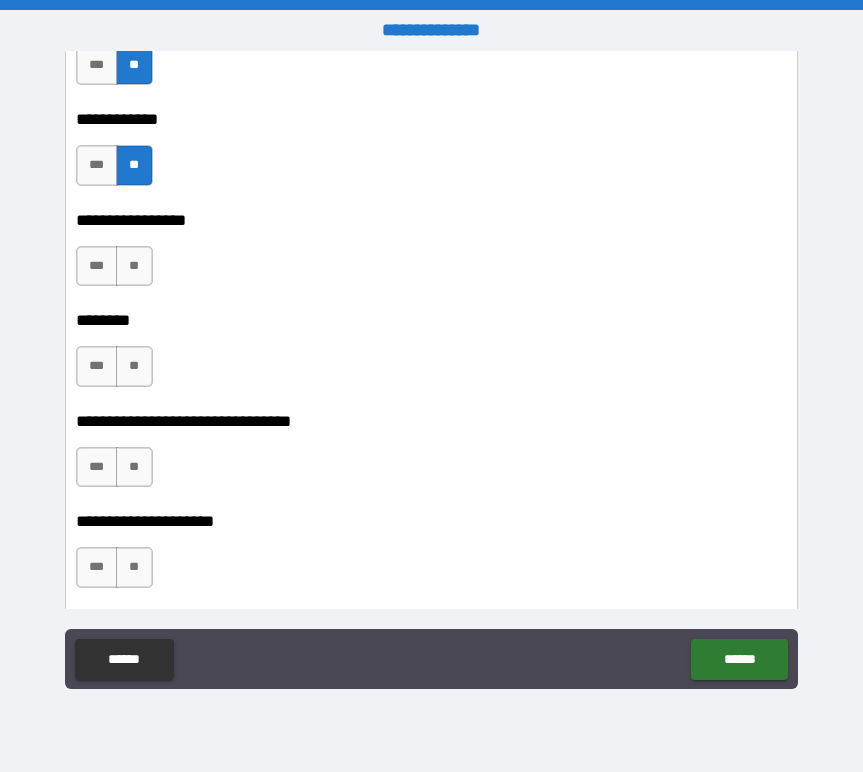 scroll, scrollTop: 3867, scrollLeft: 0, axis: vertical 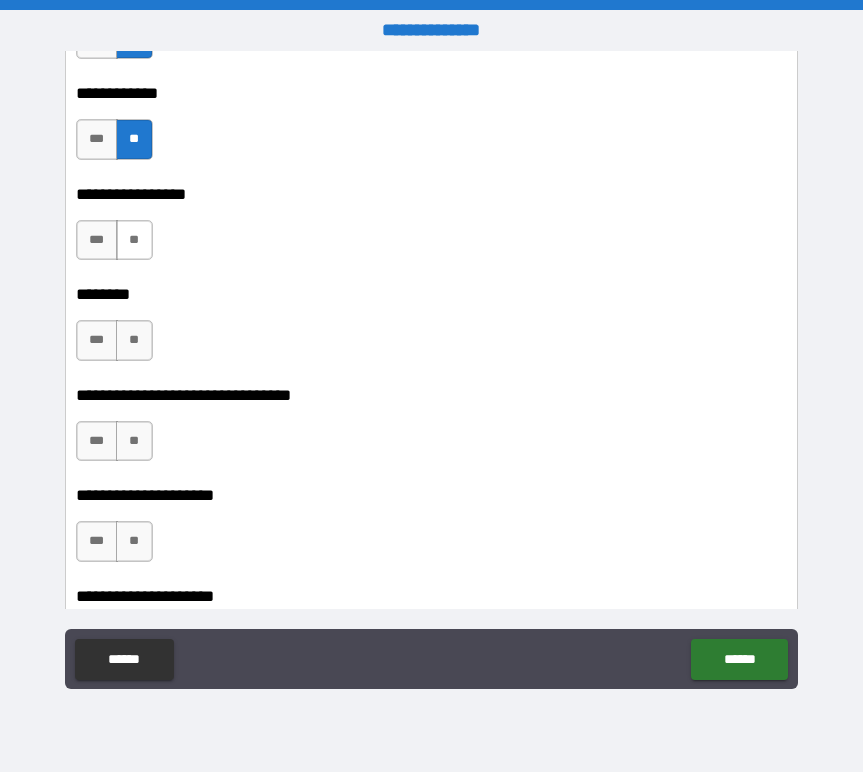 click on "**" at bounding box center [134, 240] 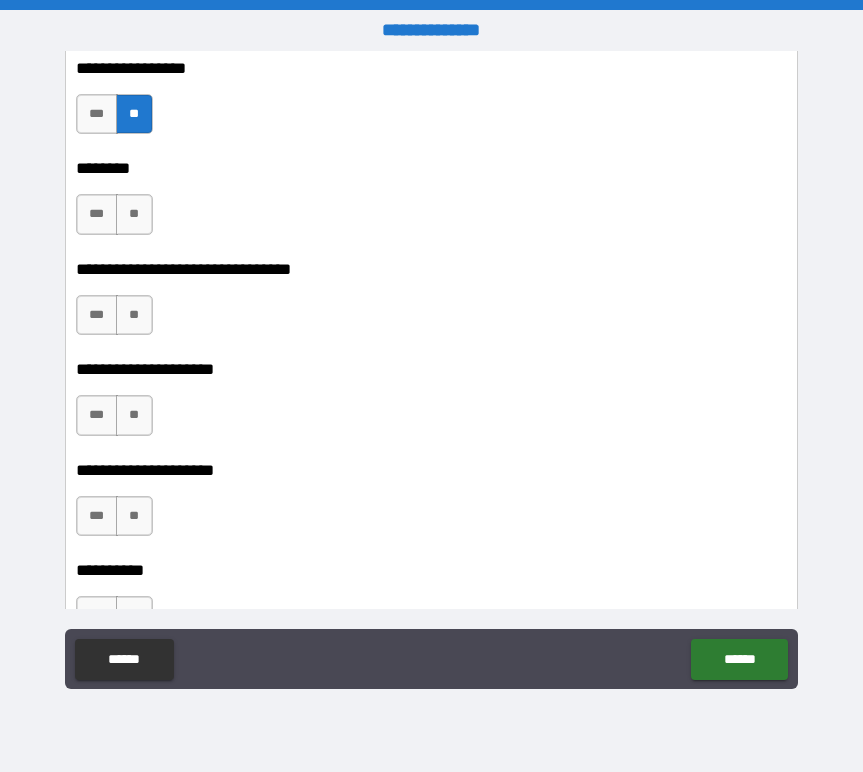 scroll, scrollTop: 3996, scrollLeft: 0, axis: vertical 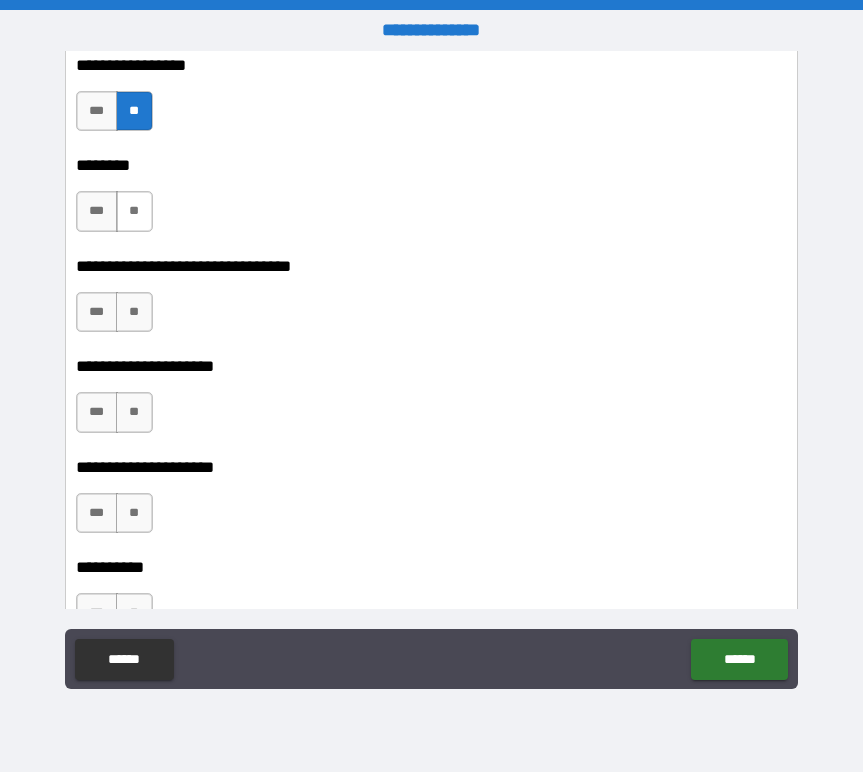 click on "**" at bounding box center (134, 211) 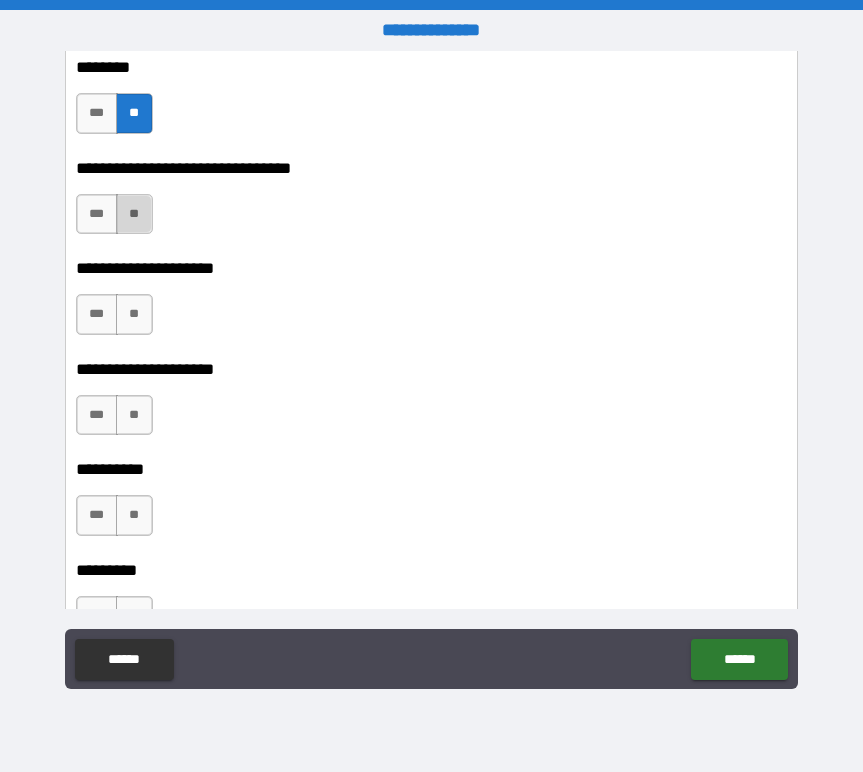 click on "**" at bounding box center (134, 214) 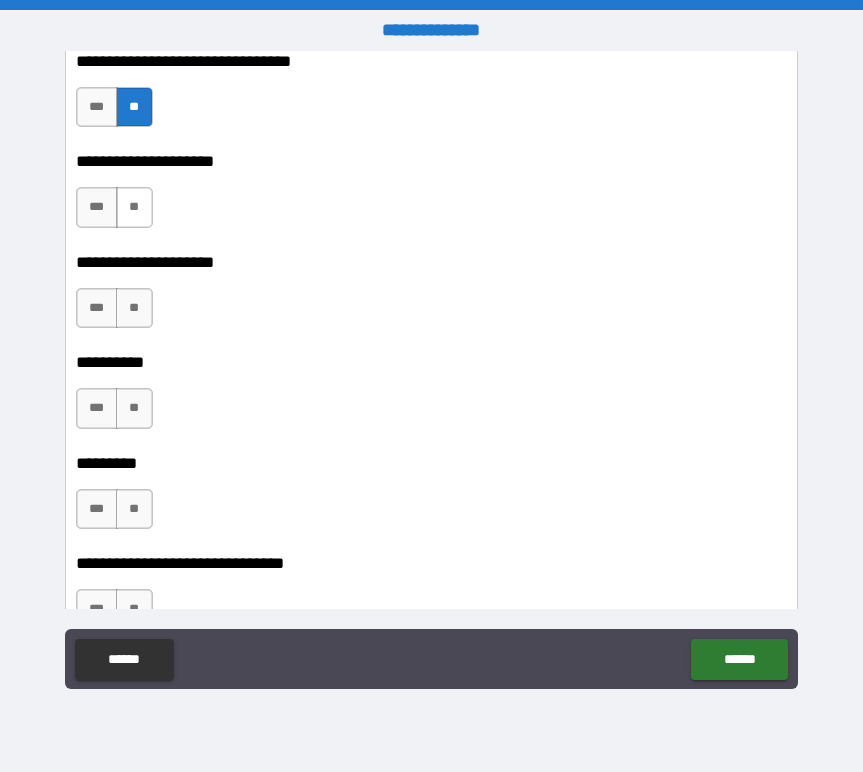 click on "**" at bounding box center (134, 207) 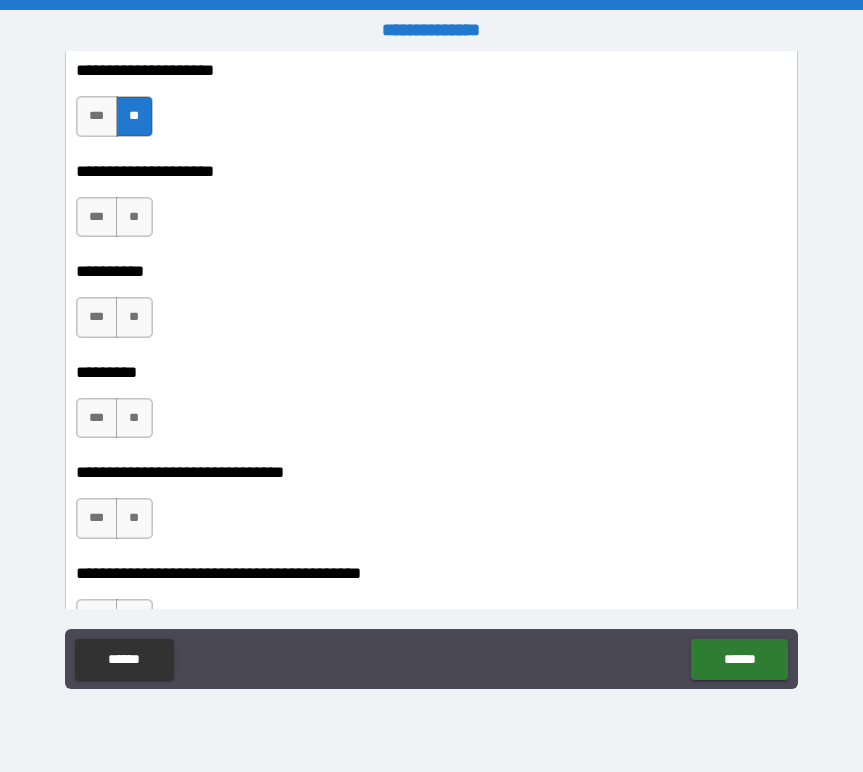 scroll, scrollTop: 4312, scrollLeft: 0, axis: vertical 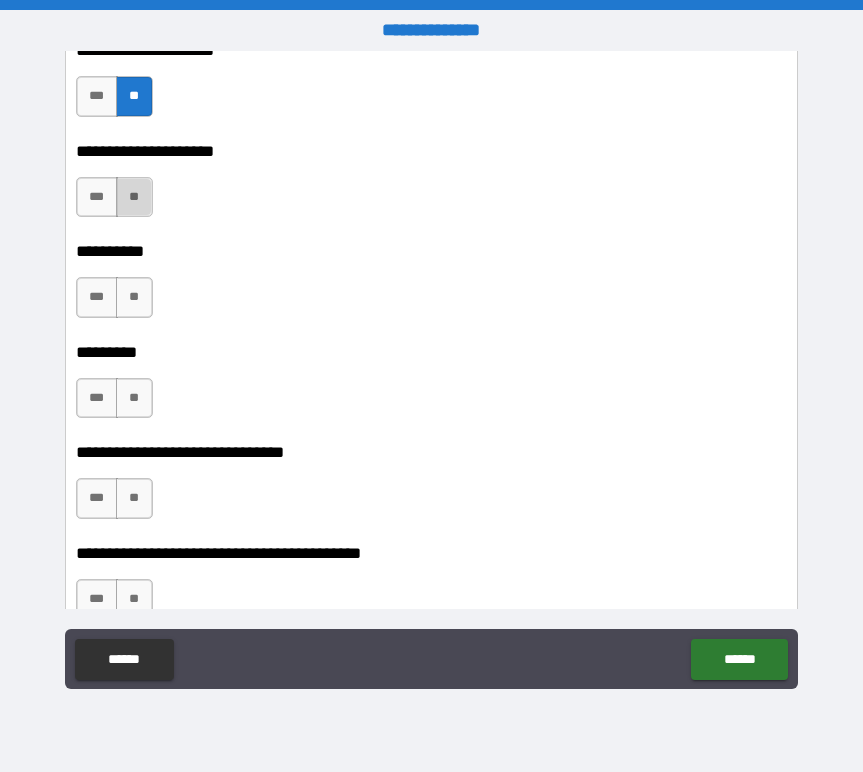 click on "**" at bounding box center [134, 197] 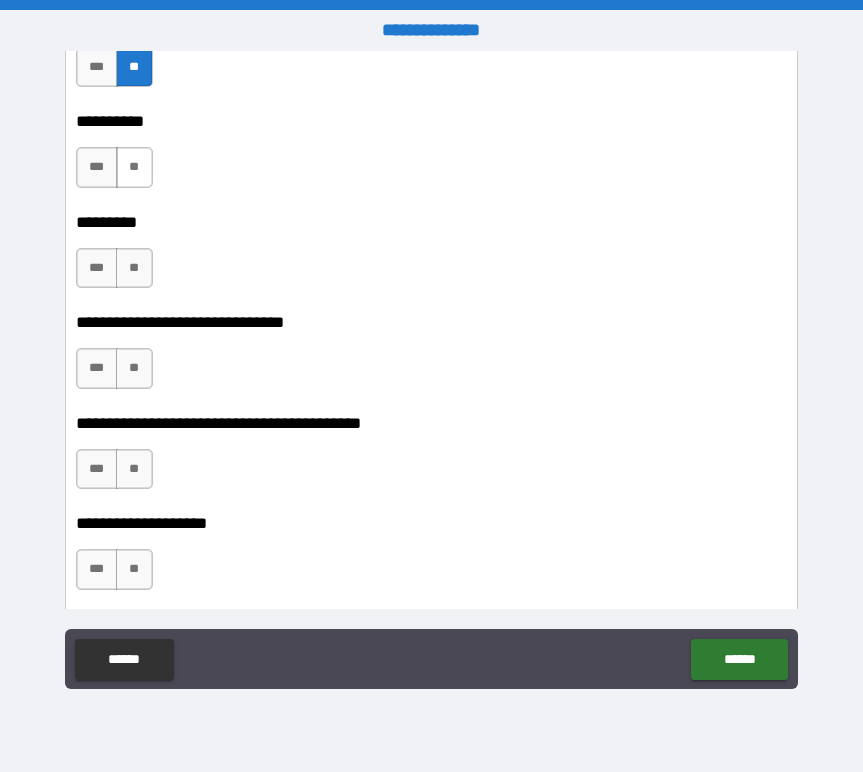 click on "**" at bounding box center (134, 167) 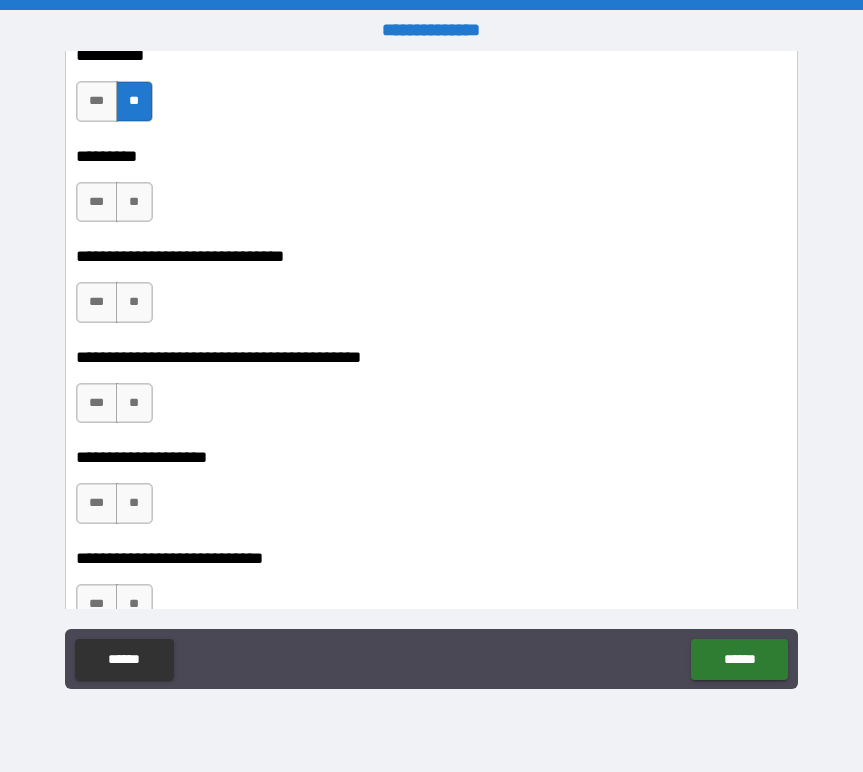 scroll, scrollTop: 4529, scrollLeft: 0, axis: vertical 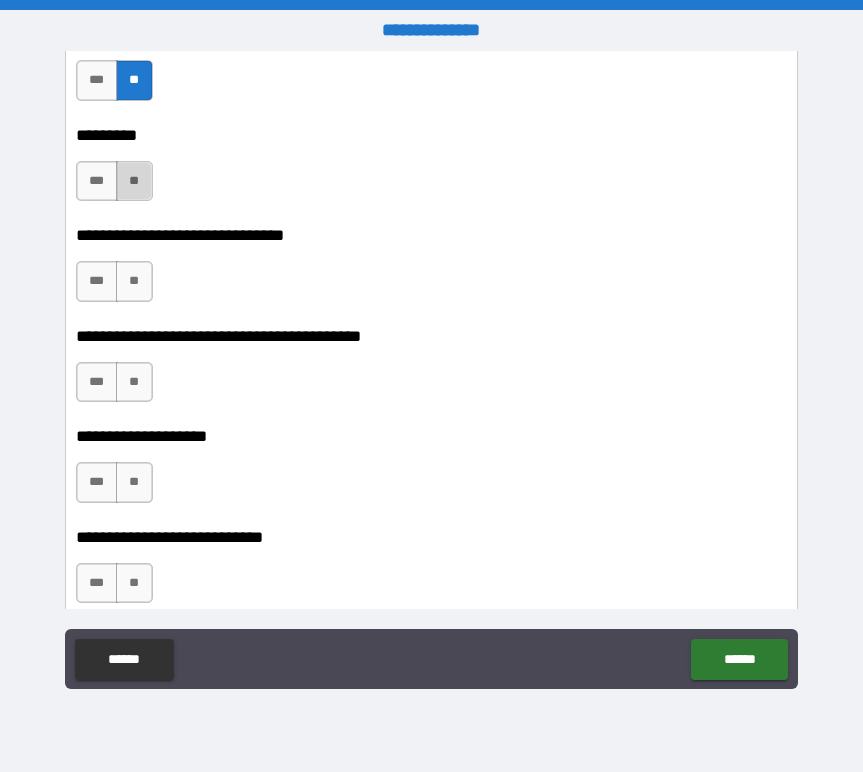 click on "**" at bounding box center [134, 181] 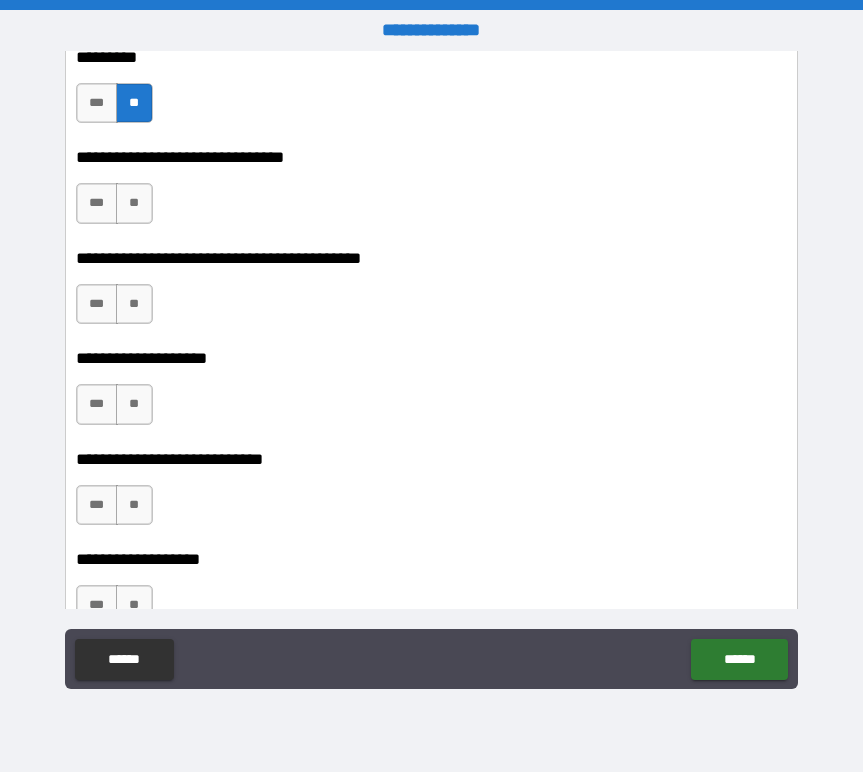 scroll, scrollTop: 4616, scrollLeft: 0, axis: vertical 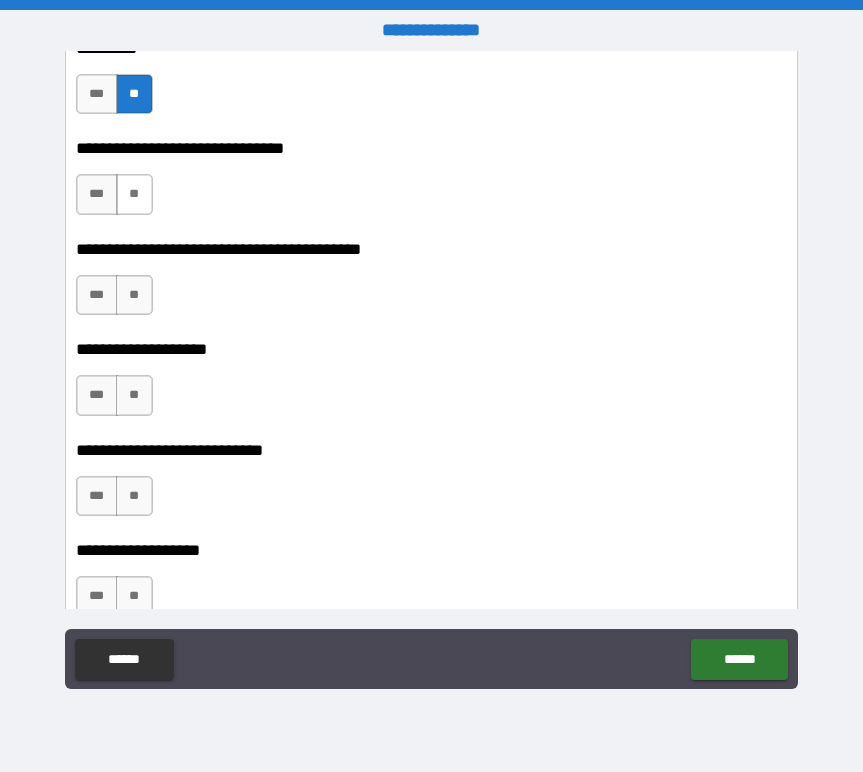click on "**" at bounding box center (134, 194) 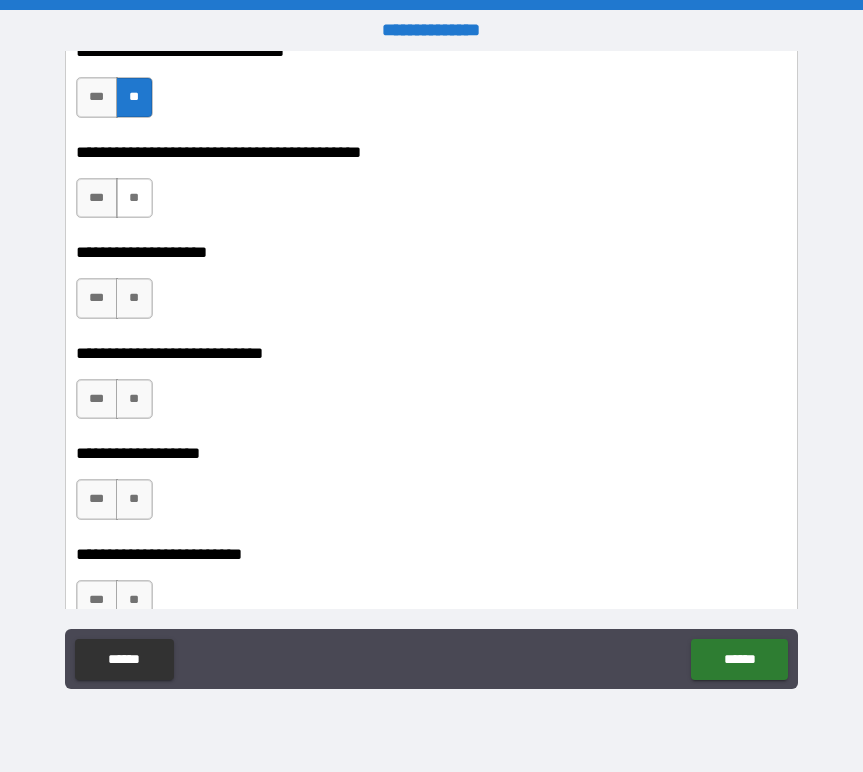 click on "**" at bounding box center [134, 198] 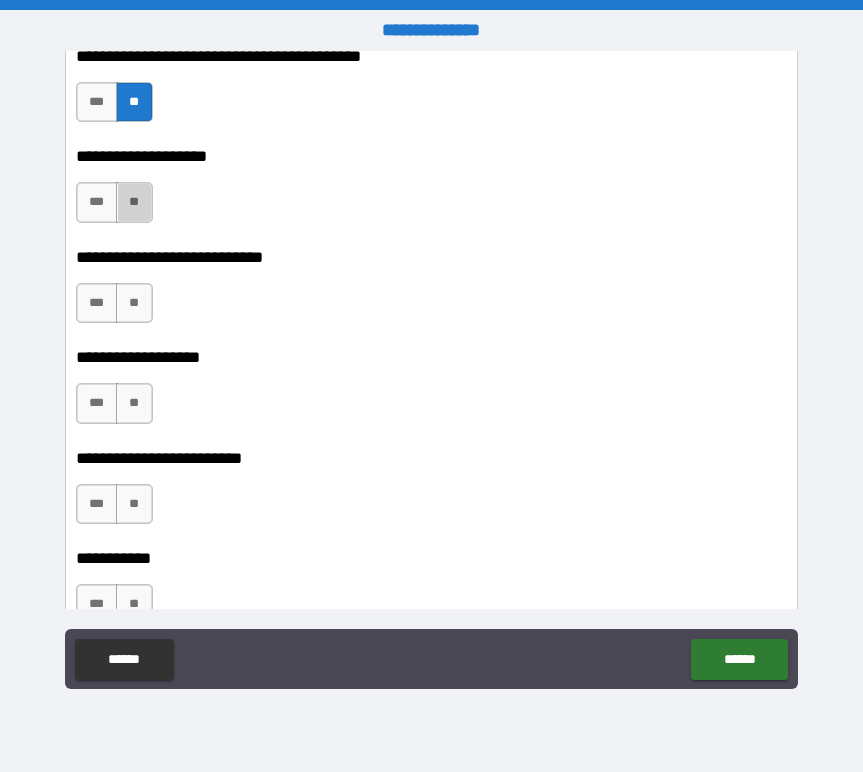 click on "**" at bounding box center [134, 202] 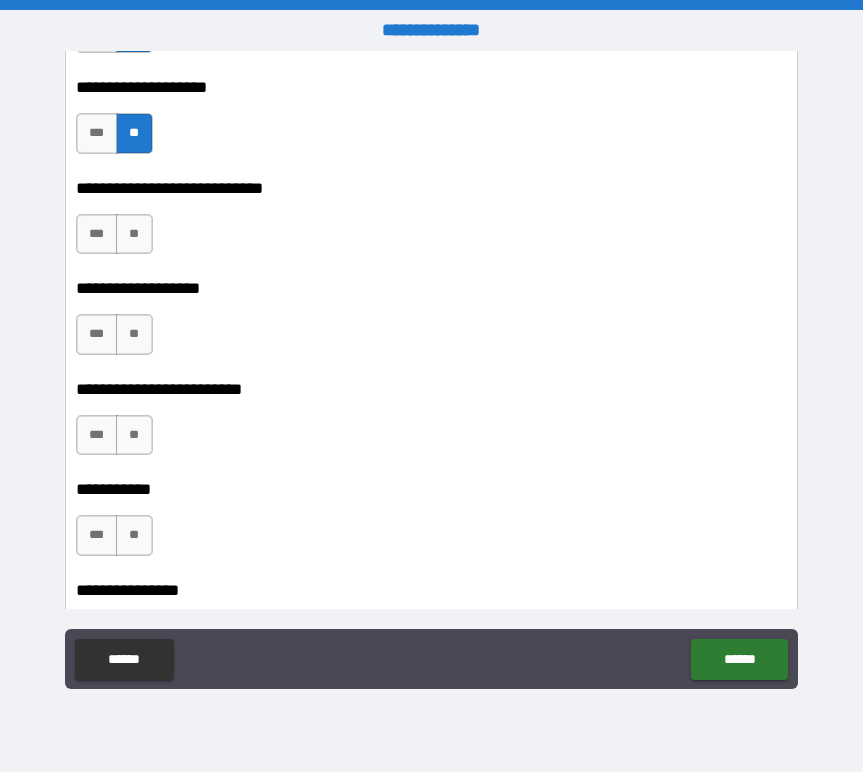 scroll, scrollTop: 4905, scrollLeft: 0, axis: vertical 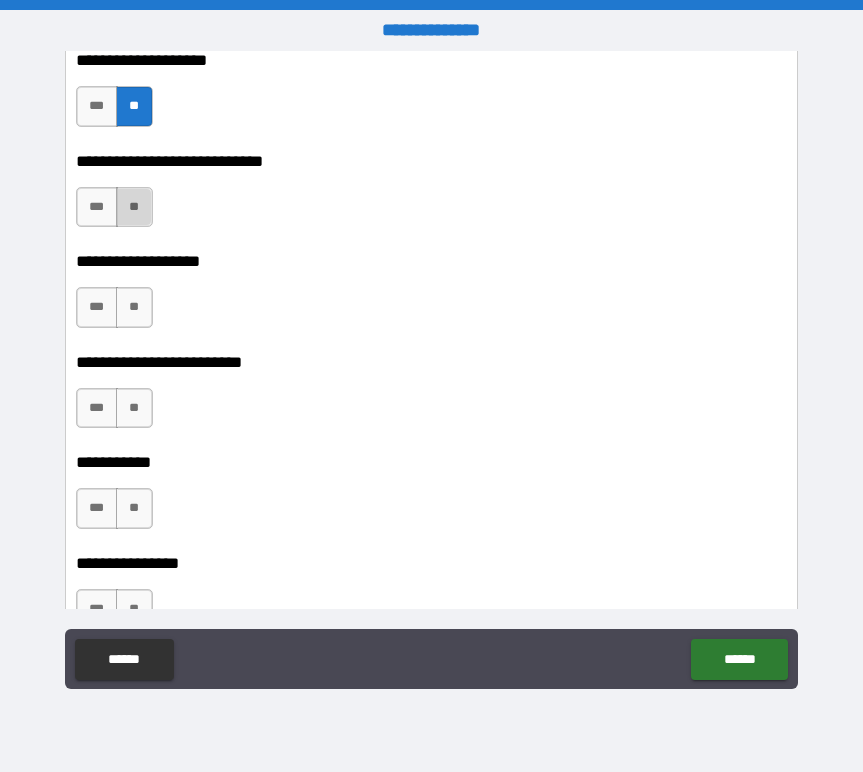 click on "**" at bounding box center (134, 207) 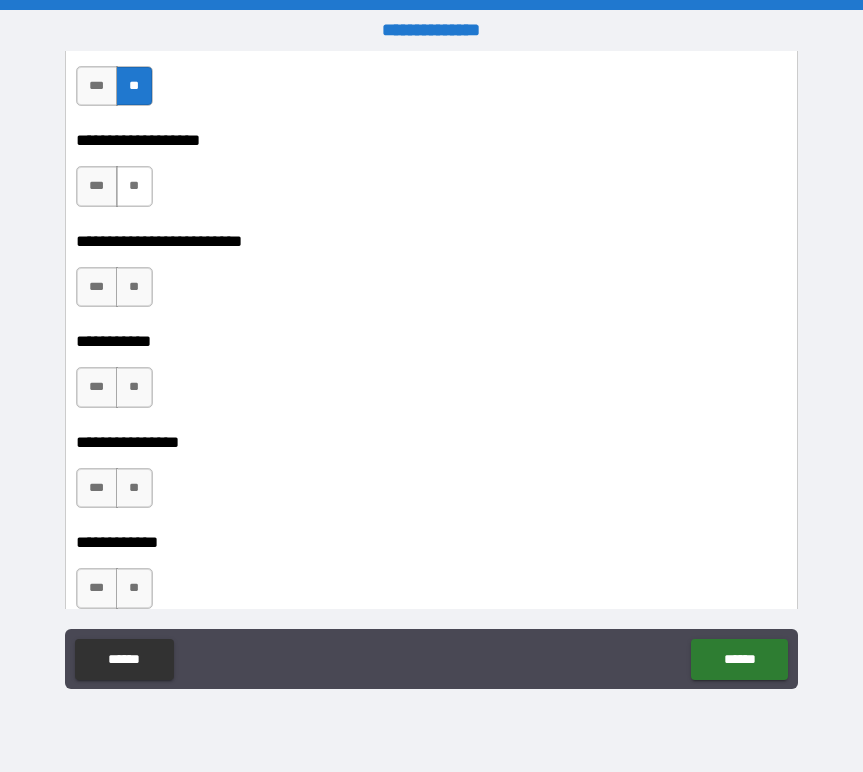 click on "**" at bounding box center (134, 186) 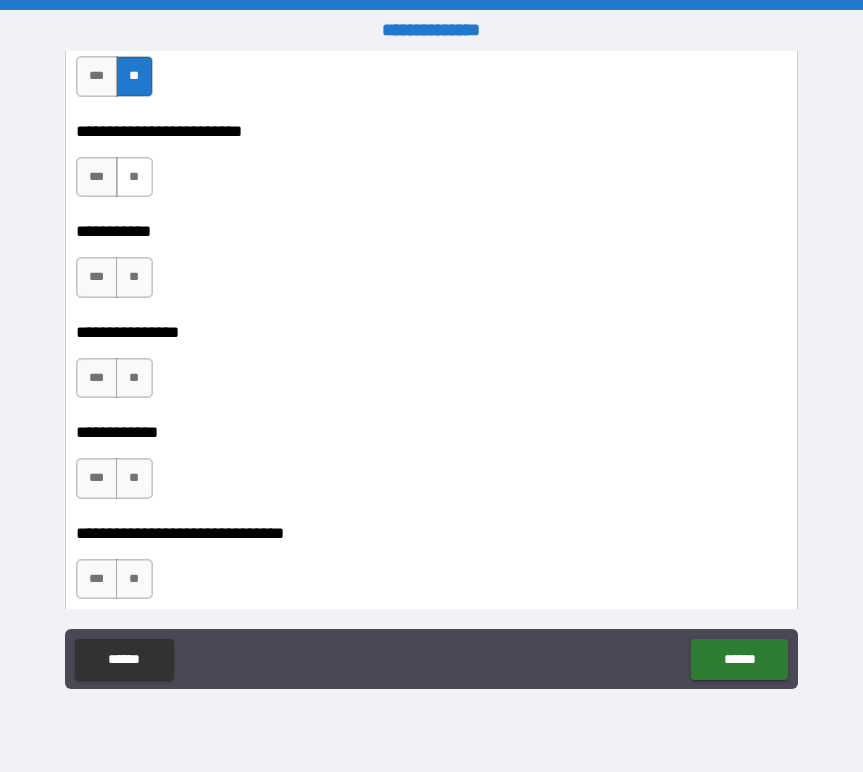 click on "**" at bounding box center [134, 177] 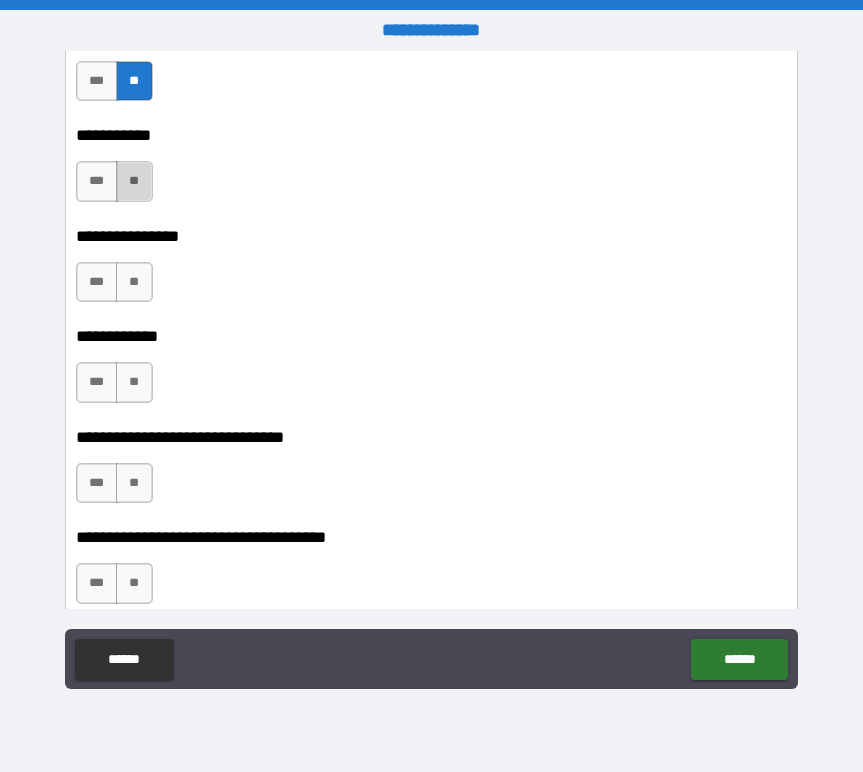 click on "**" at bounding box center (134, 181) 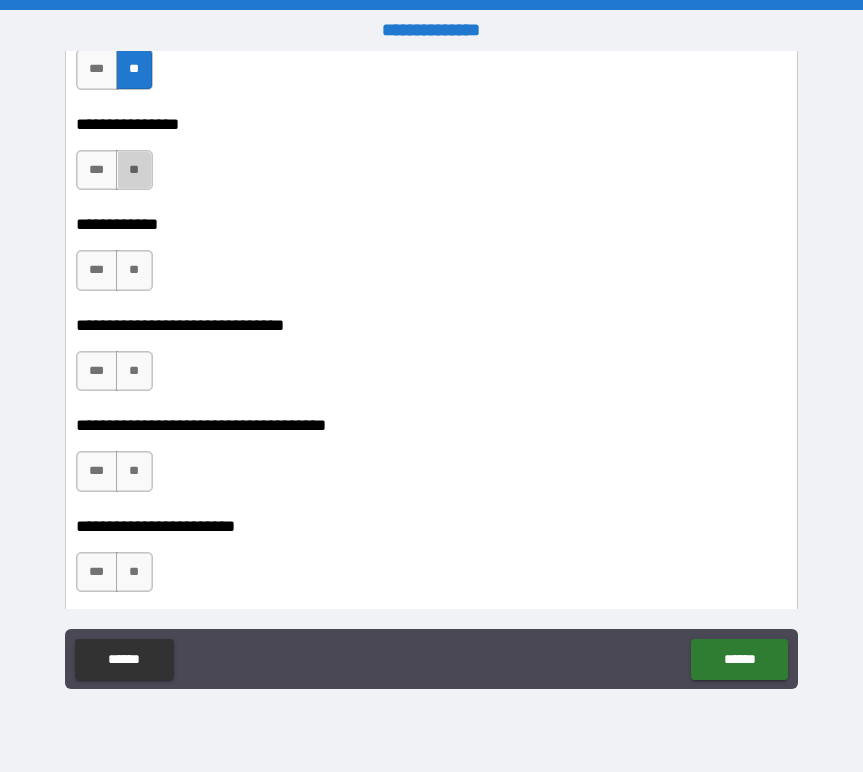 click on "**" at bounding box center (134, 170) 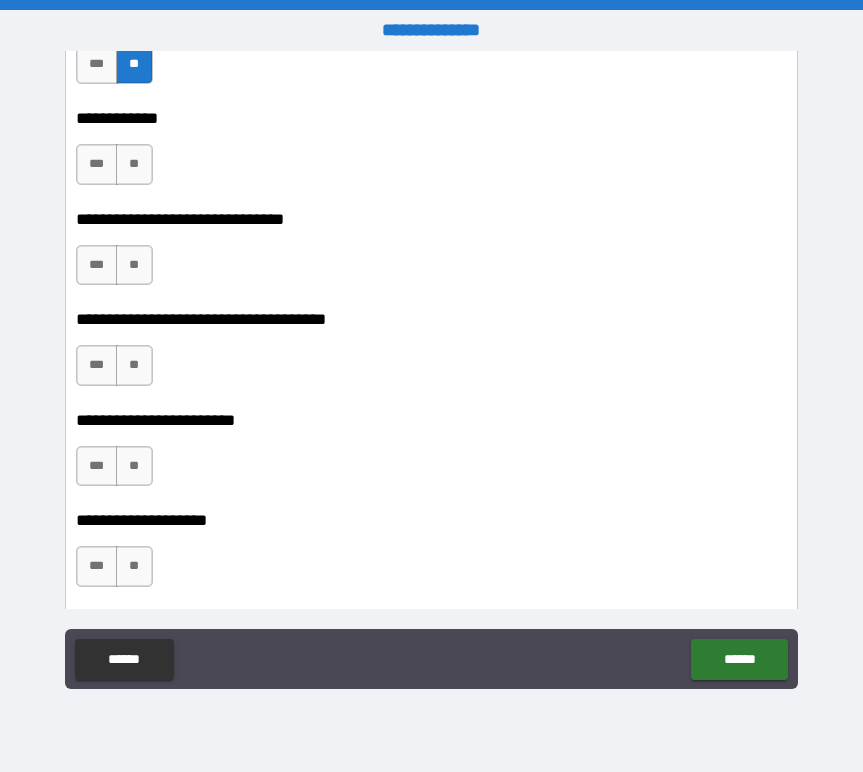 scroll, scrollTop: 5452, scrollLeft: 0, axis: vertical 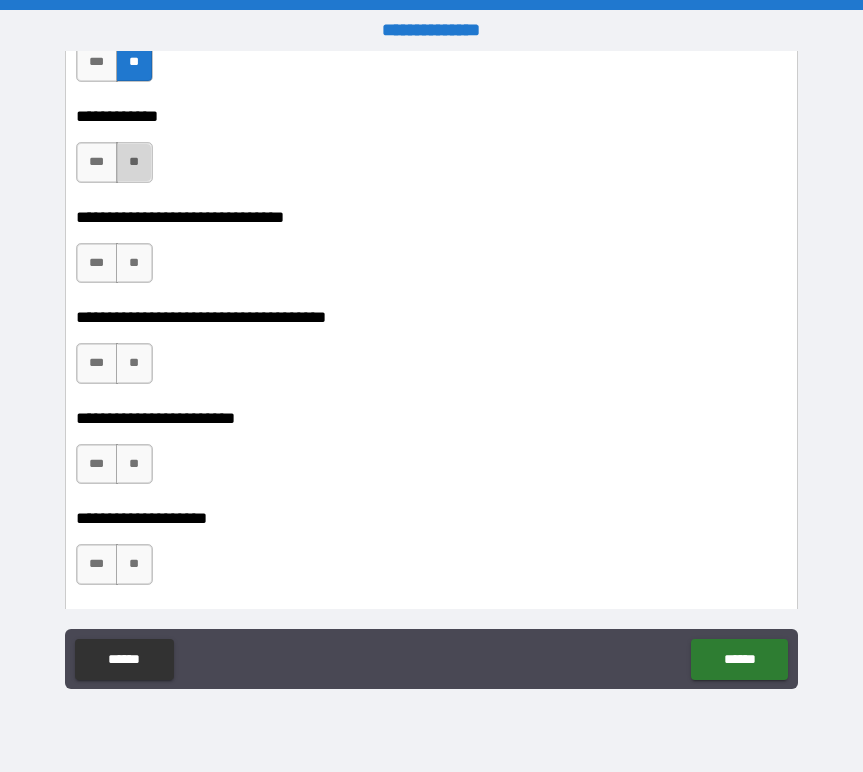 click on "**" at bounding box center (134, 162) 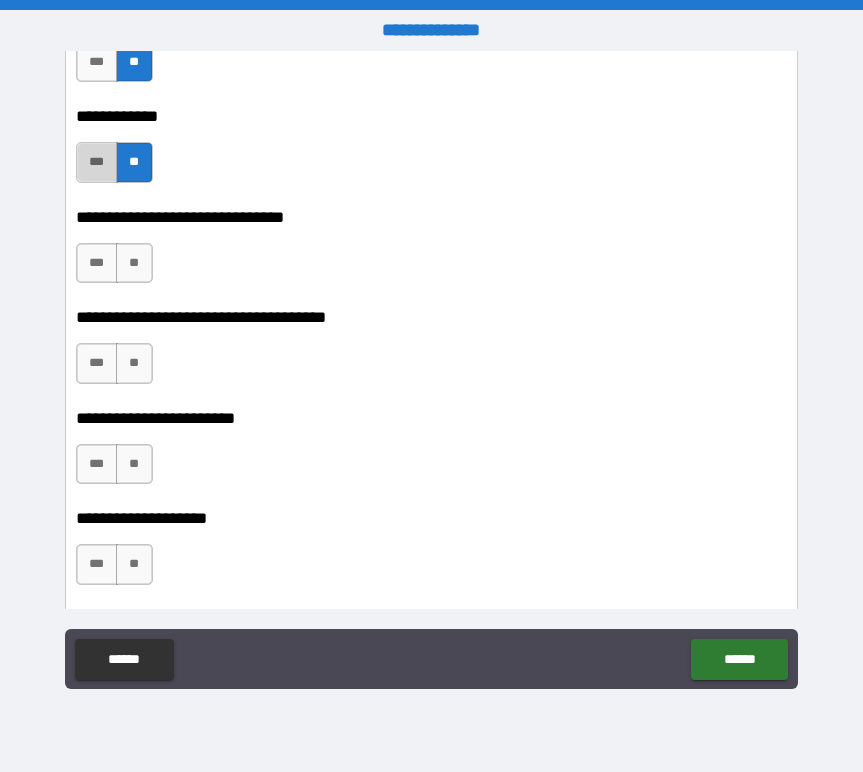 click on "***" at bounding box center [97, 162] 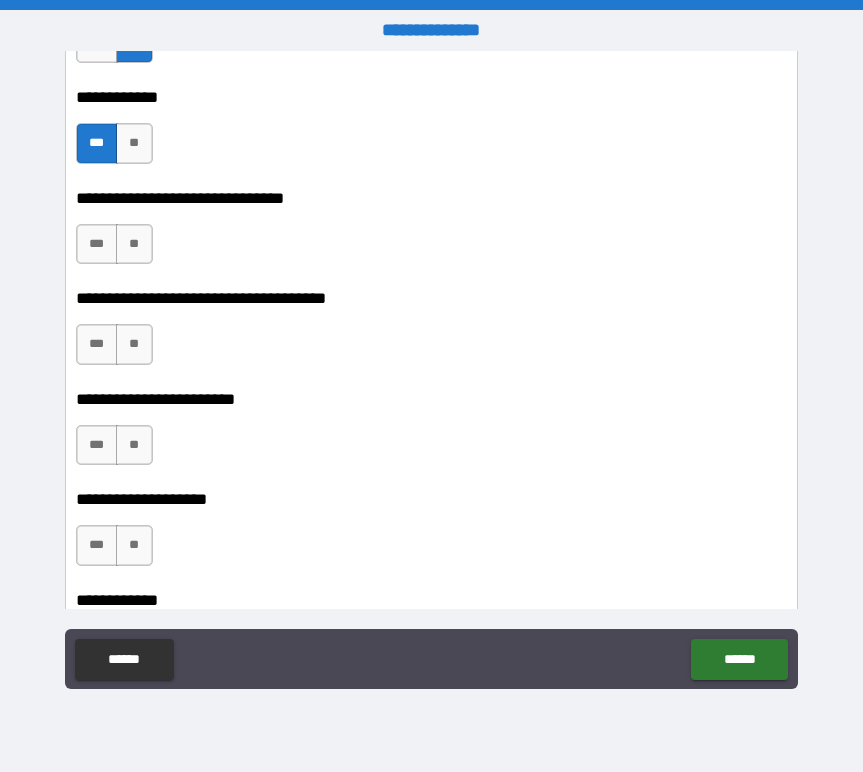 scroll, scrollTop: 5458, scrollLeft: 0, axis: vertical 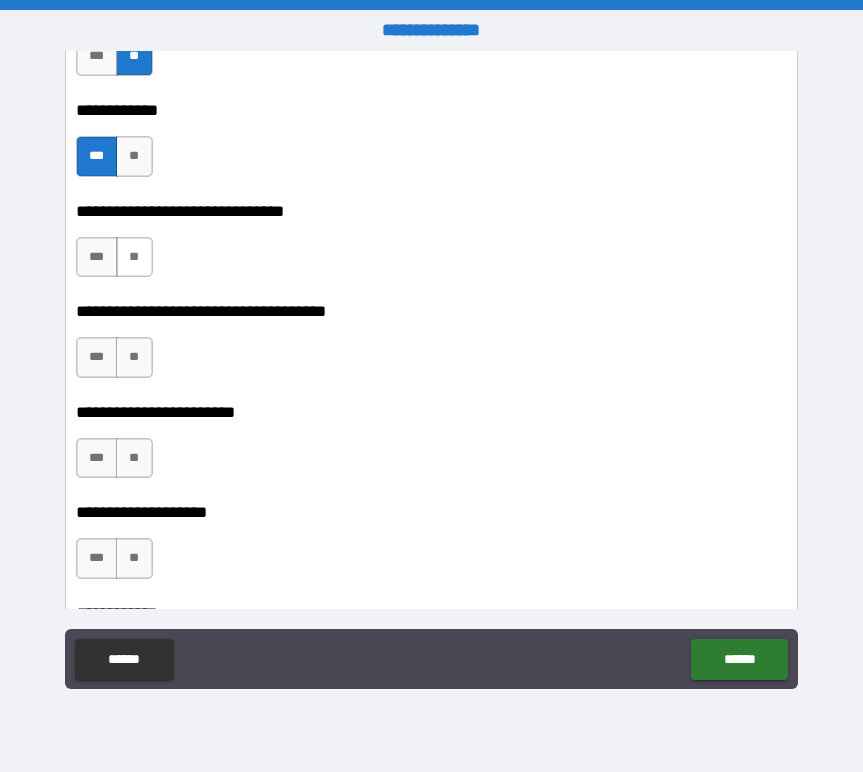 click on "**" at bounding box center [134, 257] 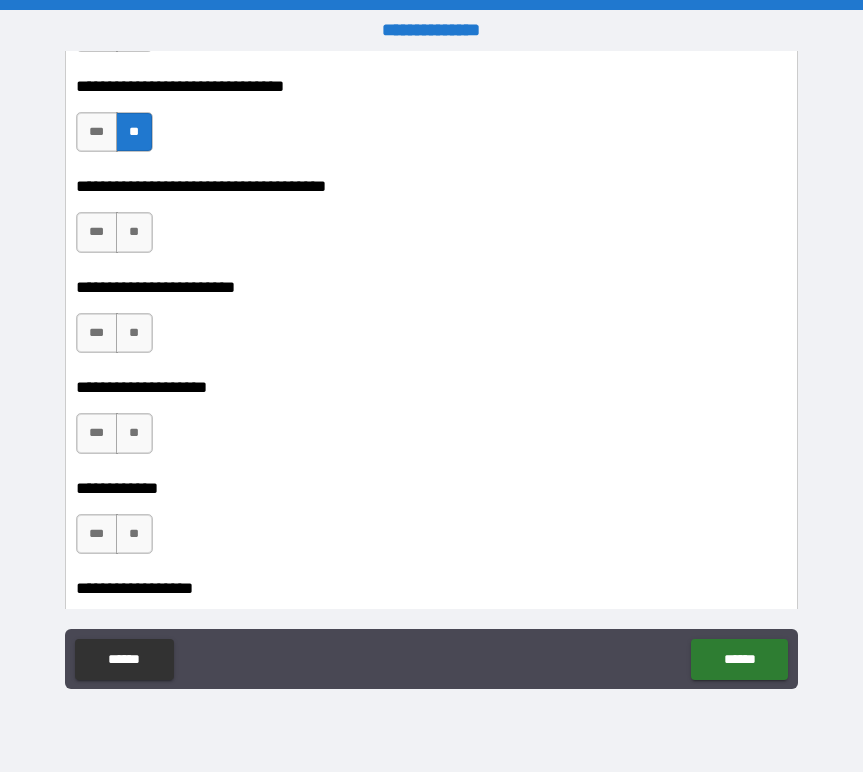 scroll, scrollTop: 5584, scrollLeft: 0, axis: vertical 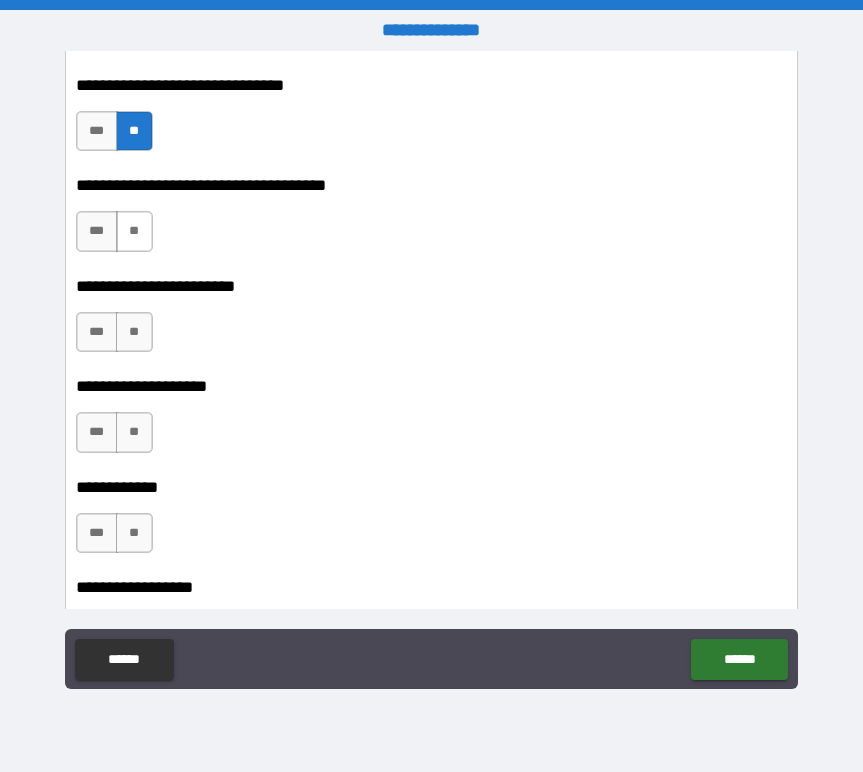 click on "**" at bounding box center [134, 231] 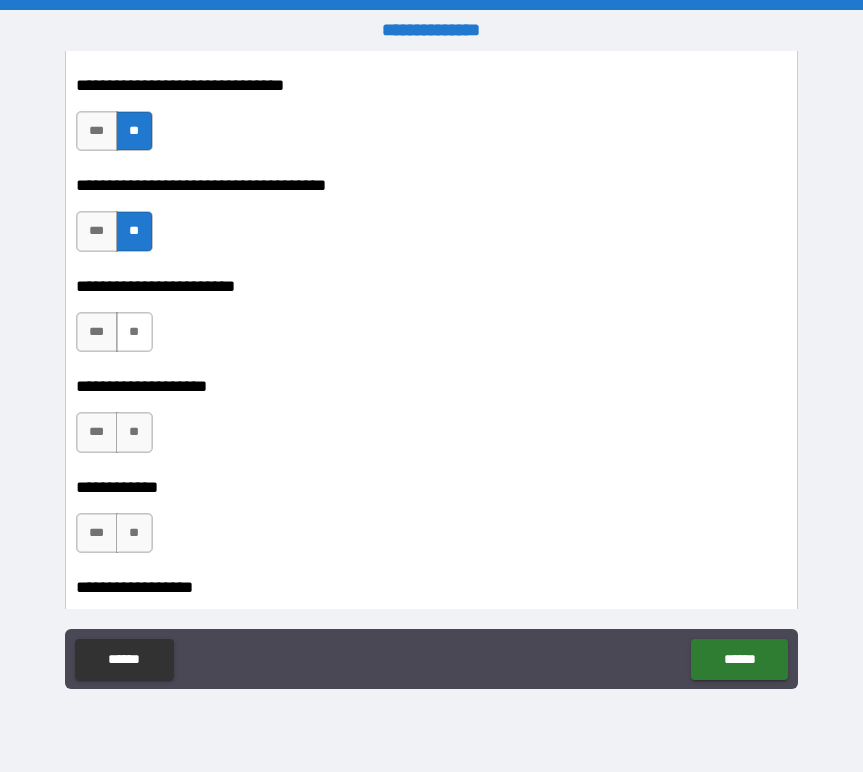 click on "**" at bounding box center [134, 332] 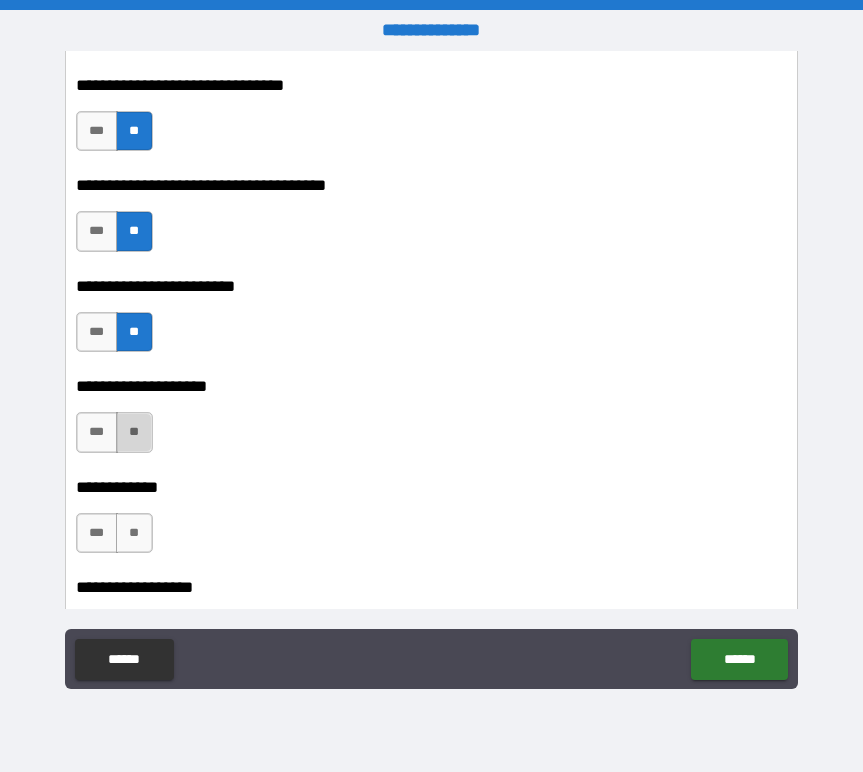 click on "**" at bounding box center [134, 432] 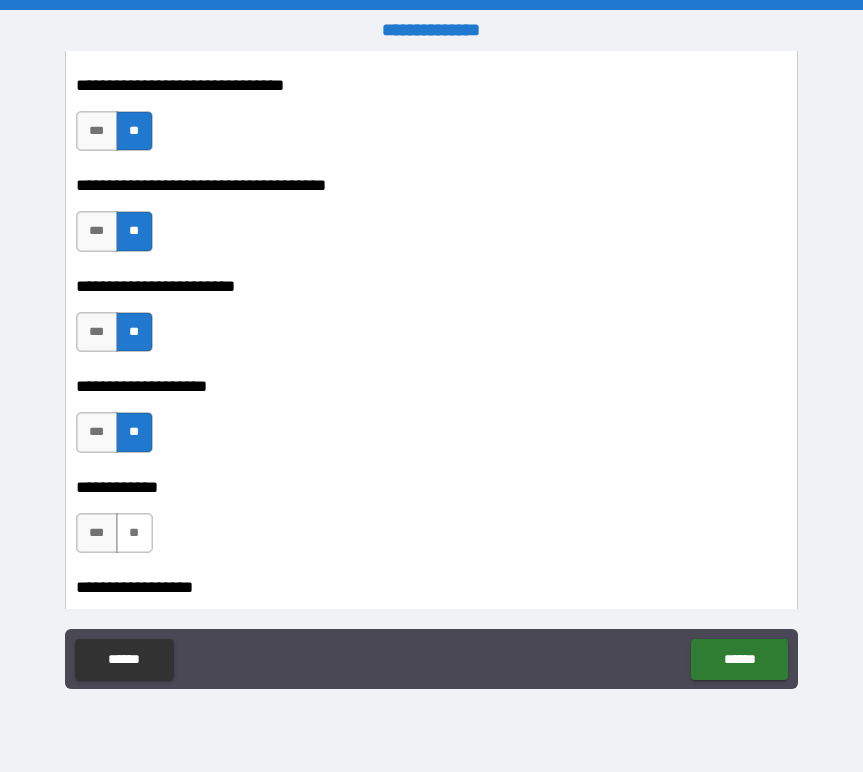 click on "**" at bounding box center [134, 533] 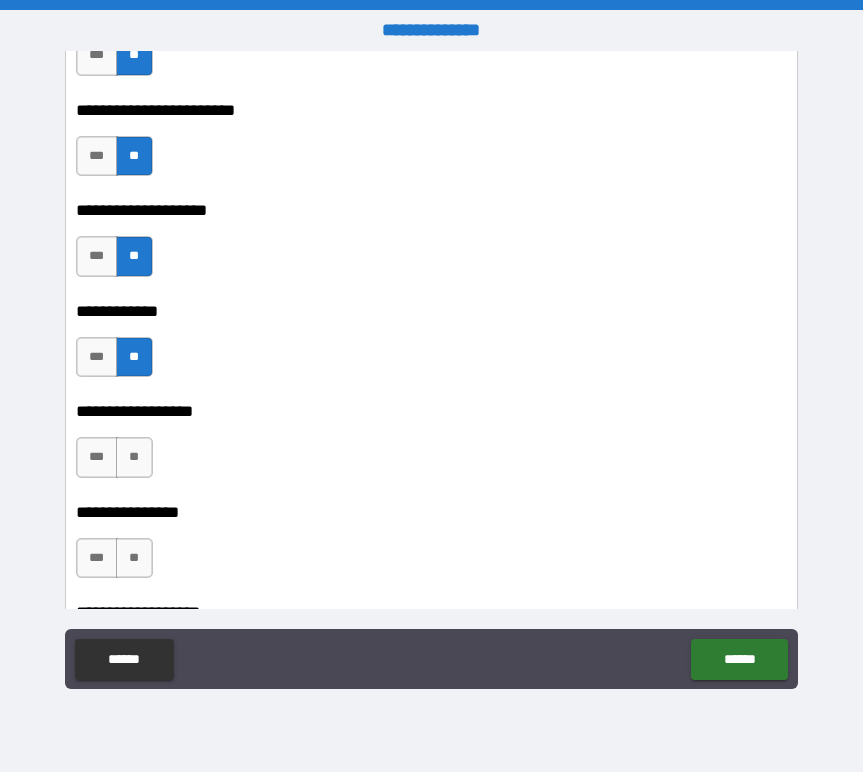 scroll, scrollTop: 5780, scrollLeft: 0, axis: vertical 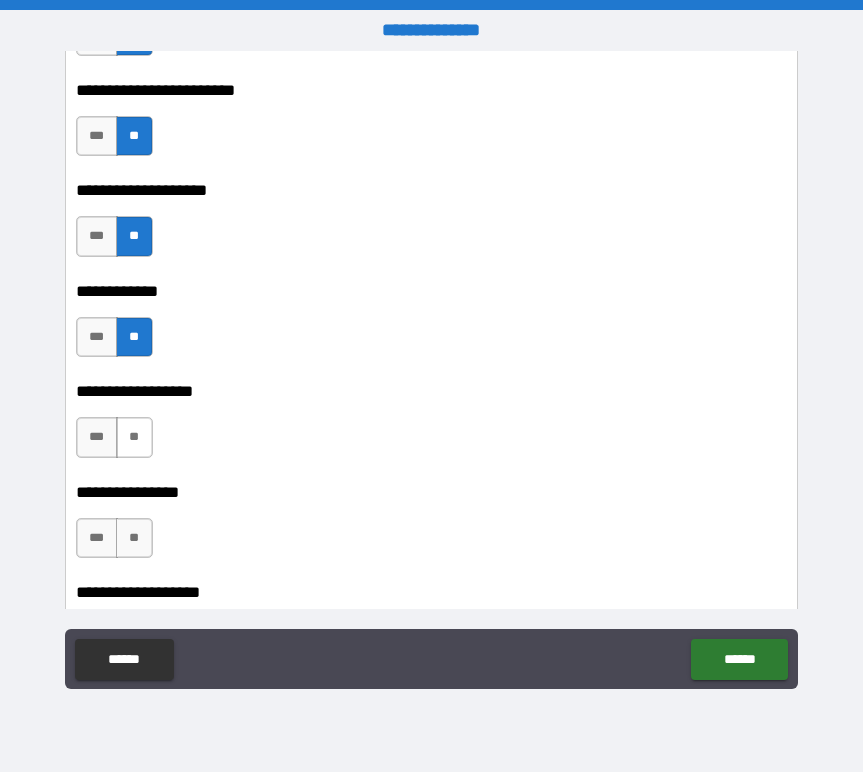 click on "**" at bounding box center [134, 437] 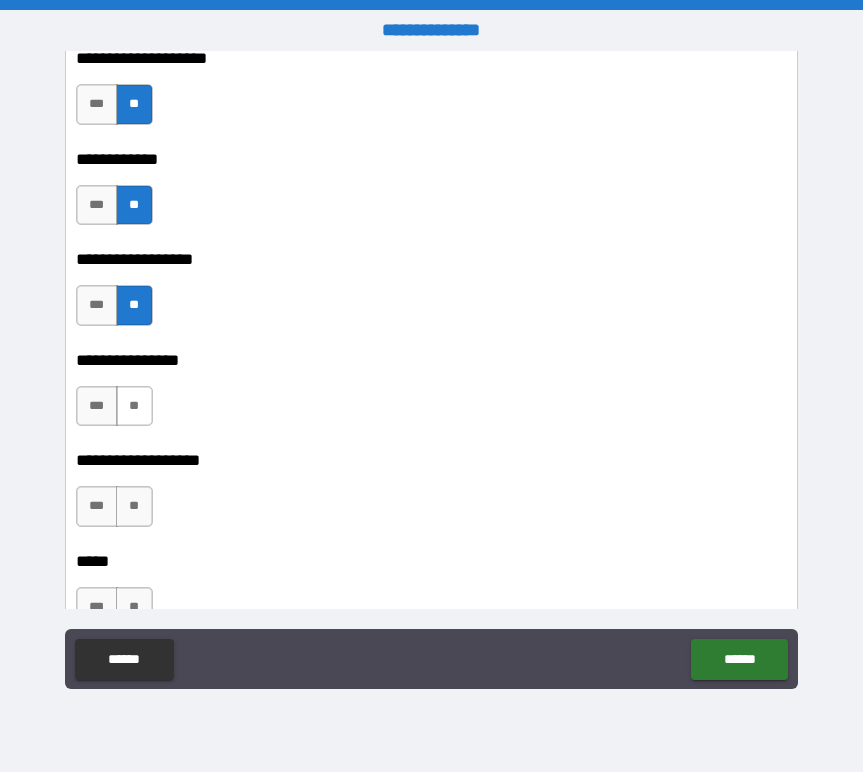 click on "**" at bounding box center [134, 406] 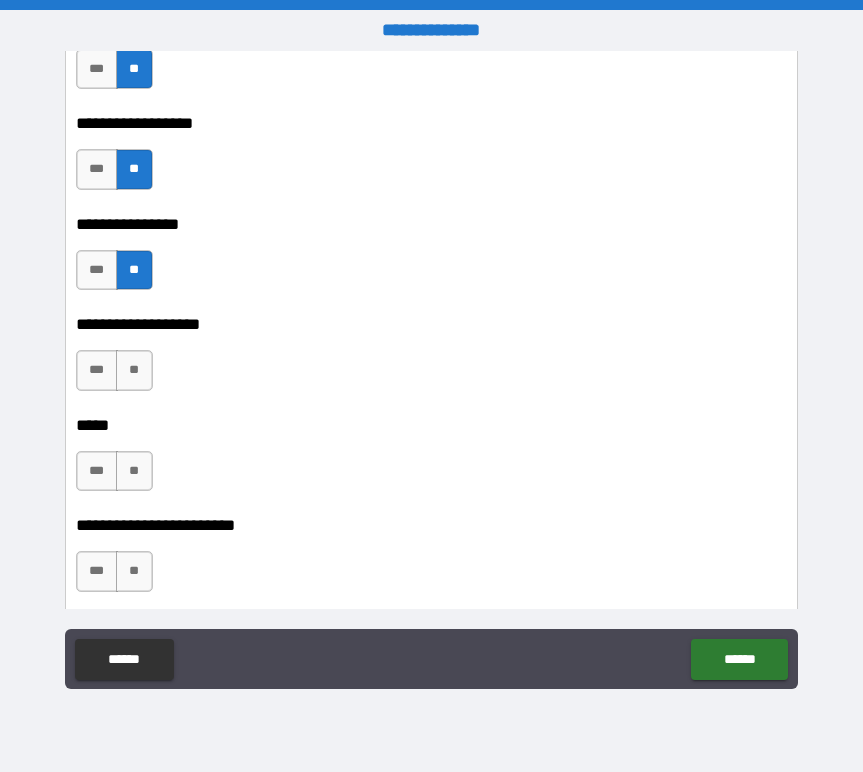 scroll, scrollTop: 6050, scrollLeft: 0, axis: vertical 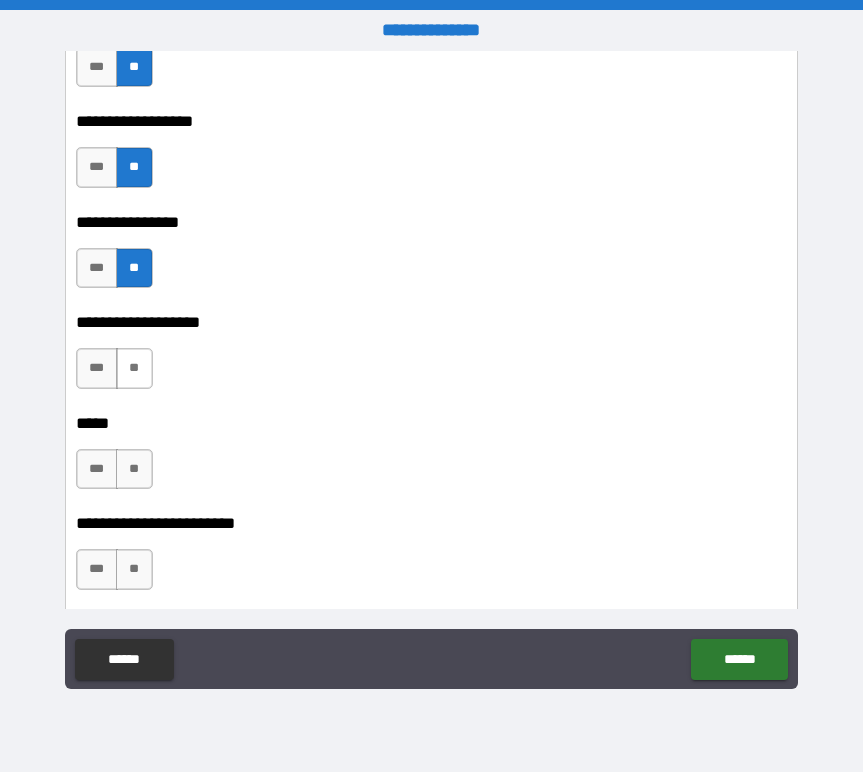 click on "**" at bounding box center [134, 368] 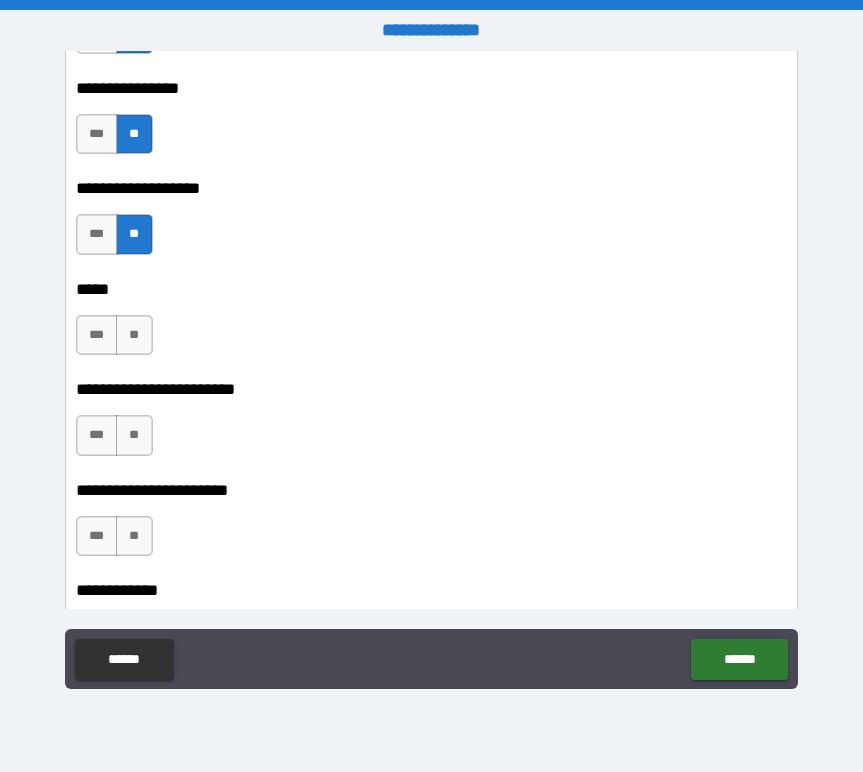 scroll, scrollTop: 6186, scrollLeft: 0, axis: vertical 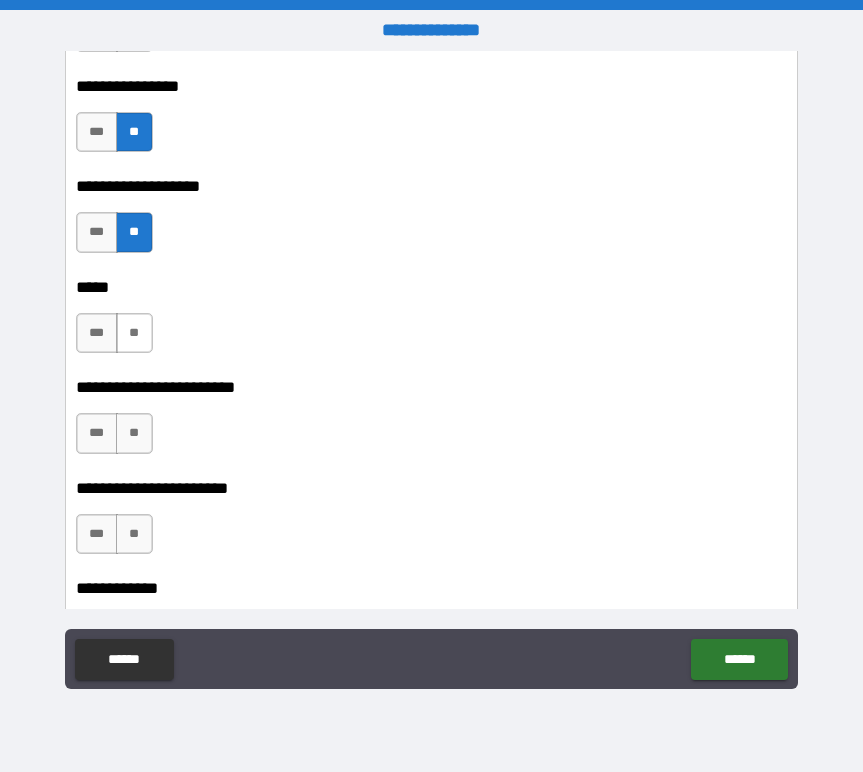 click on "**" at bounding box center [134, 333] 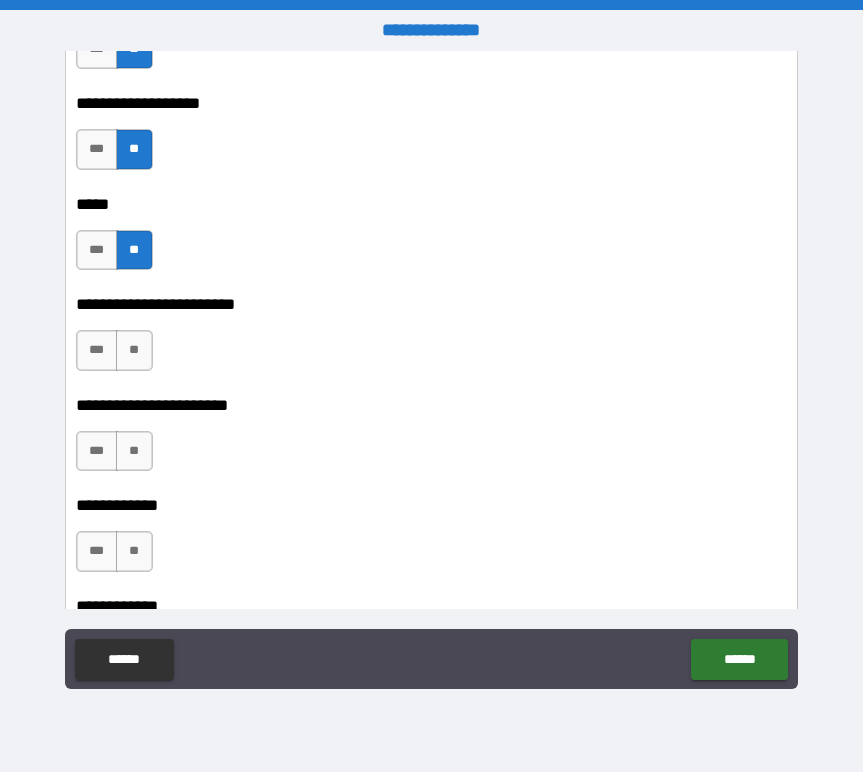 scroll, scrollTop: 6271, scrollLeft: 0, axis: vertical 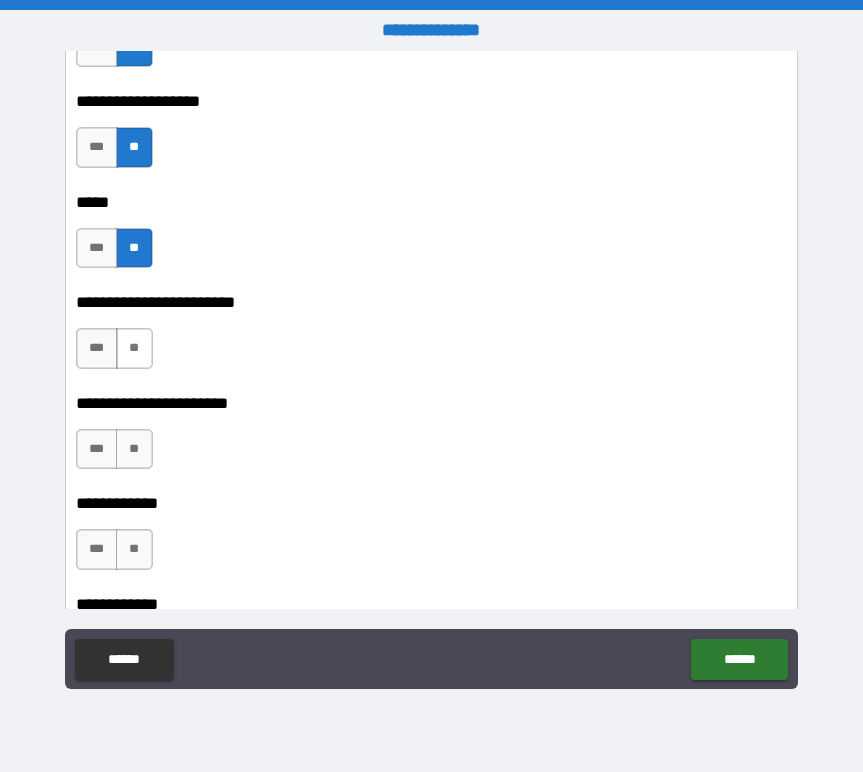 click on "**" at bounding box center (134, 348) 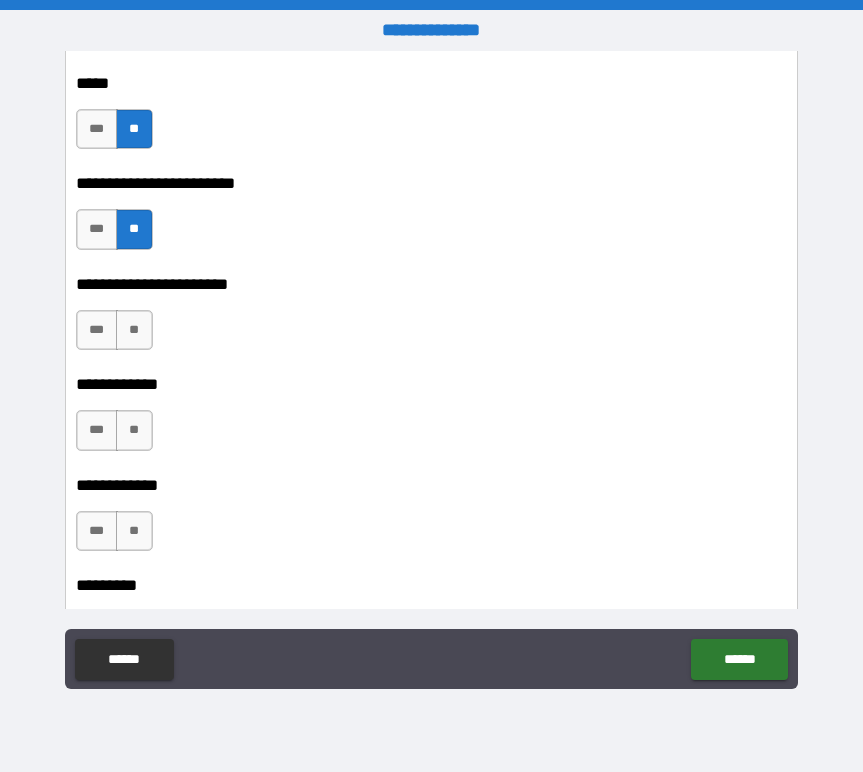 scroll, scrollTop: 6406, scrollLeft: 0, axis: vertical 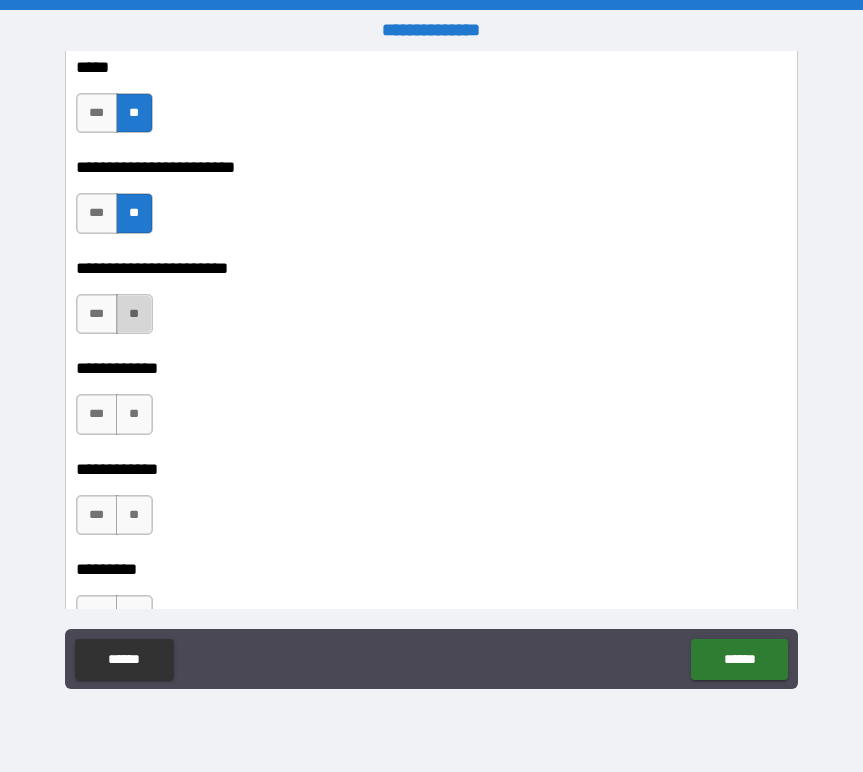 click on "**" at bounding box center (134, 314) 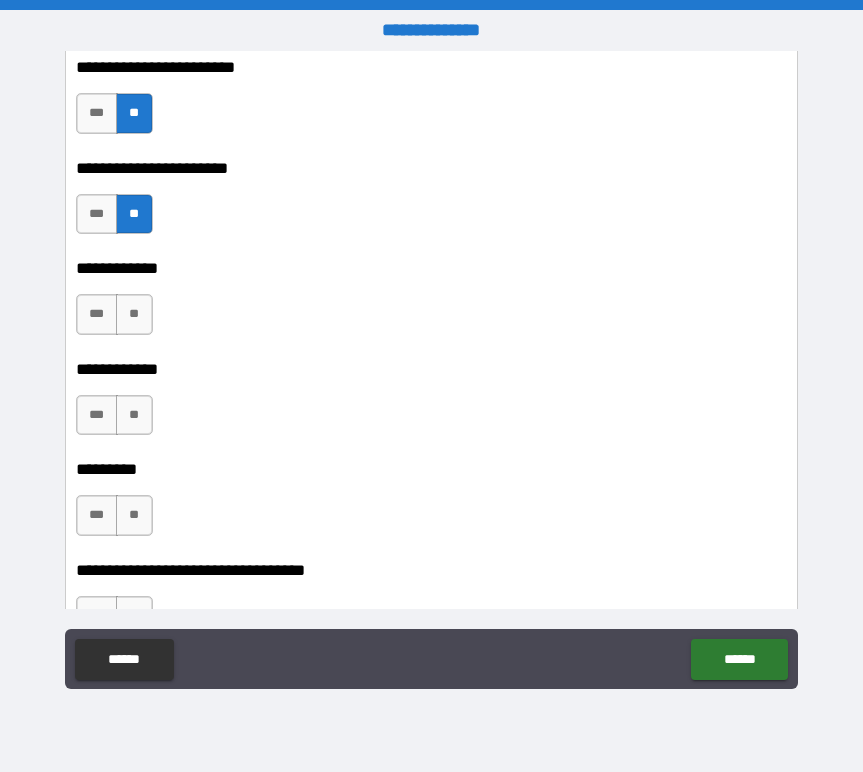 click on "**" at bounding box center (134, 314) 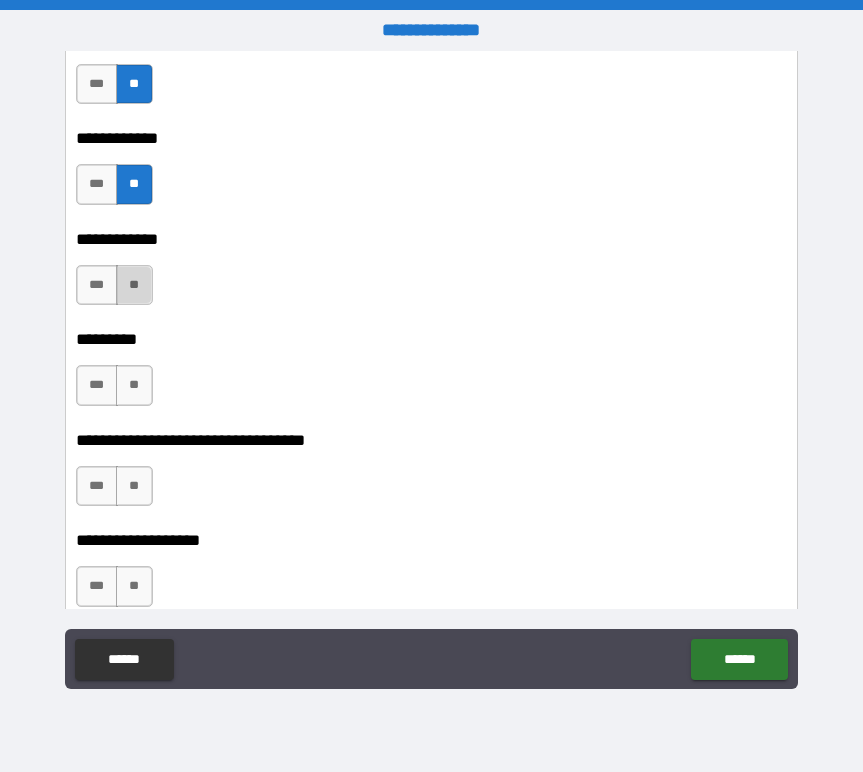 click on "**" at bounding box center (134, 285) 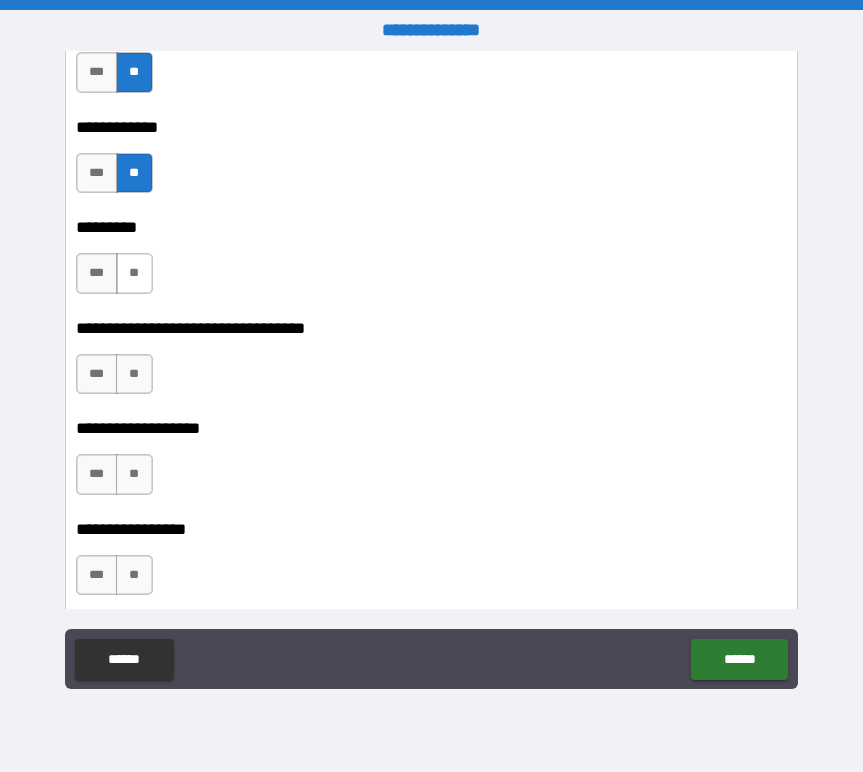 click on "**" at bounding box center [134, 273] 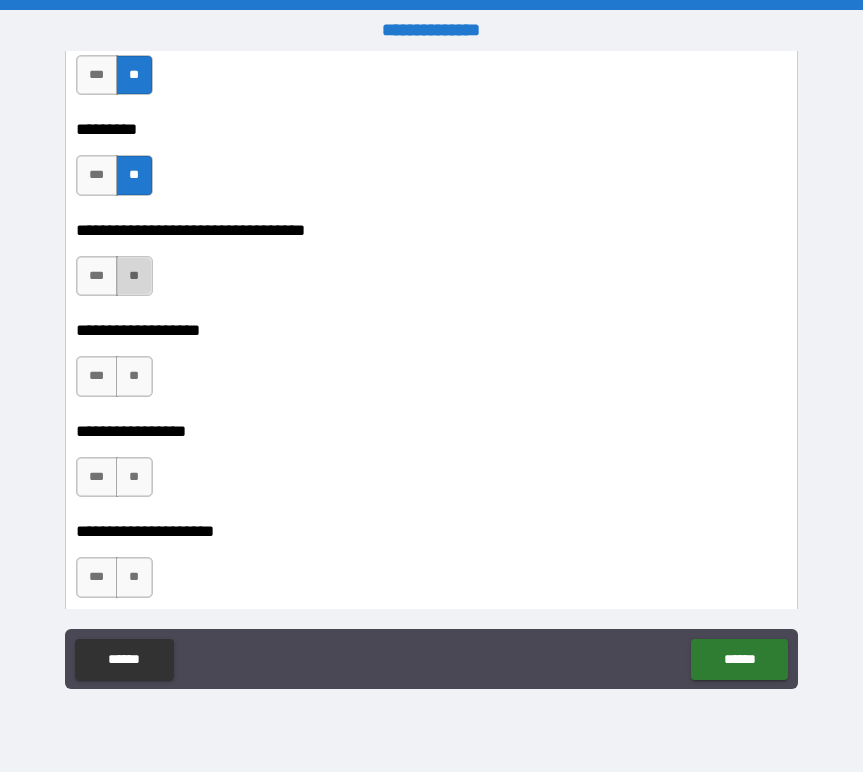 click on "**" at bounding box center [134, 276] 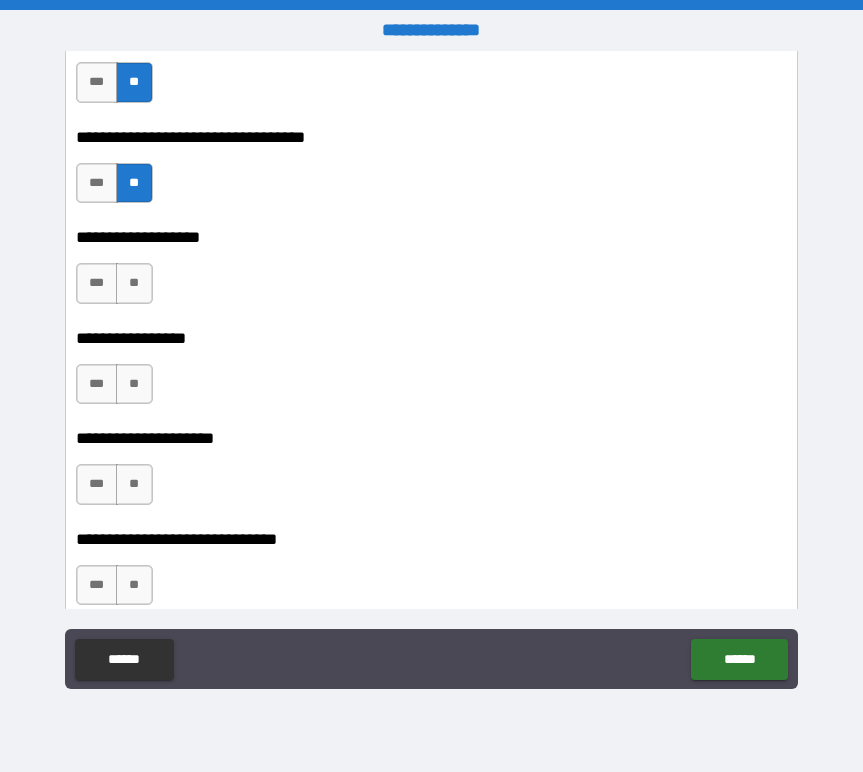 scroll, scrollTop: 6949, scrollLeft: 0, axis: vertical 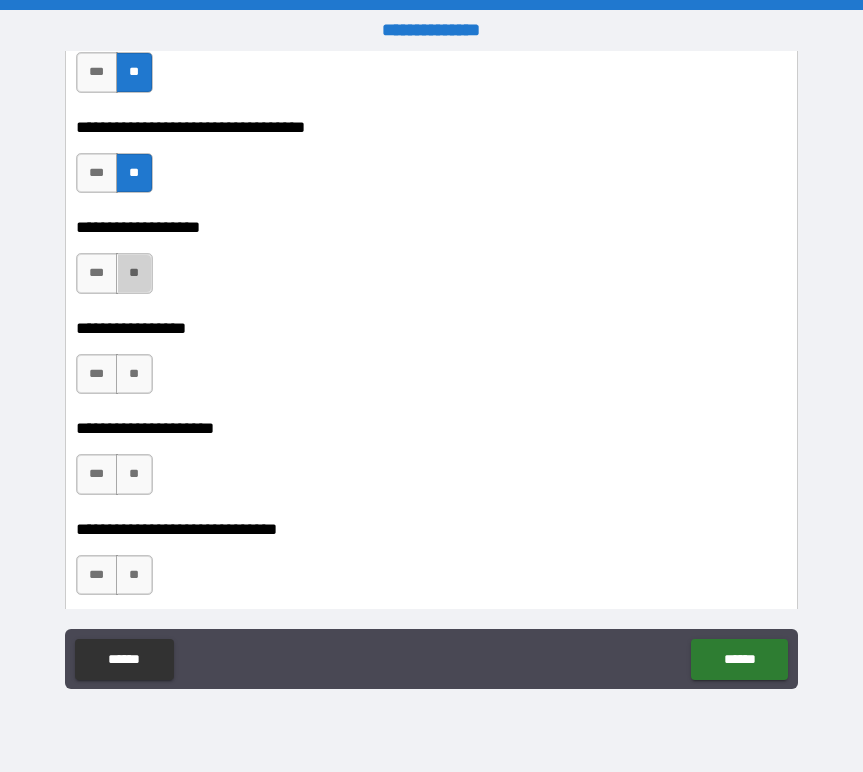 click on "**" at bounding box center [134, 273] 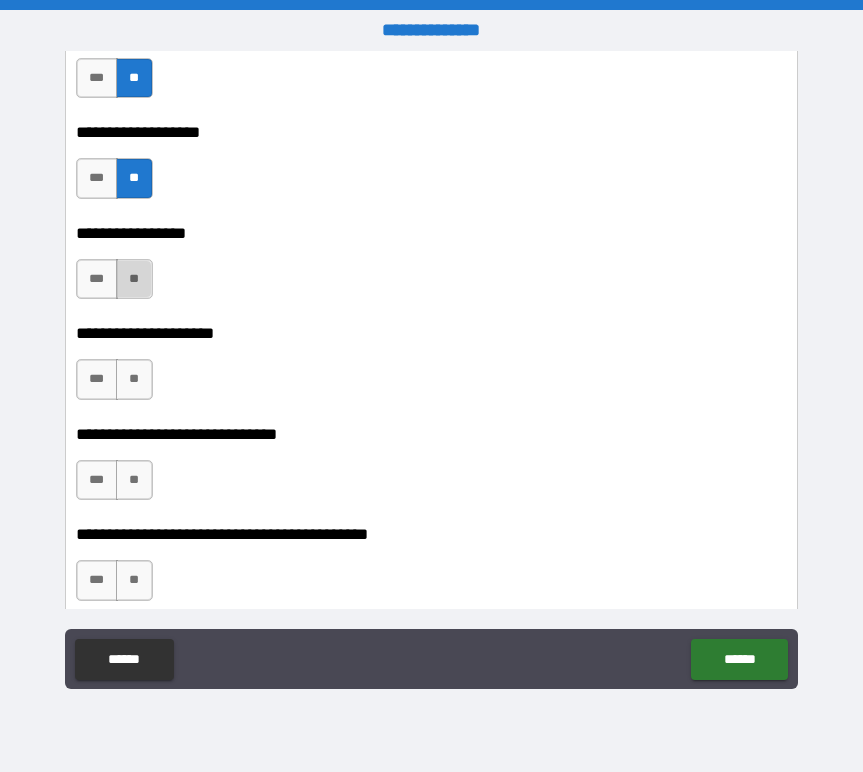 click on "**" at bounding box center (134, 279) 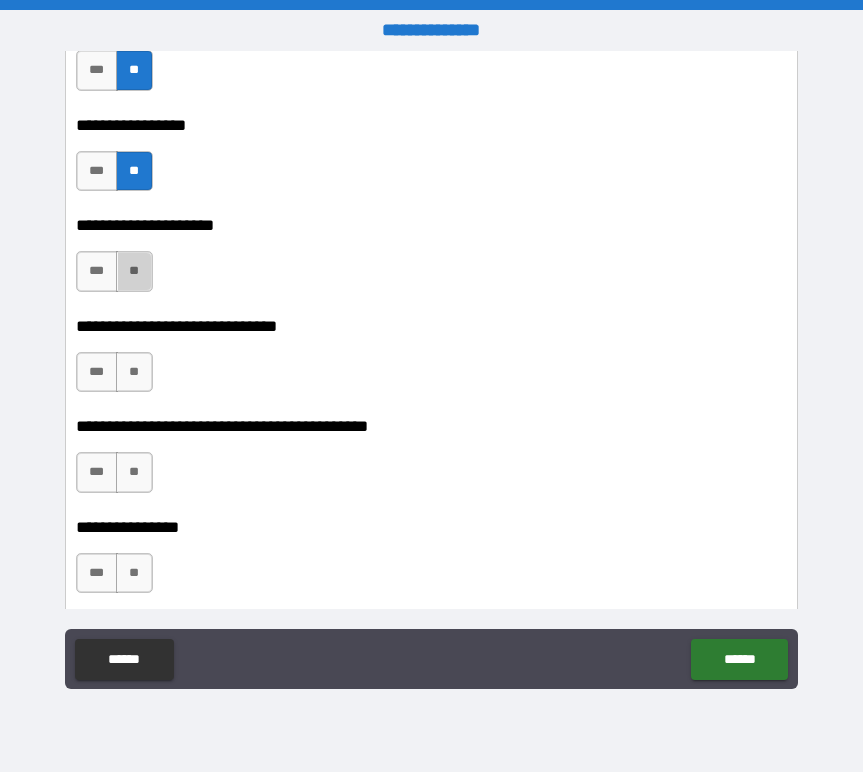 click on "**" at bounding box center (134, 271) 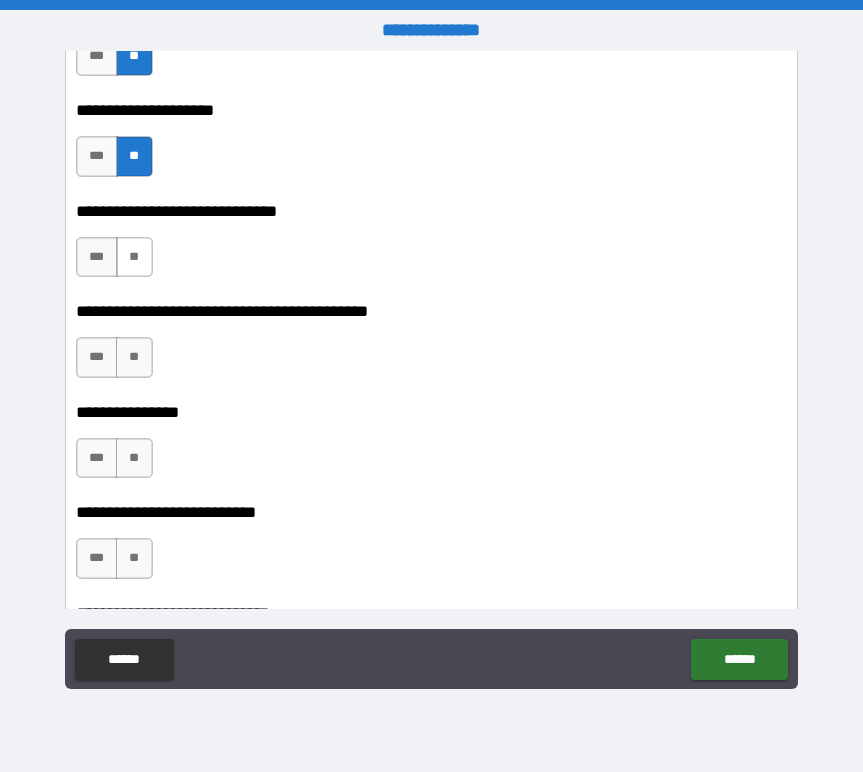 click on "**" at bounding box center [134, 257] 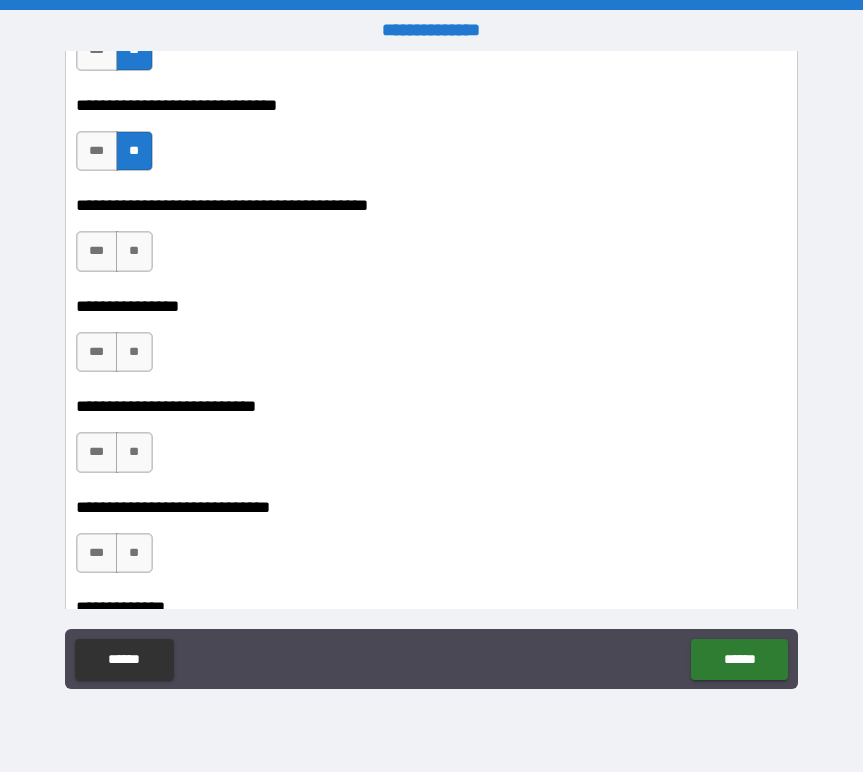 scroll, scrollTop: 7378, scrollLeft: 0, axis: vertical 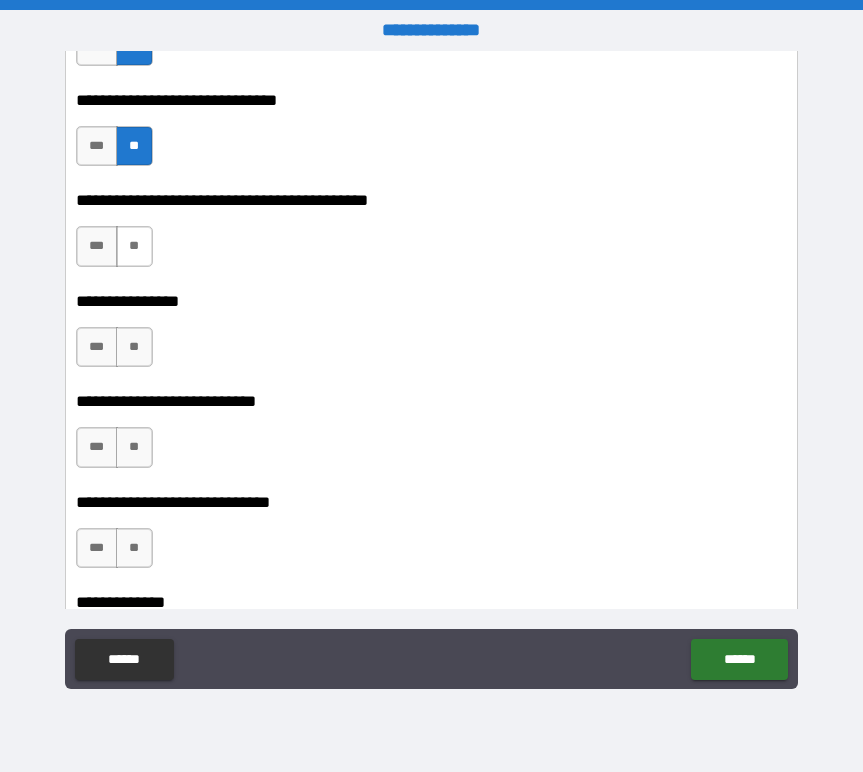 click on "**" at bounding box center [134, 246] 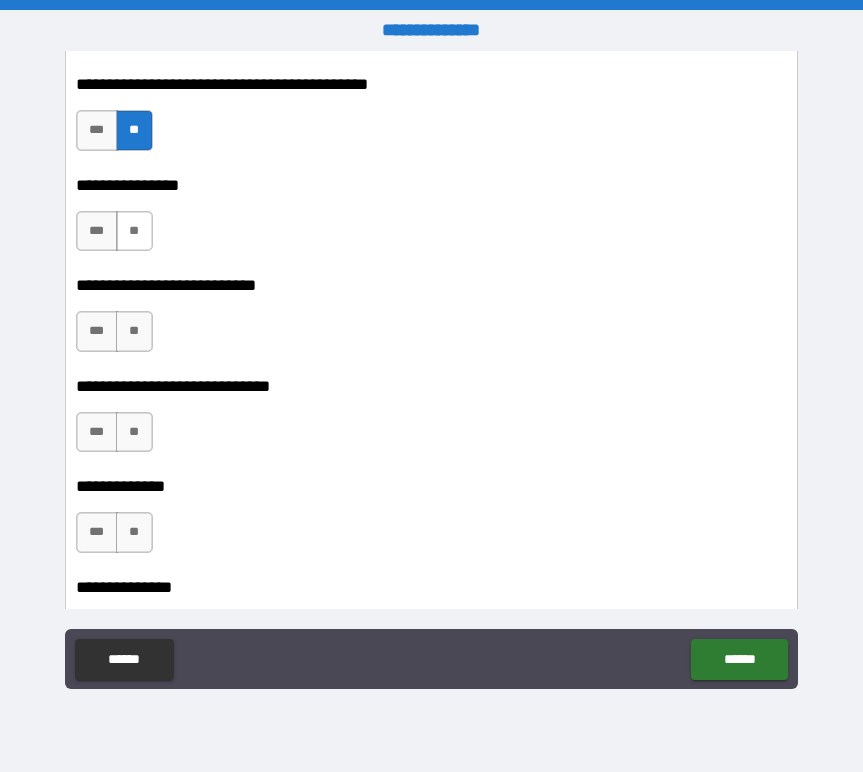 click on "**" at bounding box center [134, 231] 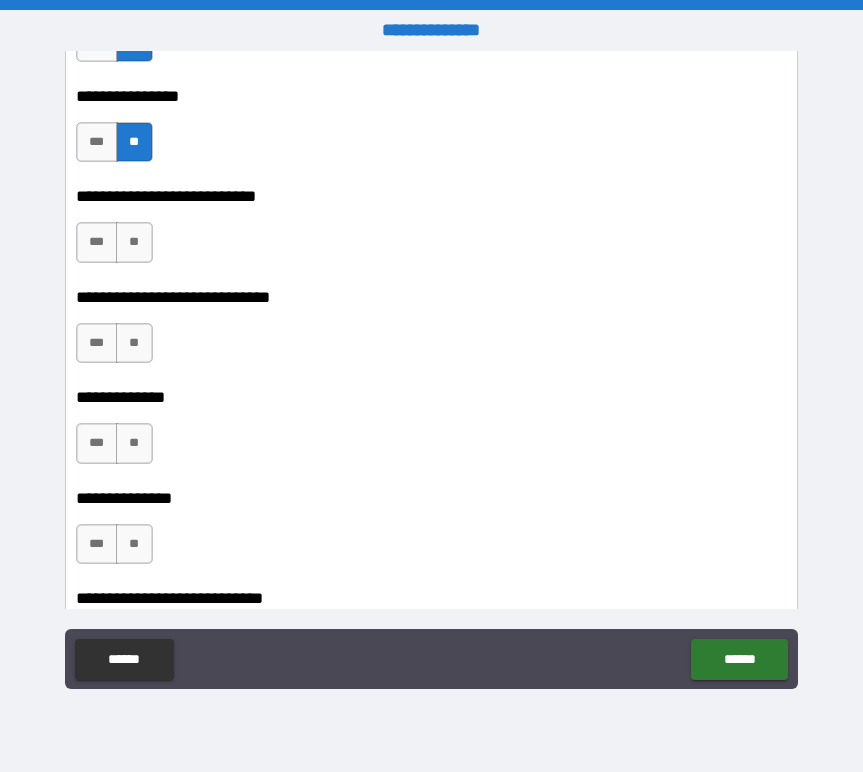 scroll, scrollTop: 7592, scrollLeft: 0, axis: vertical 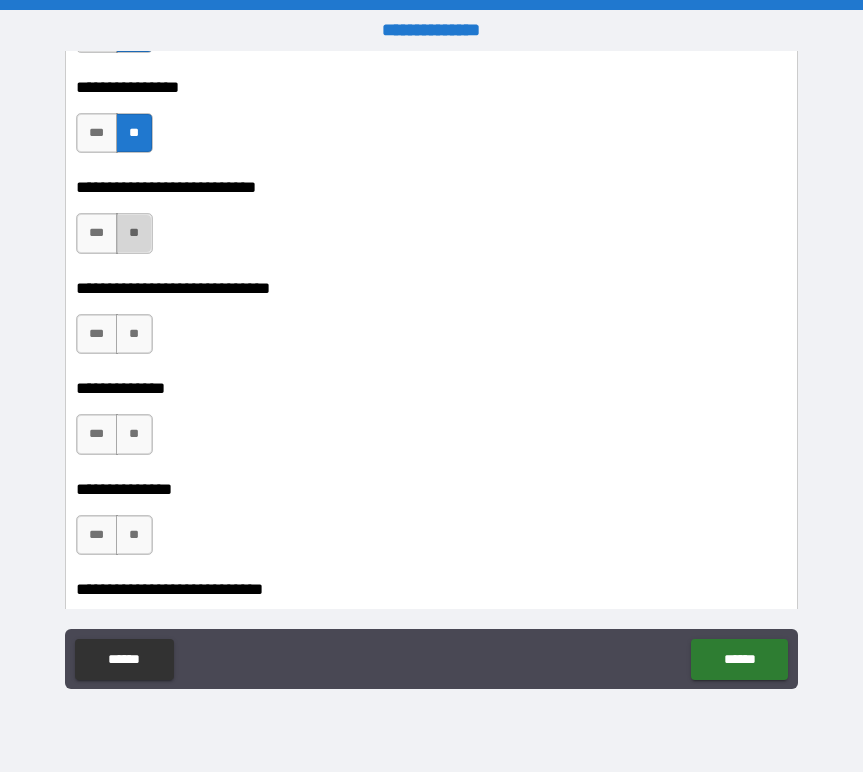 click on "**" at bounding box center (134, 233) 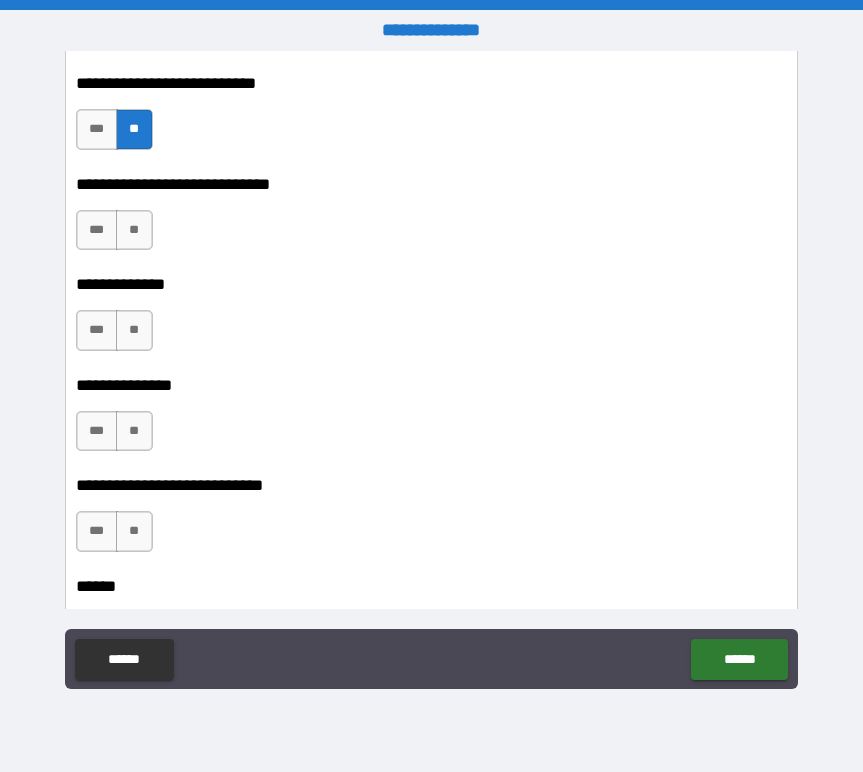 scroll, scrollTop: 7713, scrollLeft: 0, axis: vertical 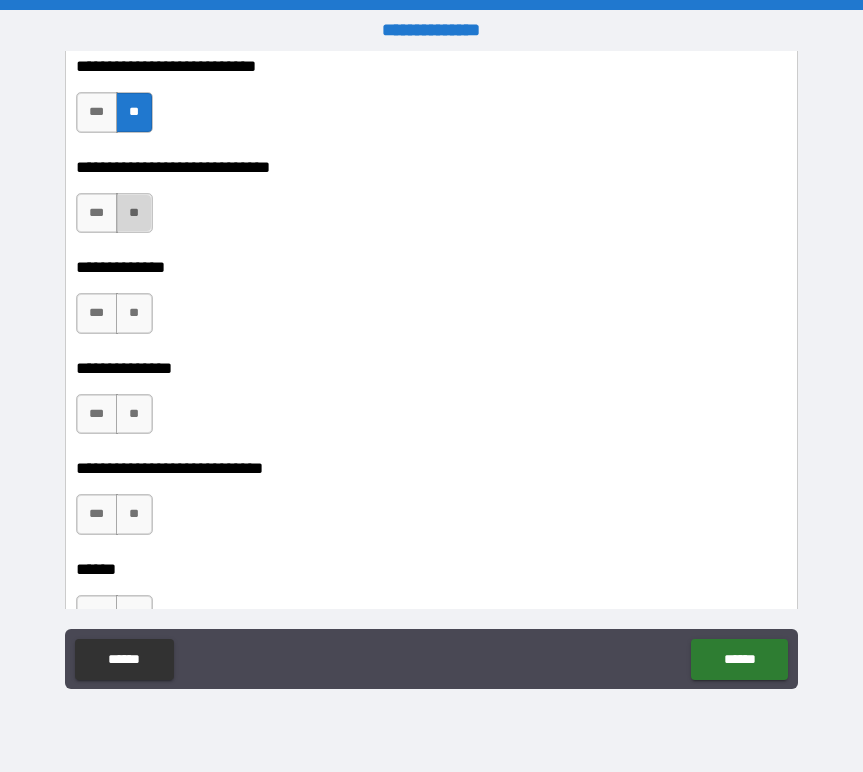 click on "**" at bounding box center (134, 213) 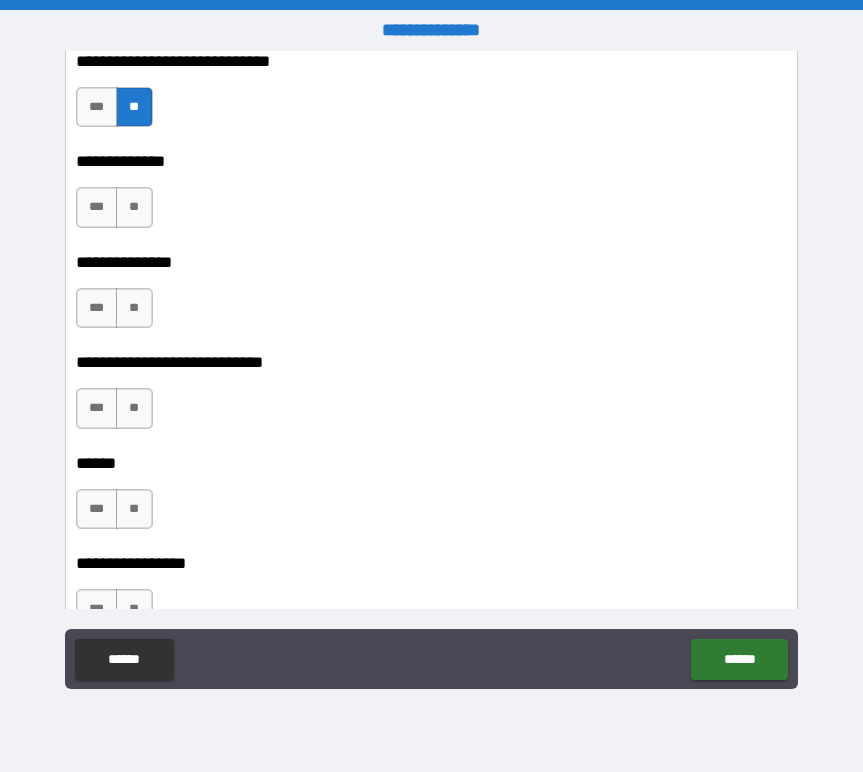 scroll, scrollTop: 7830, scrollLeft: 0, axis: vertical 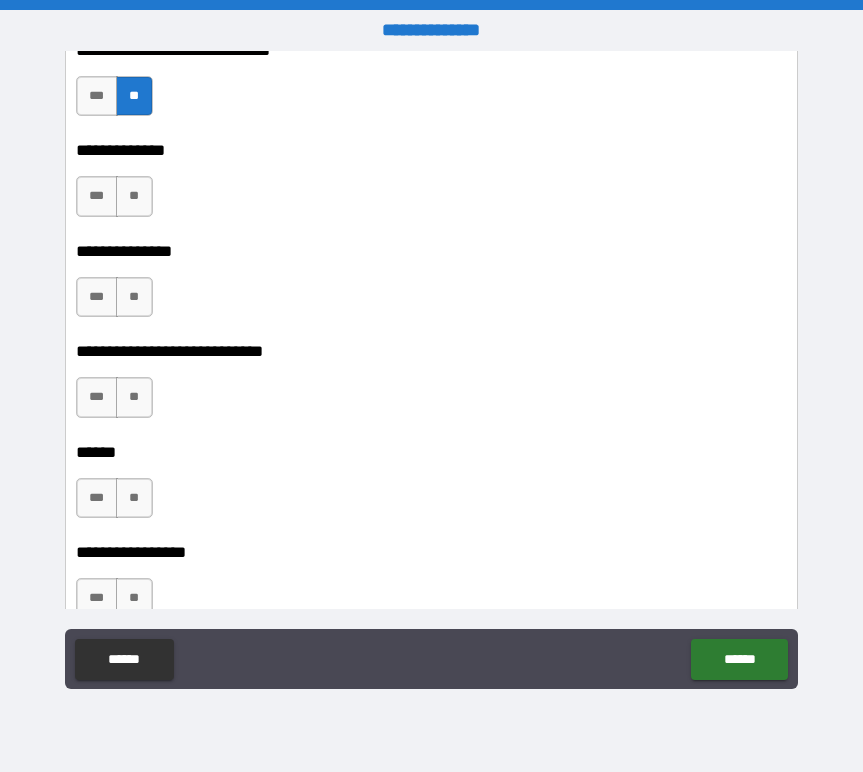 click on "**" at bounding box center [134, 196] 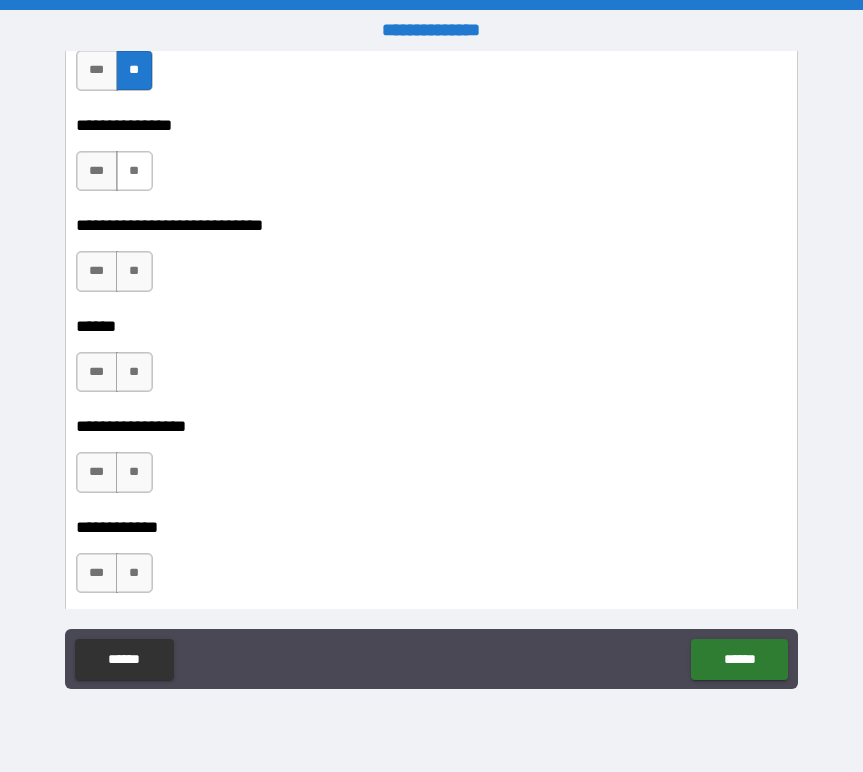 click on "**" at bounding box center (134, 171) 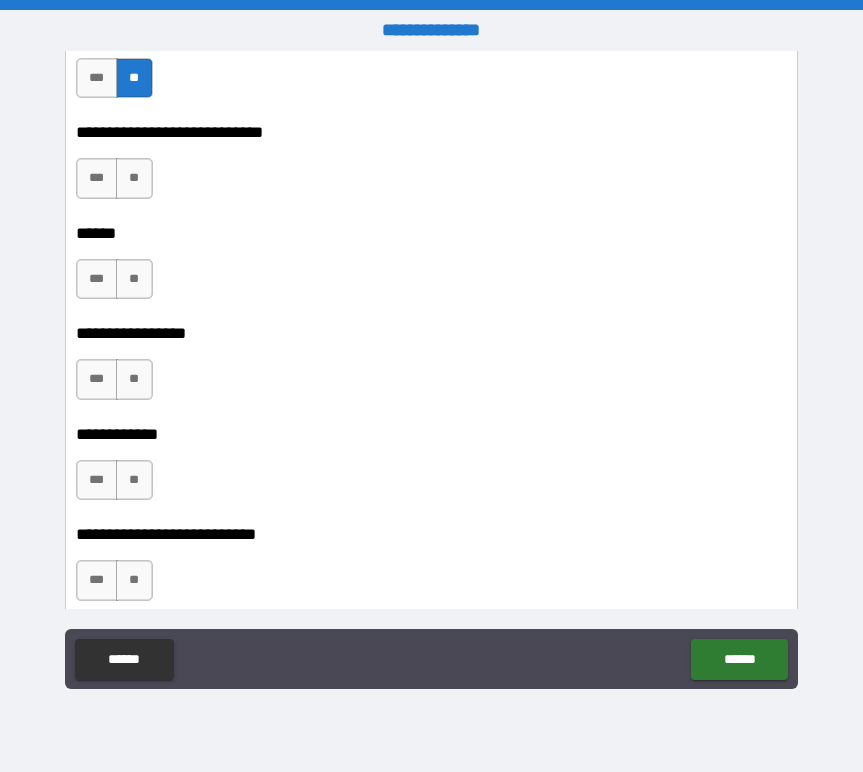 click on "**" at bounding box center [134, 178] 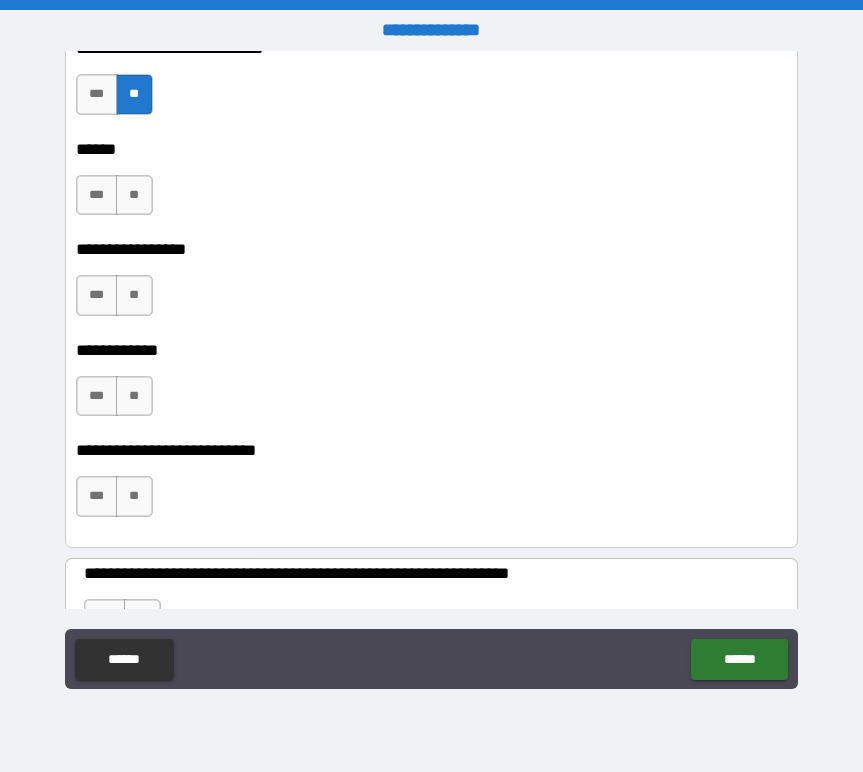 scroll, scrollTop: 8142, scrollLeft: 0, axis: vertical 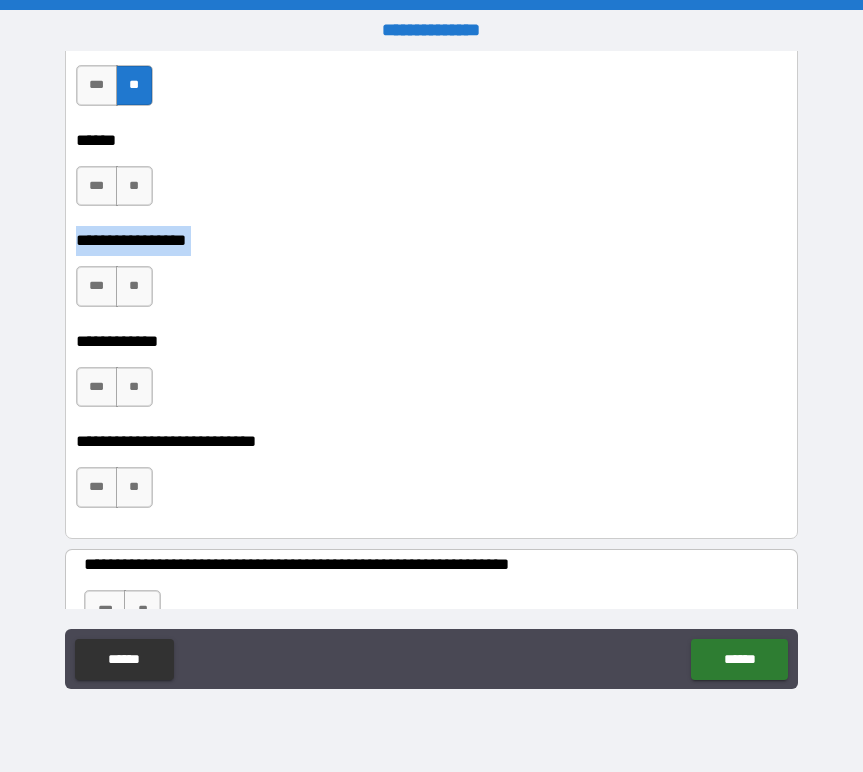 click on "****** *** **" at bounding box center [434, 166] 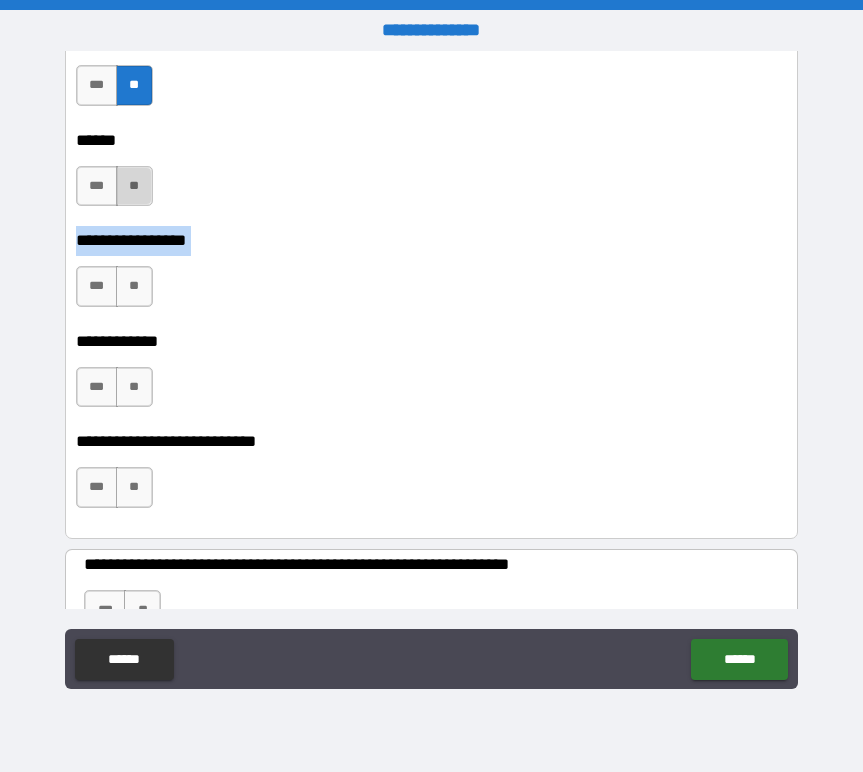 click on "**" at bounding box center (134, 186) 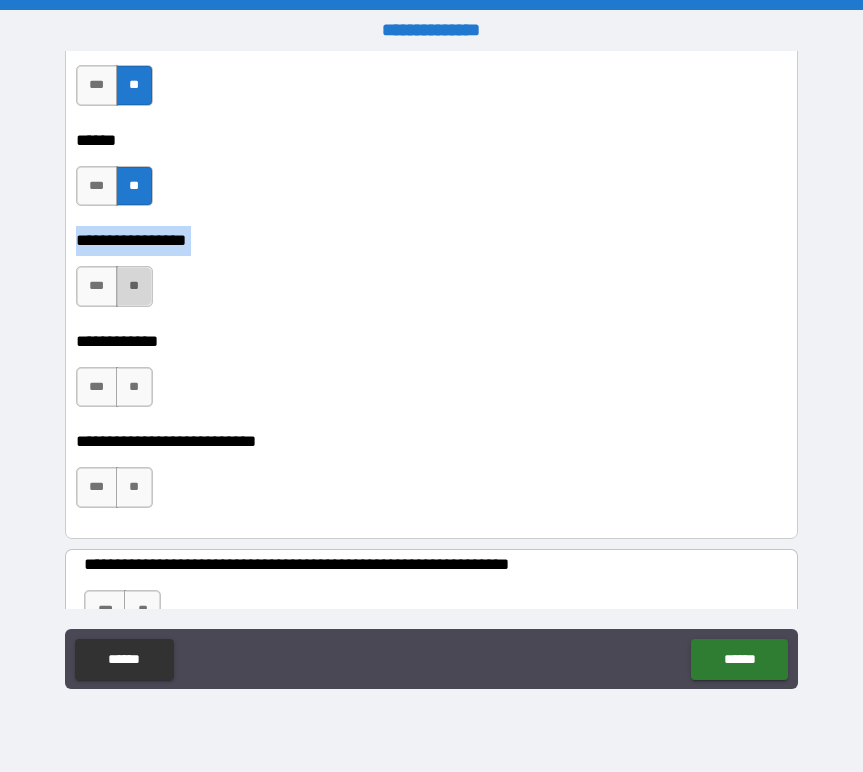 click on "**" at bounding box center [134, 286] 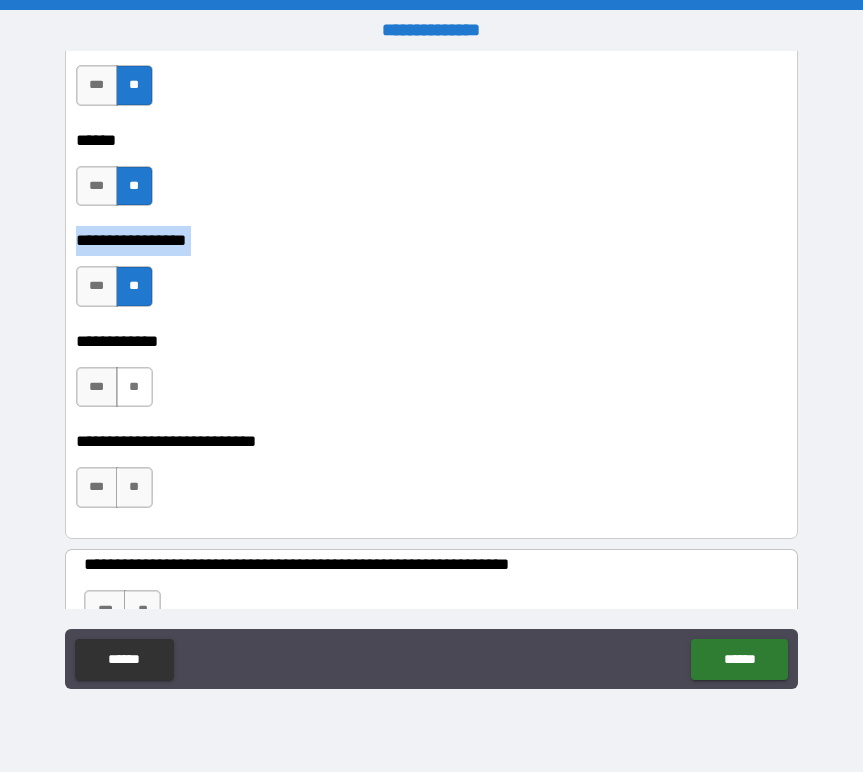 click on "**" at bounding box center (134, 387) 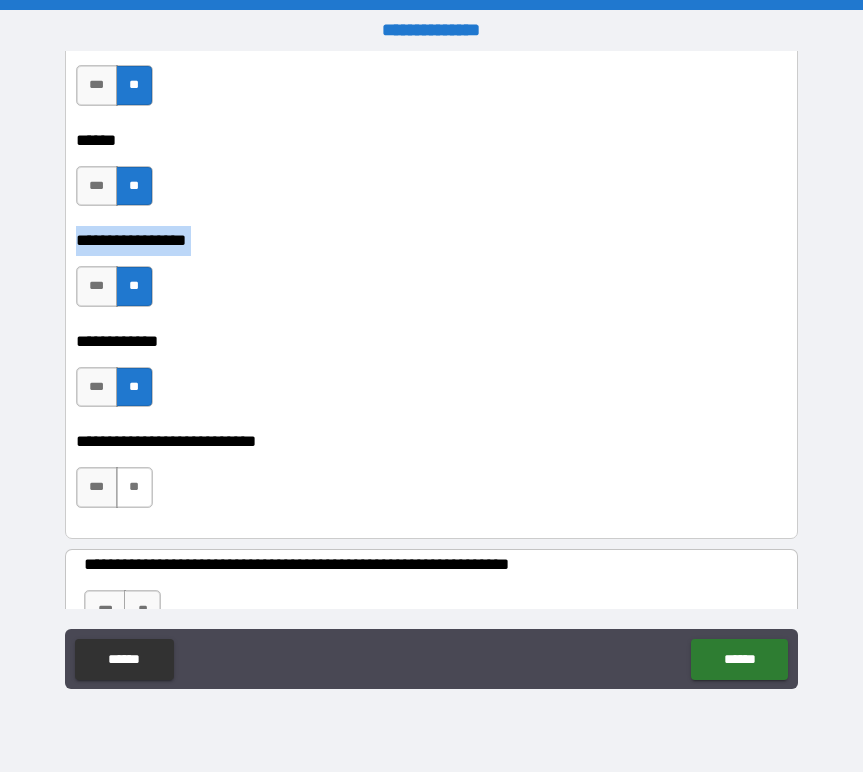 click on "**" at bounding box center [134, 487] 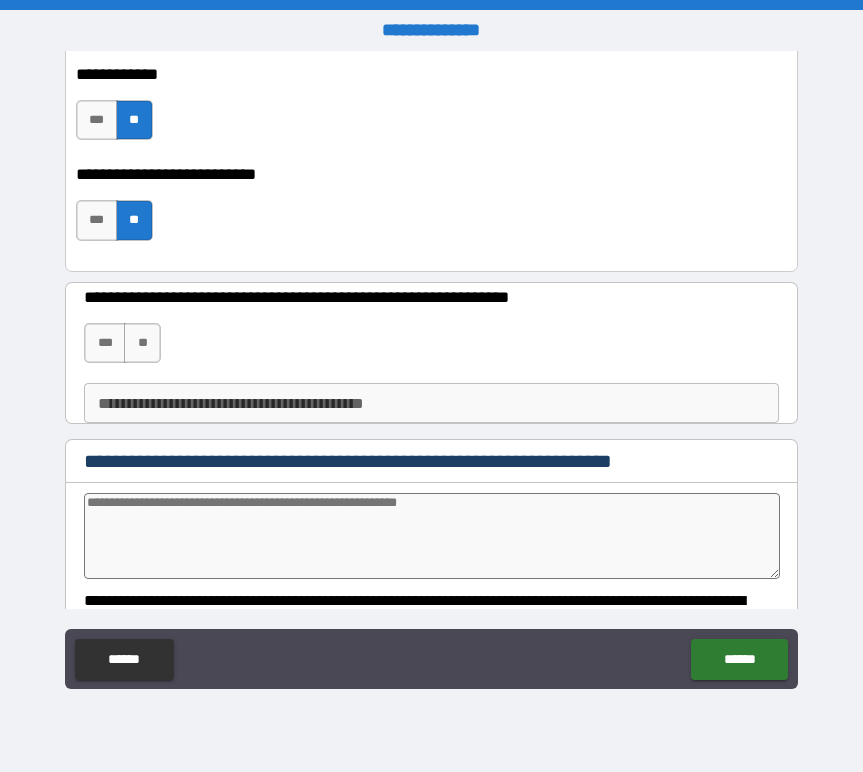 scroll, scrollTop: 8411, scrollLeft: 0, axis: vertical 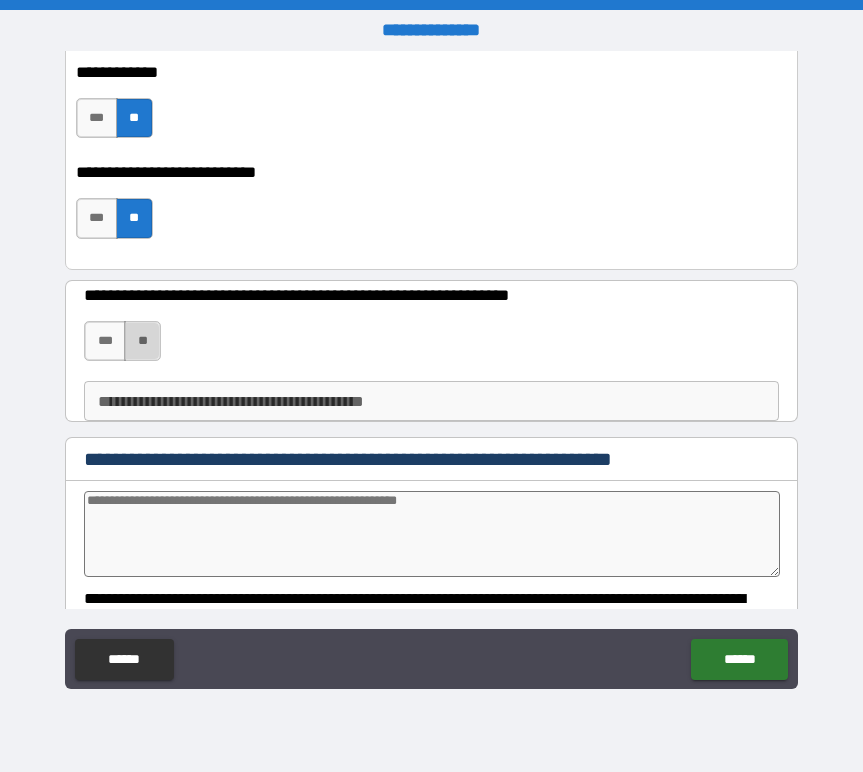 click on "**" at bounding box center (142, 341) 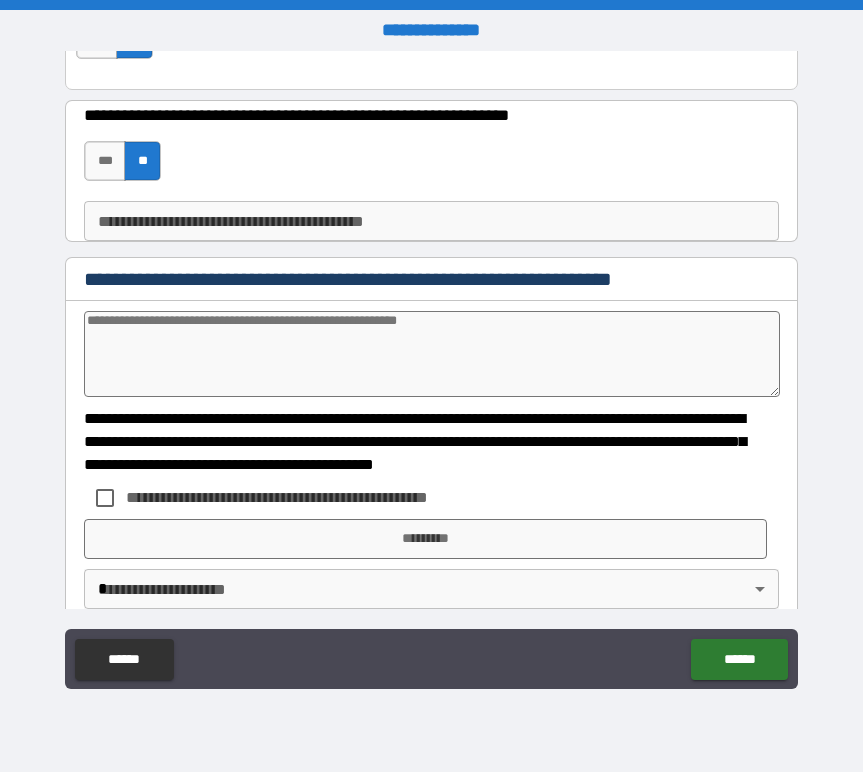 scroll, scrollTop: 8621, scrollLeft: 0, axis: vertical 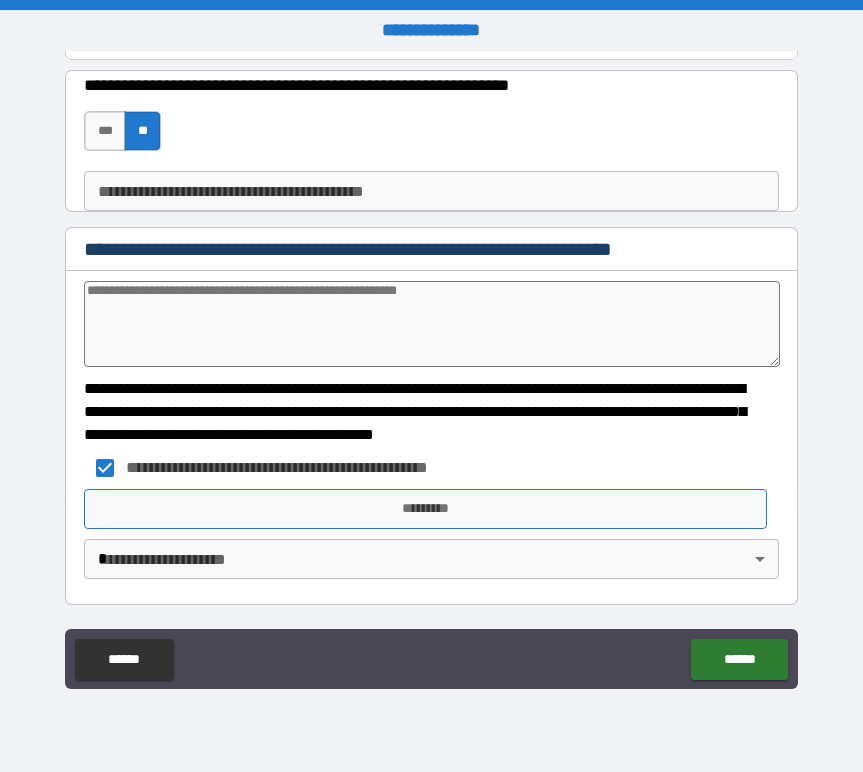 click on "*********" at bounding box center [425, 509] 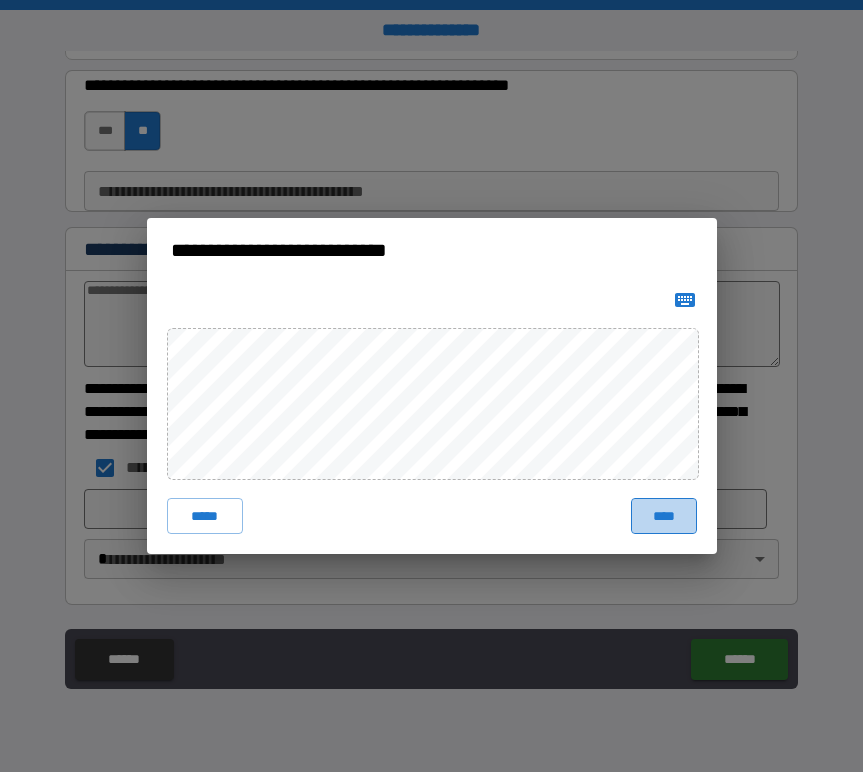 click on "****" at bounding box center (664, 516) 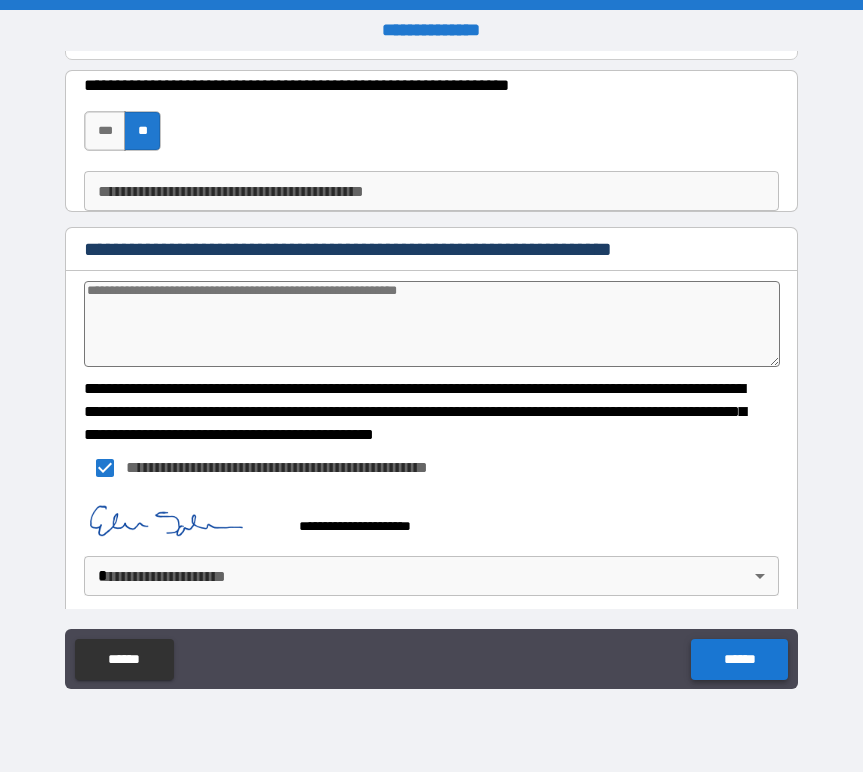 click on "******" at bounding box center [739, 659] 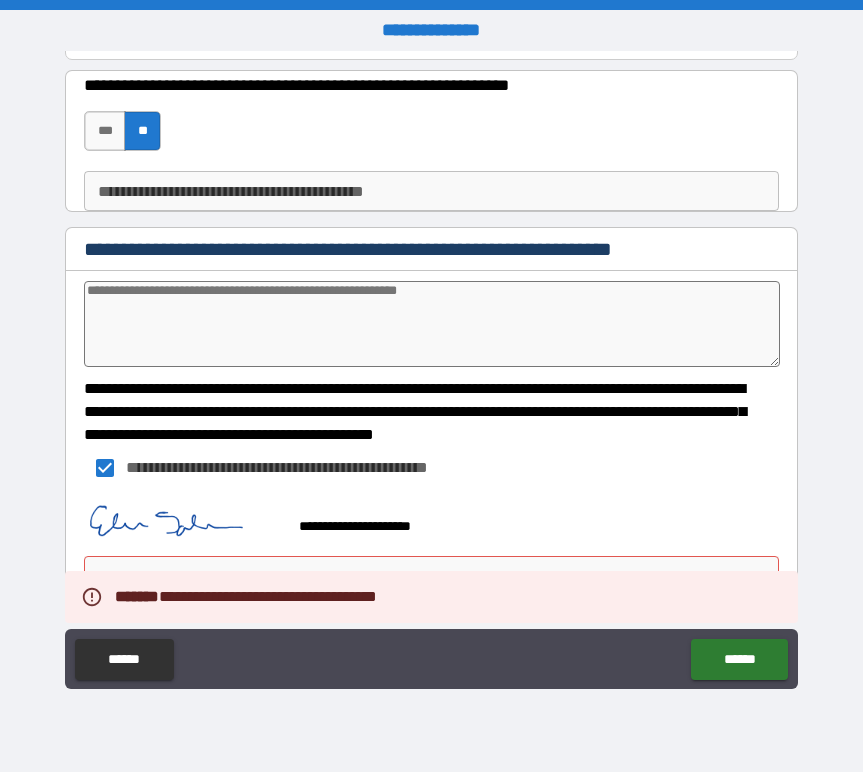 scroll, scrollTop: 8638, scrollLeft: 0, axis: vertical 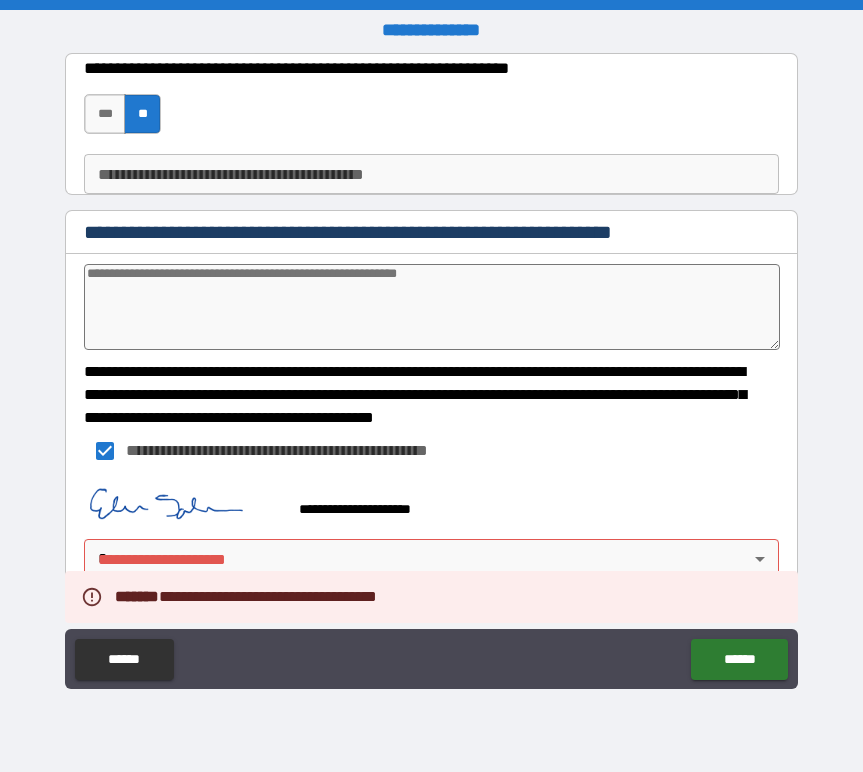 click on "**********" at bounding box center [431, 386] 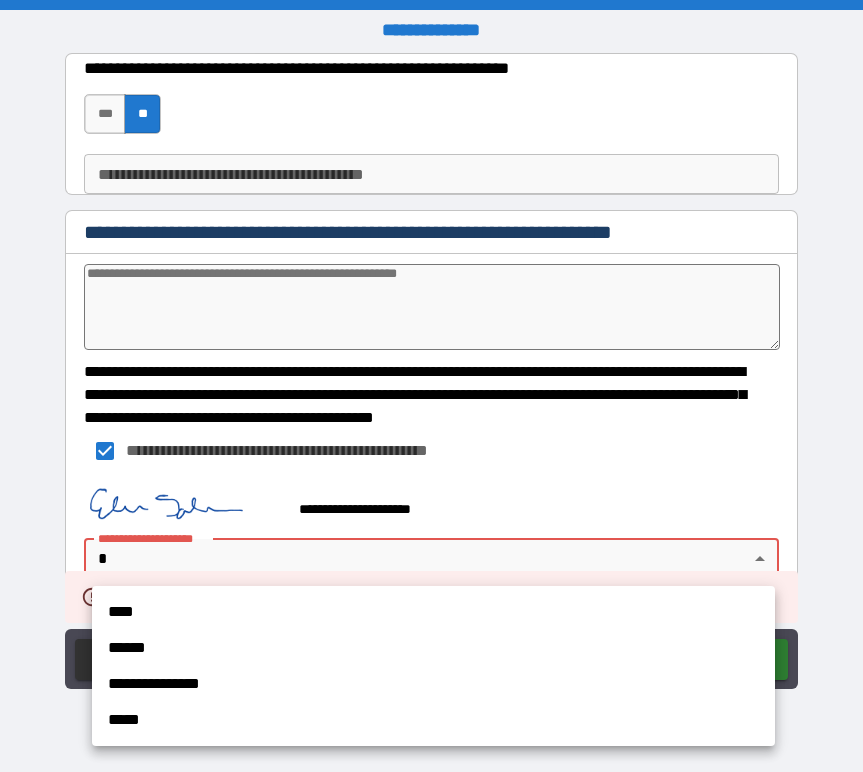 click on "**********" at bounding box center (433, 684) 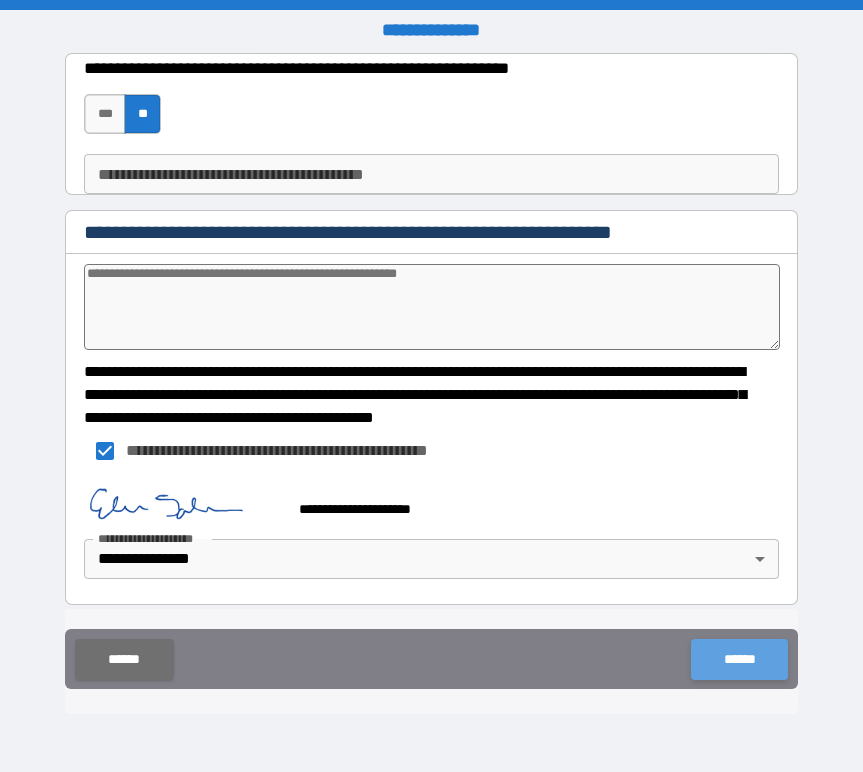 click on "******" at bounding box center (739, 659) 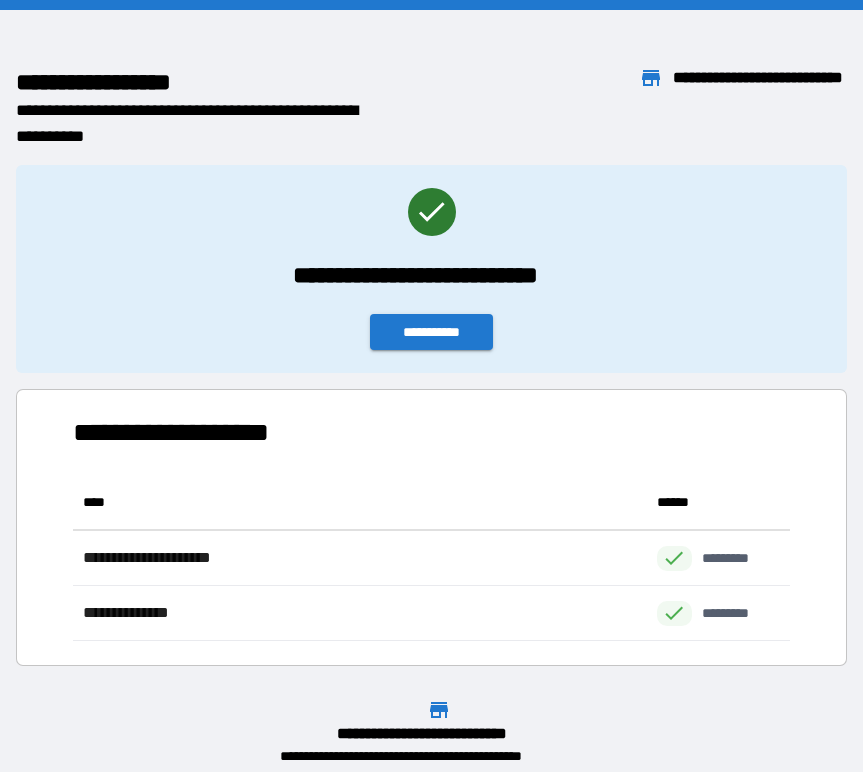 scroll, scrollTop: 1, scrollLeft: 1, axis: both 